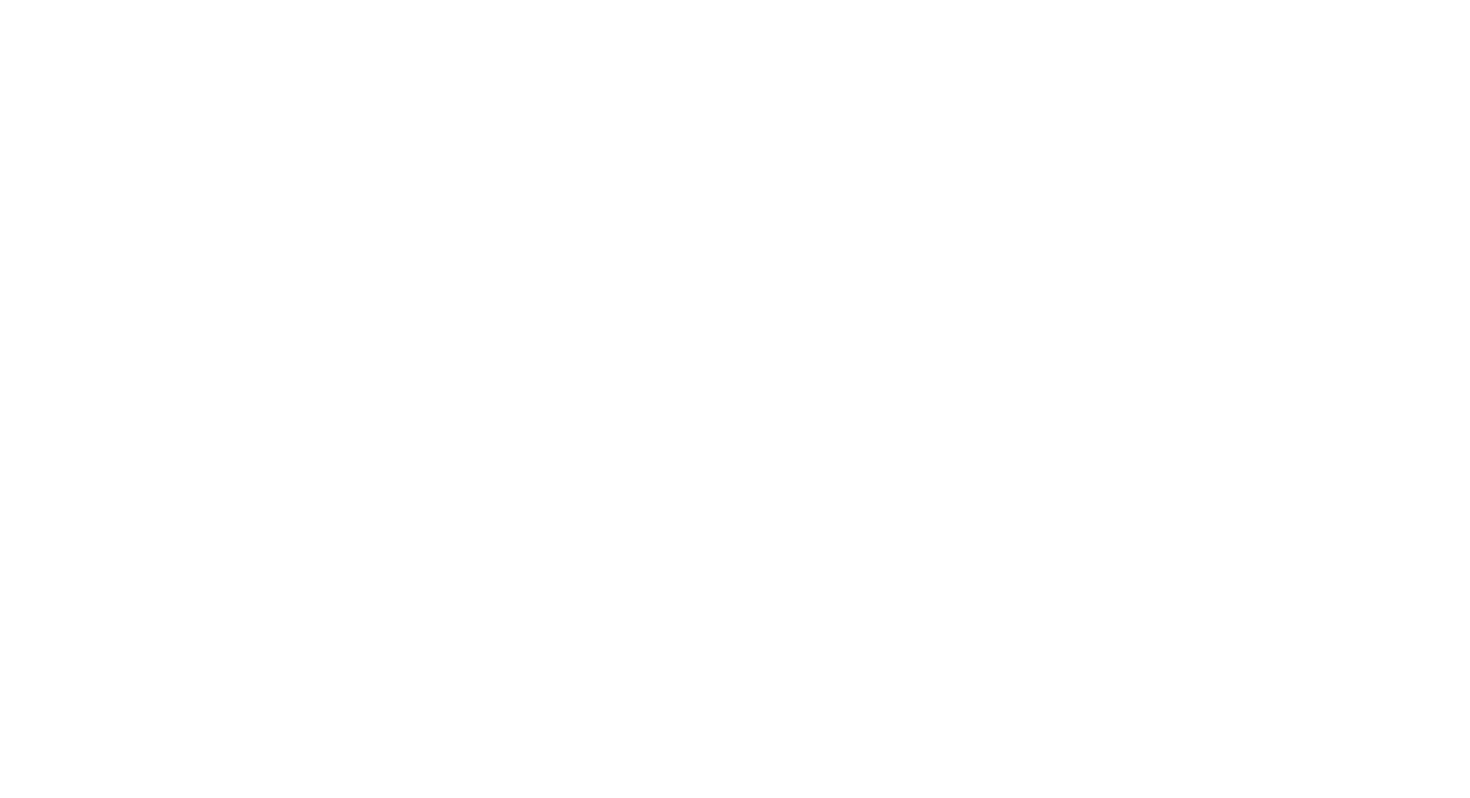 scroll, scrollTop: 0, scrollLeft: 0, axis: both 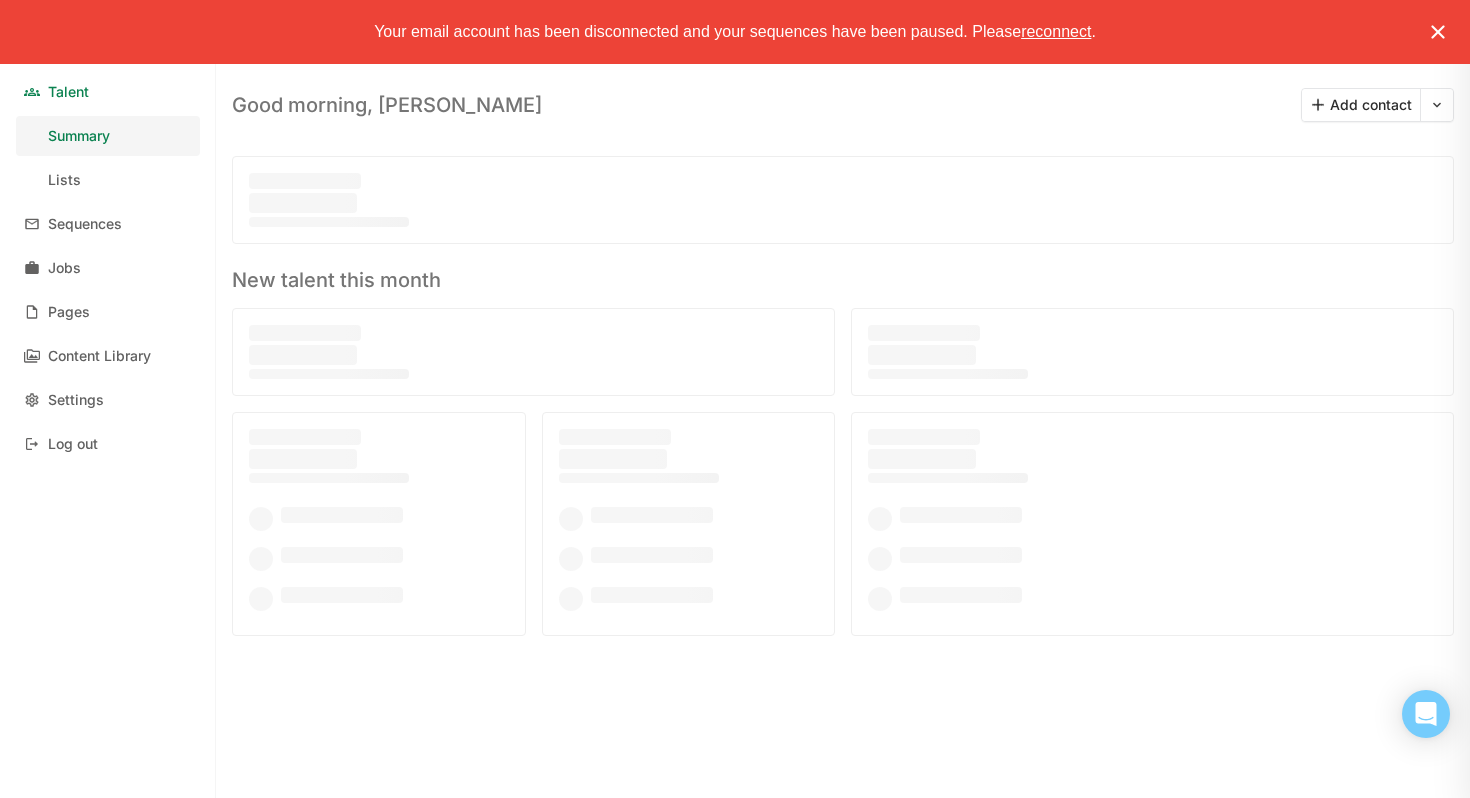 click at bounding box center [1438, 32] 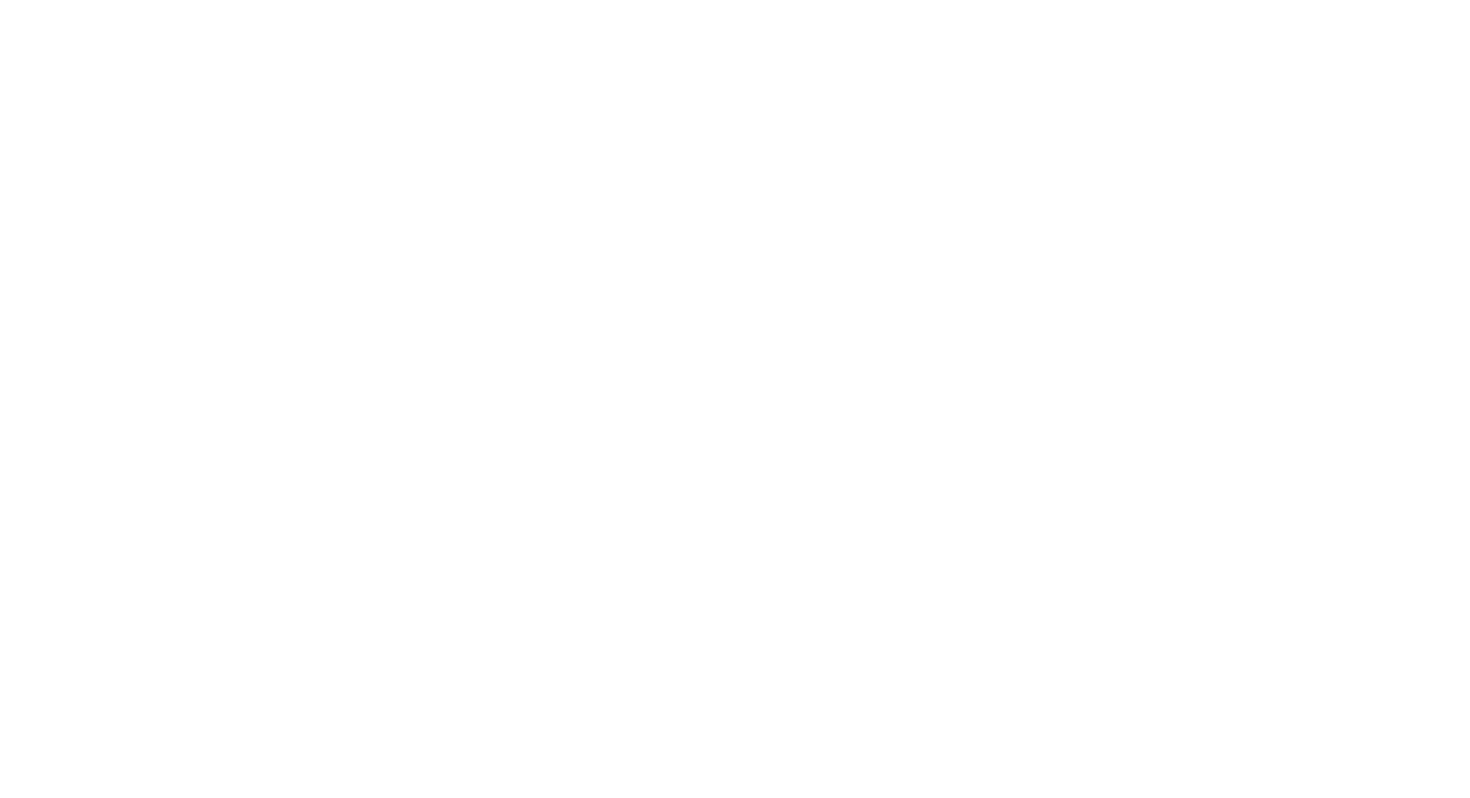 scroll, scrollTop: 0, scrollLeft: 0, axis: both 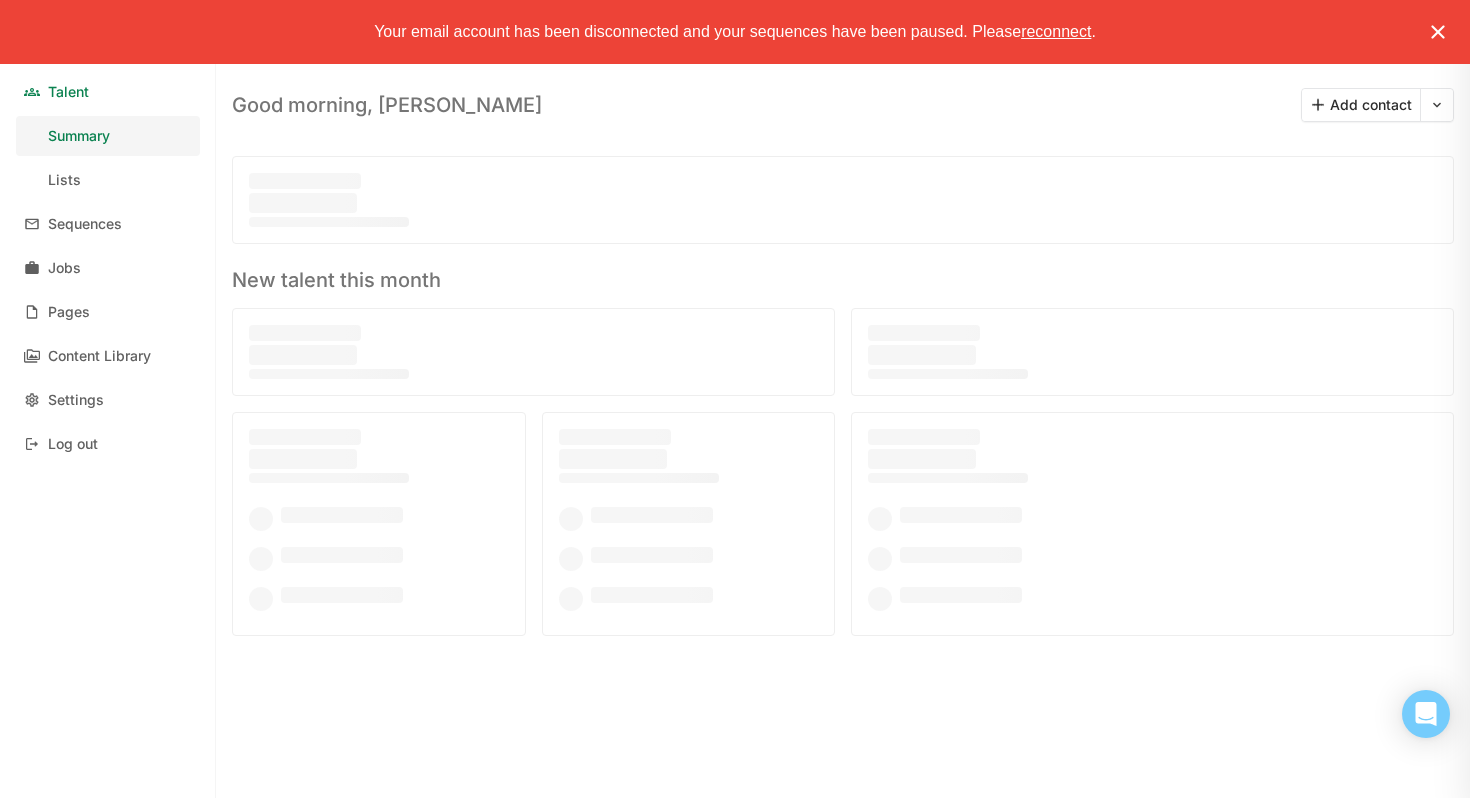 click at bounding box center (1438, 32) 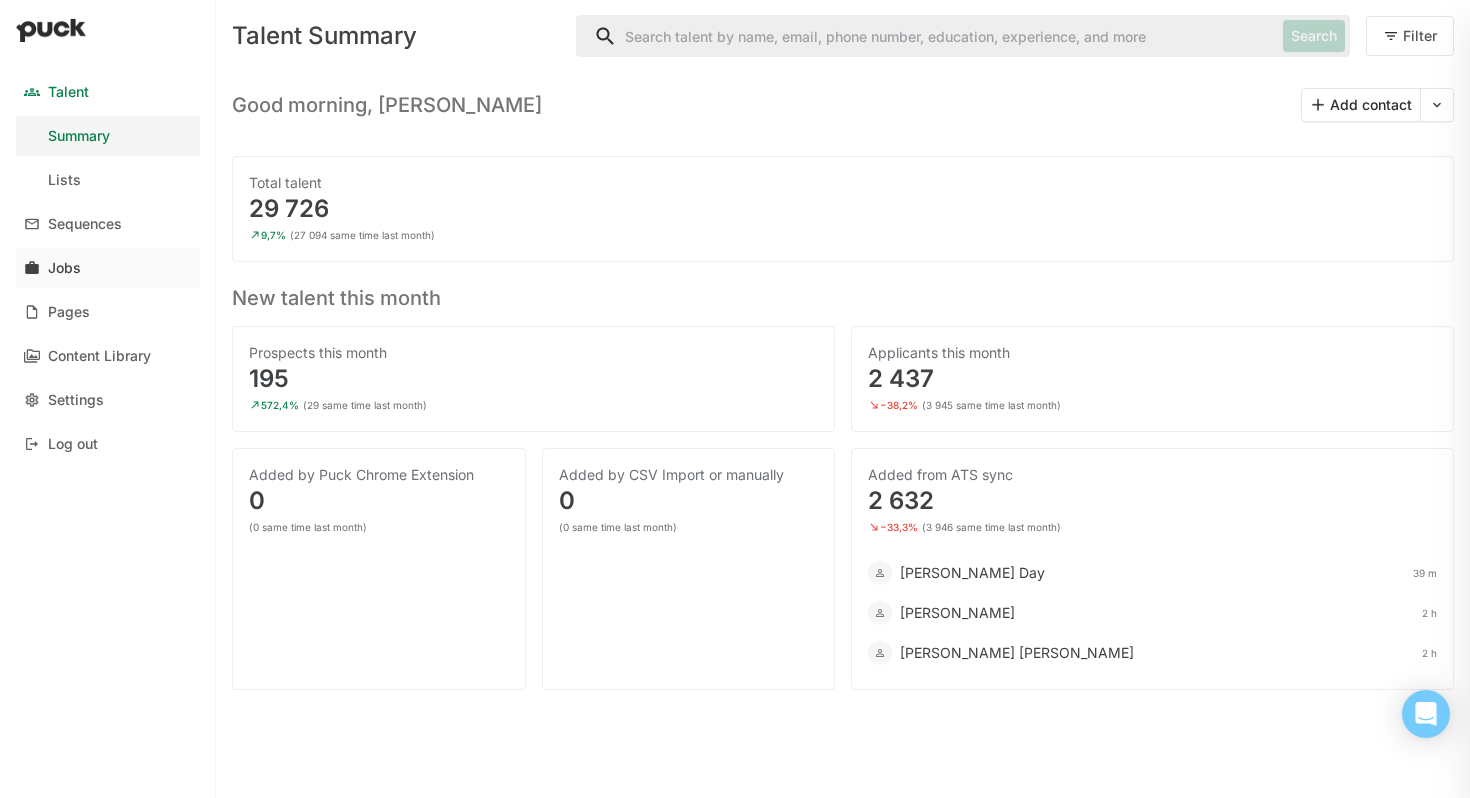 click on "Jobs" at bounding box center [108, 268] 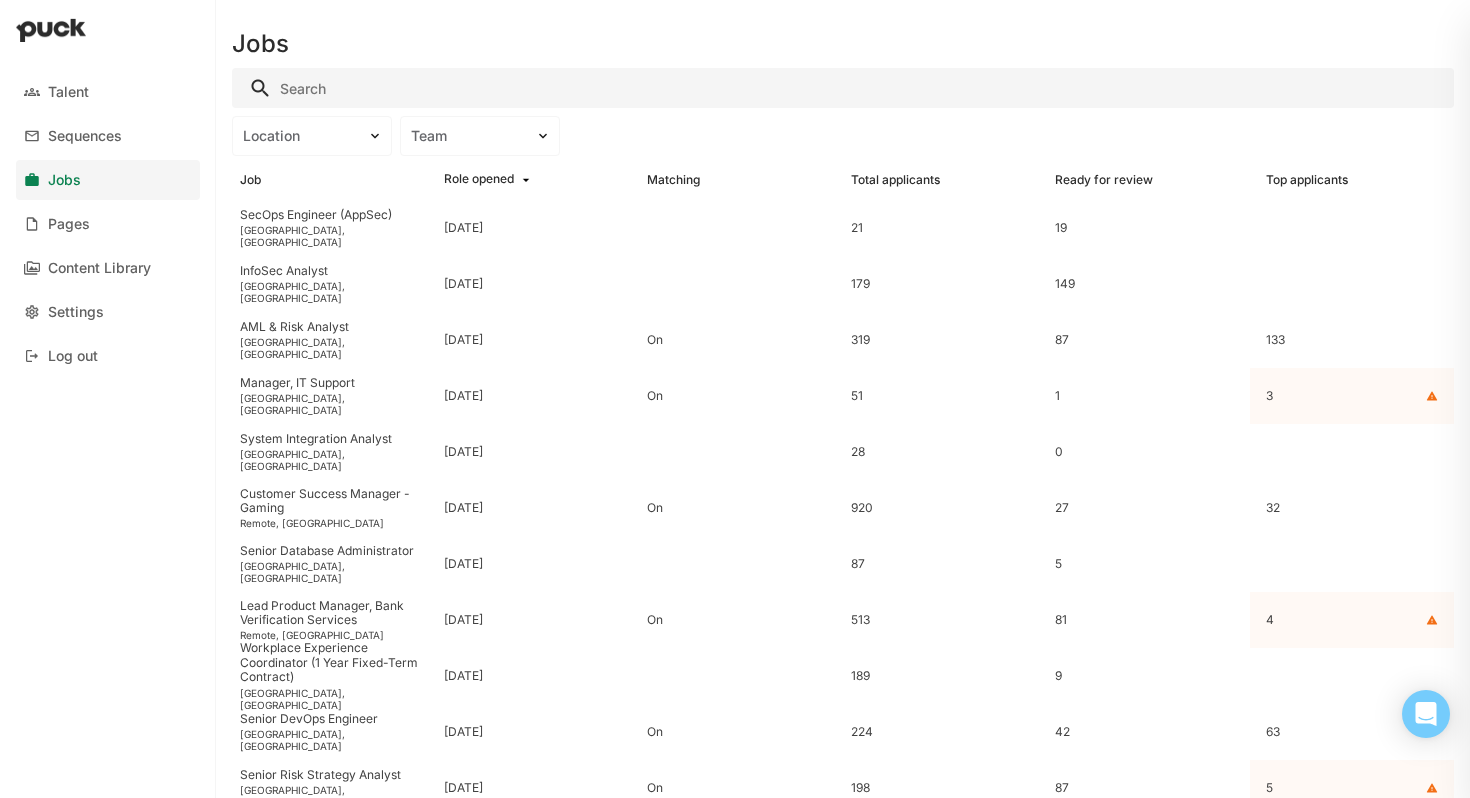 click at bounding box center (843, 88) 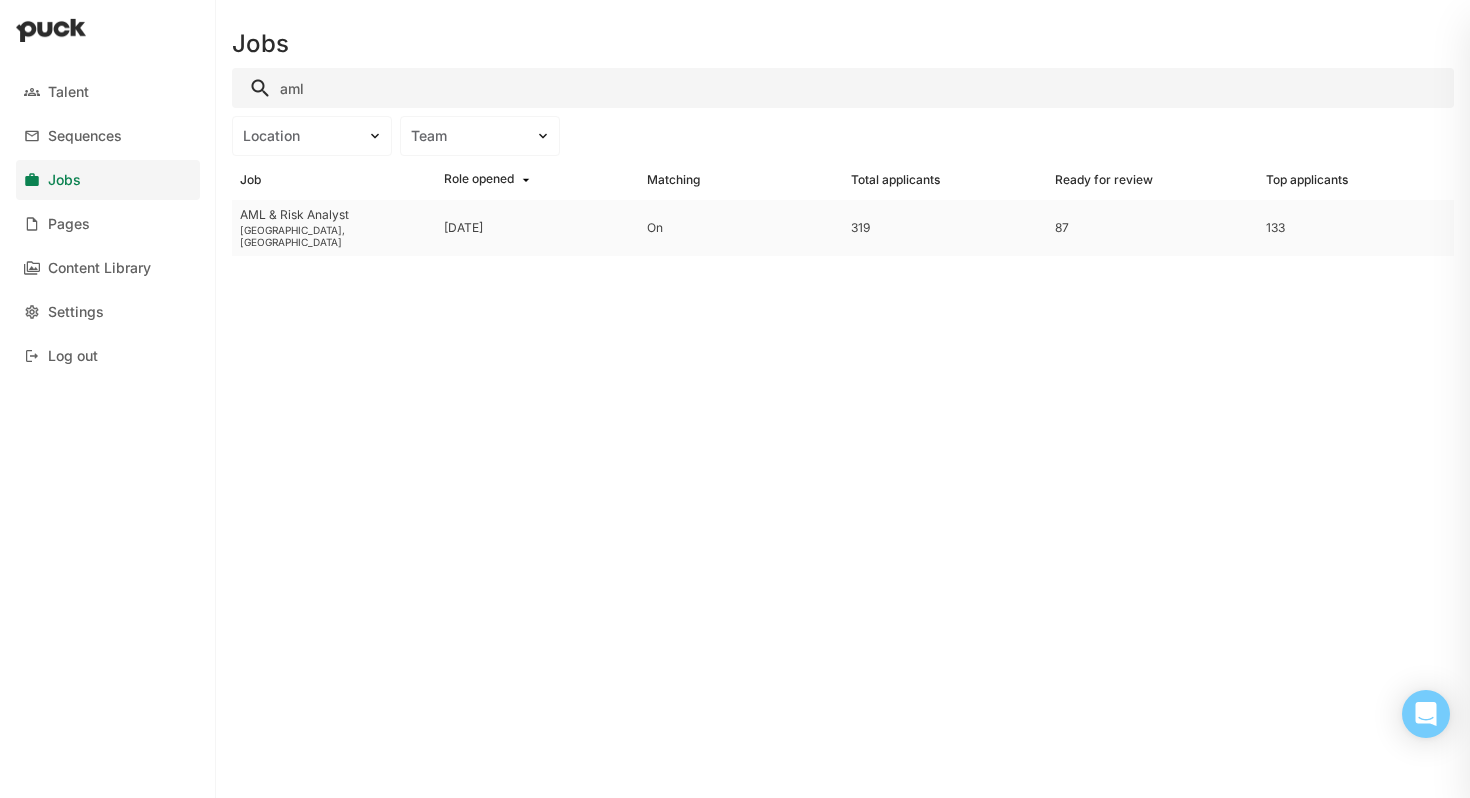 type on "aml" 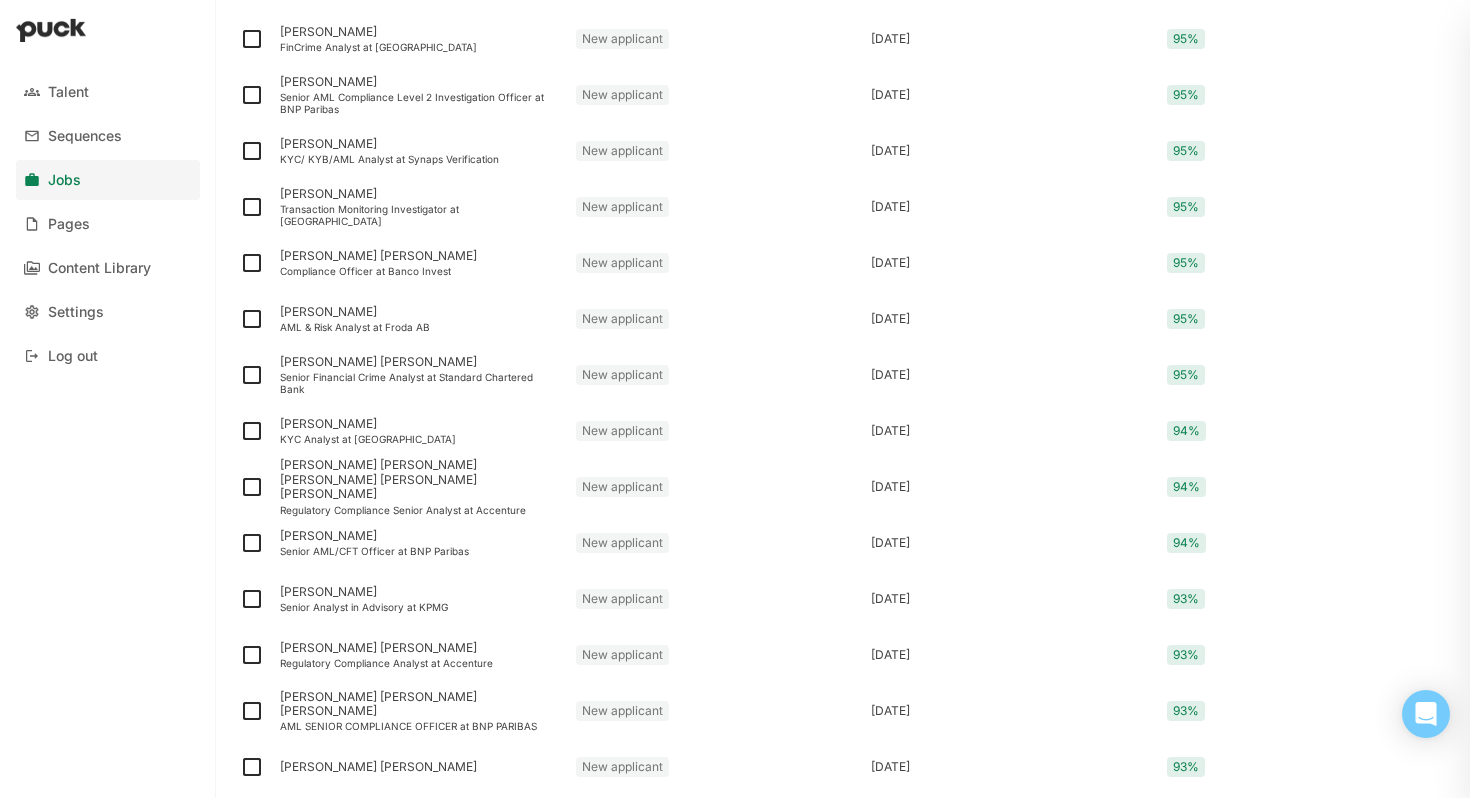 scroll, scrollTop: 2502, scrollLeft: 0, axis: vertical 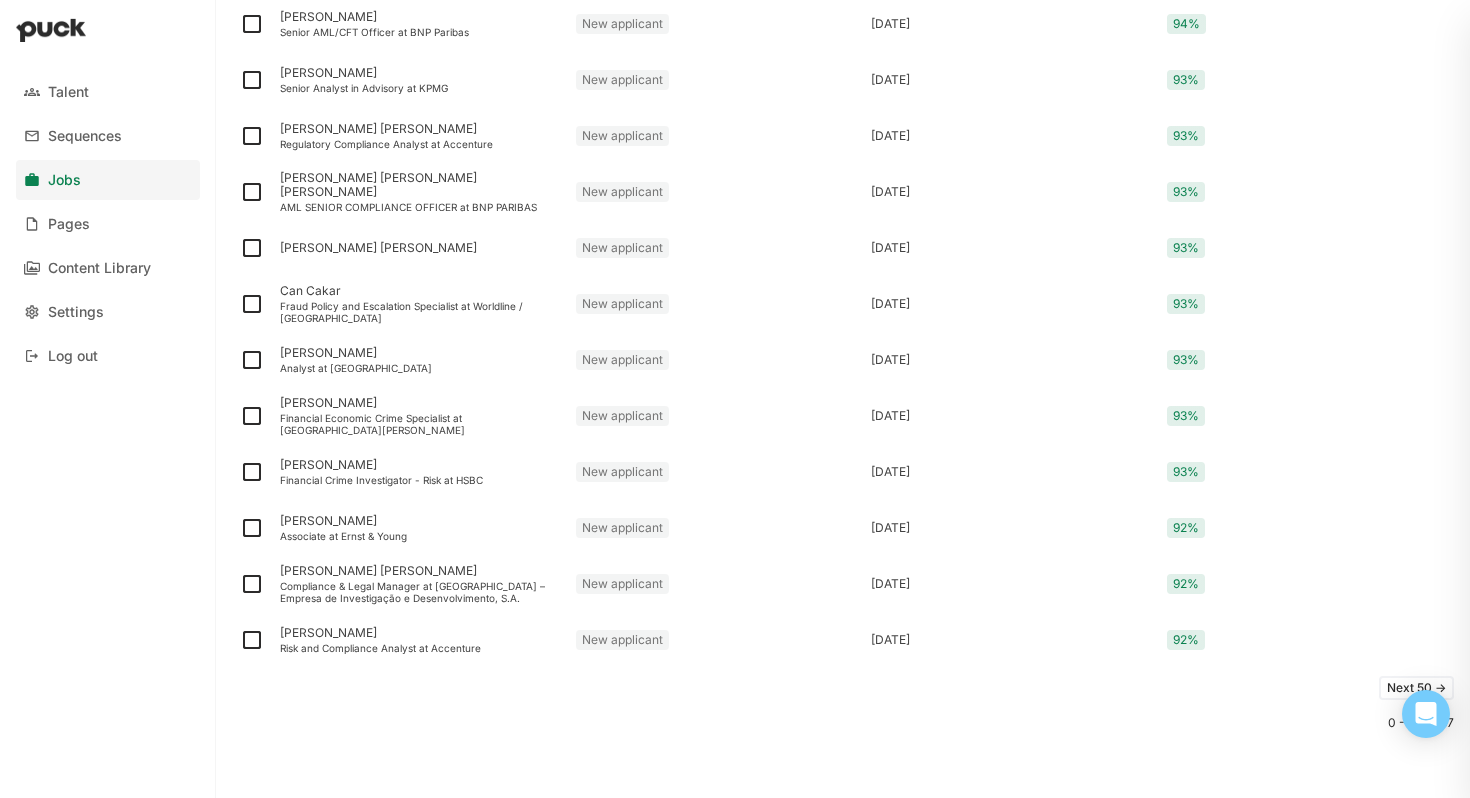 click on "Next 50 ->" at bounding box center [1416, 688] 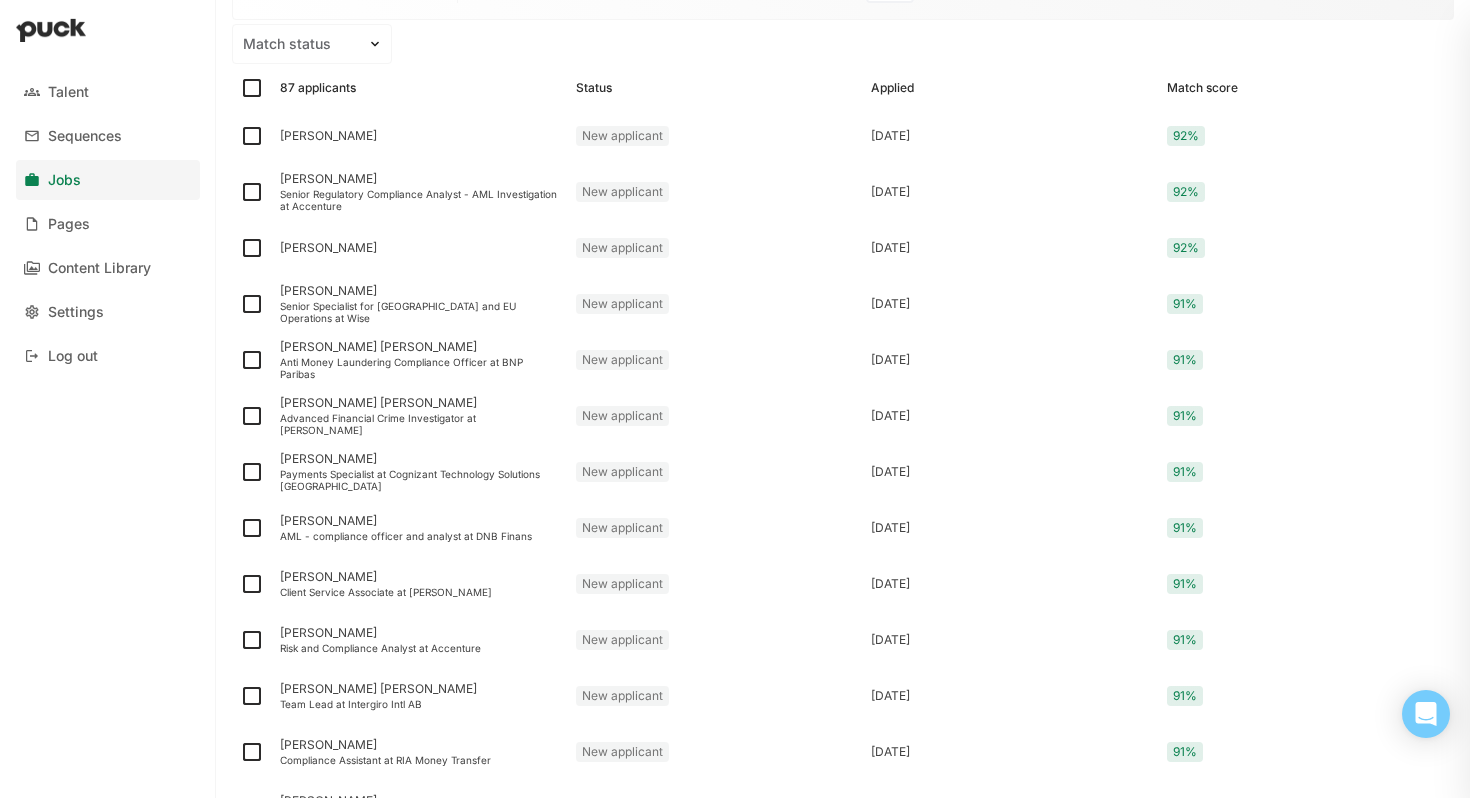 scroll, scrollTop: 1774, scrollLeft: 0, axis: vertical 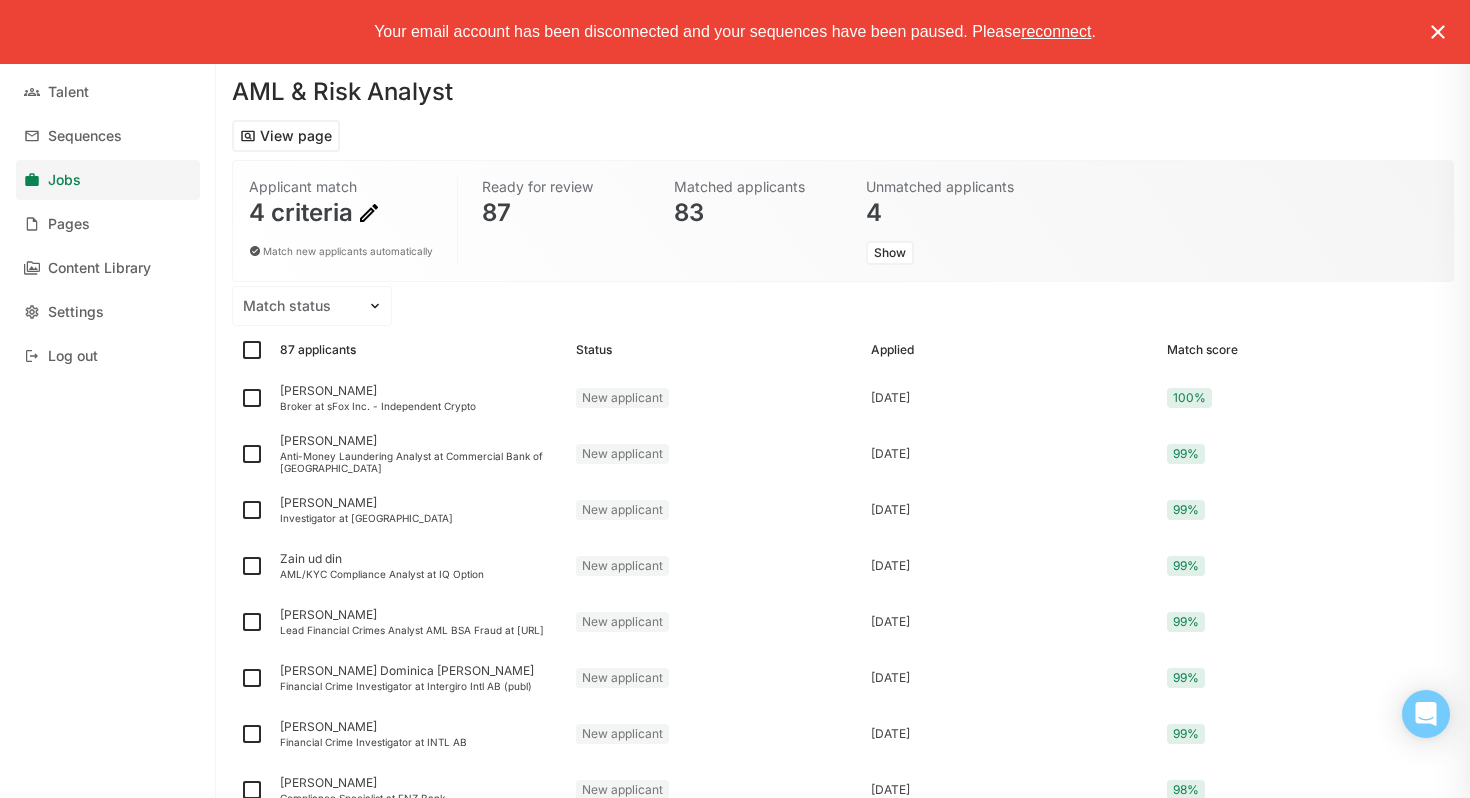 click at bounding box center [1438, 32] 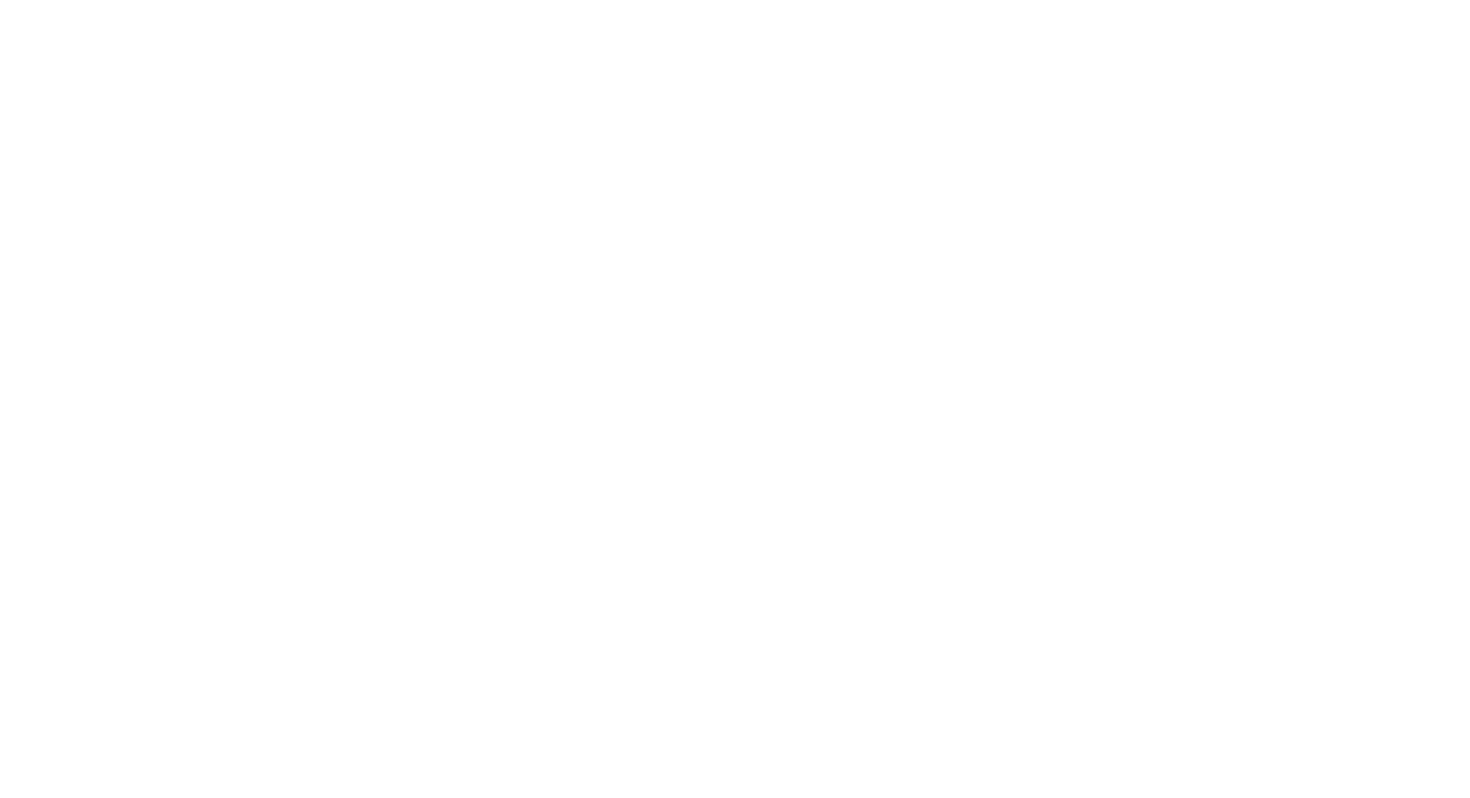 scroll, scrollTop: 0, scrollLeft: 0, axis: both 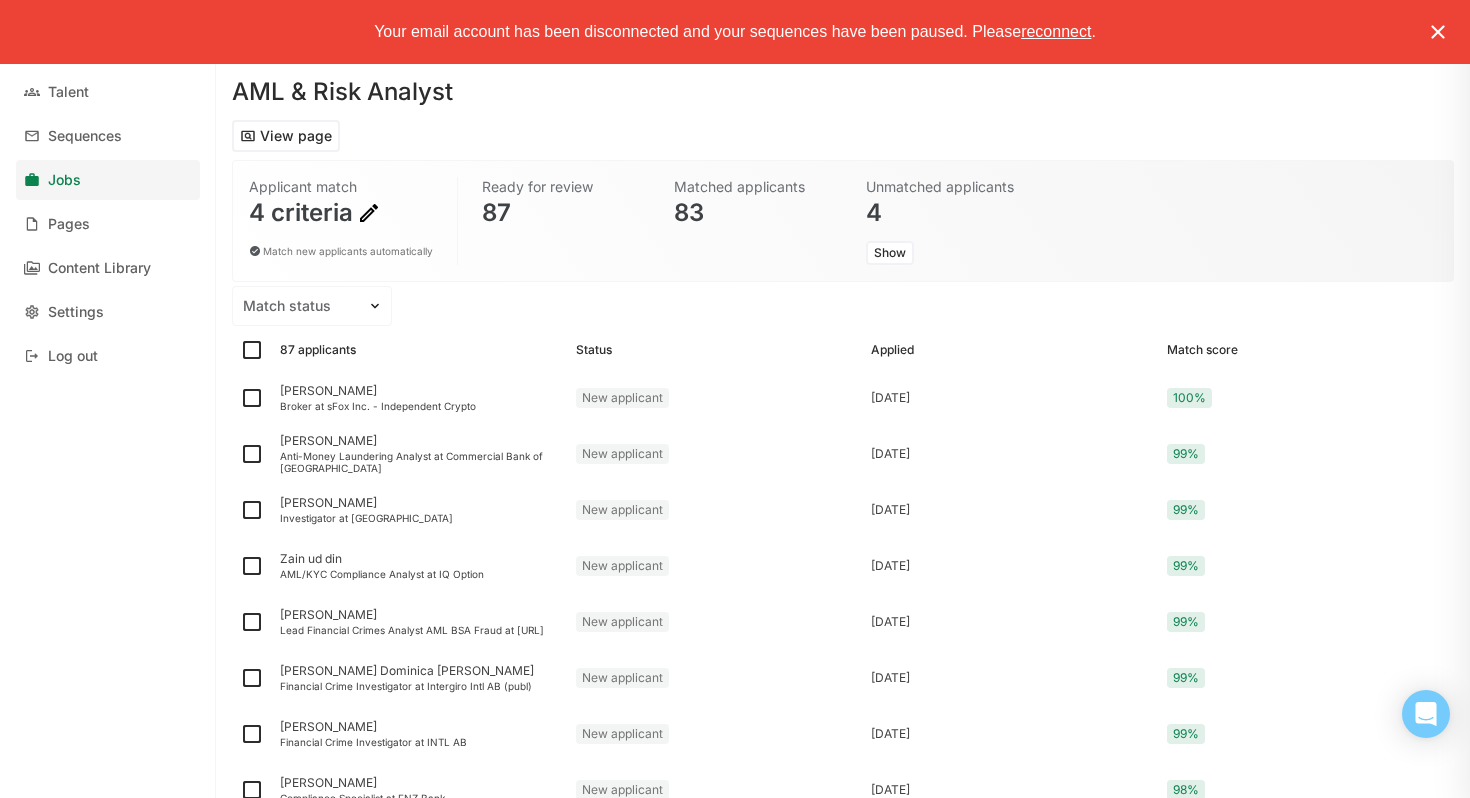 click at bounding box center (1438, 32) 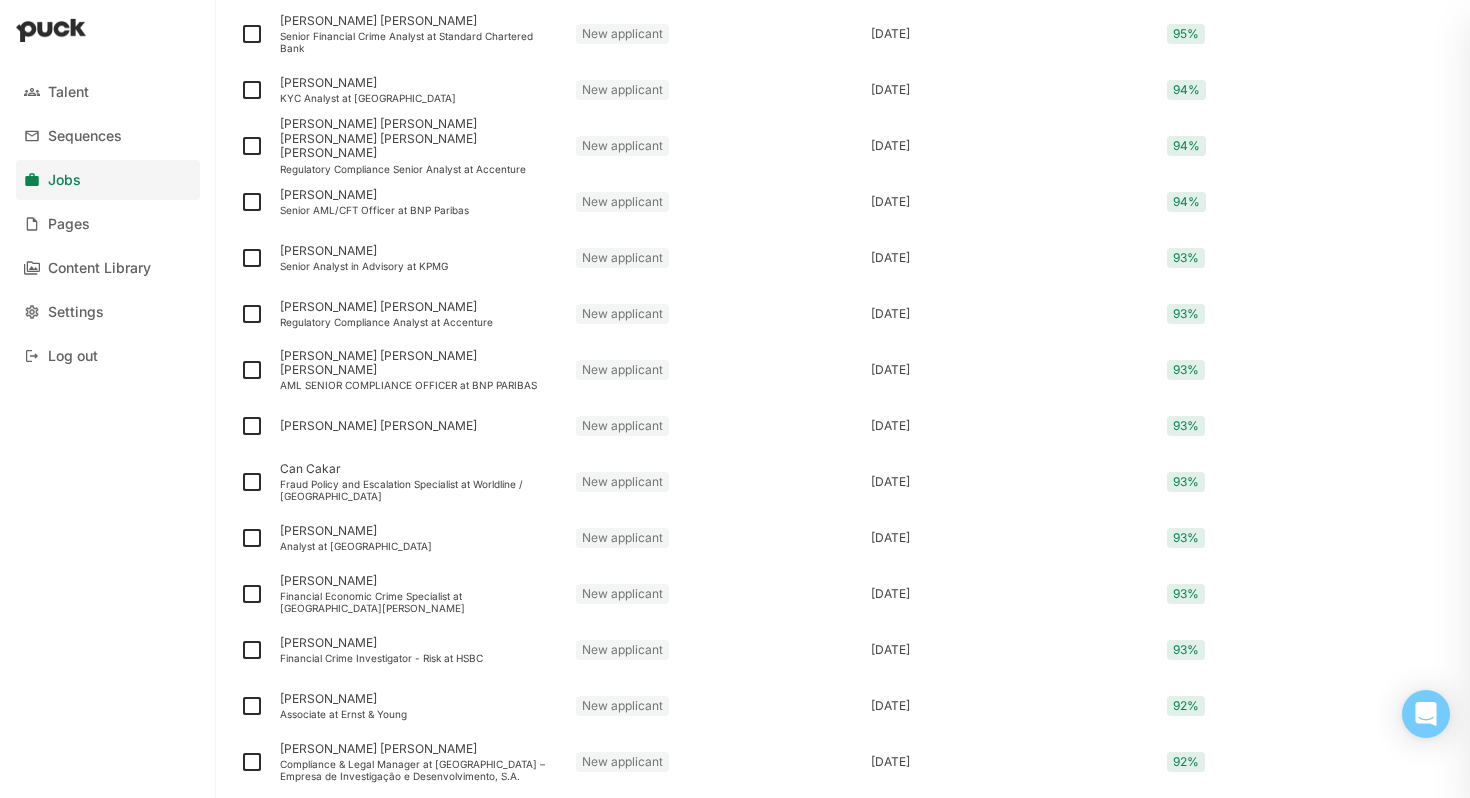 scroll, scrollTop: 2502, scrollLeft: 0, axis: vertical 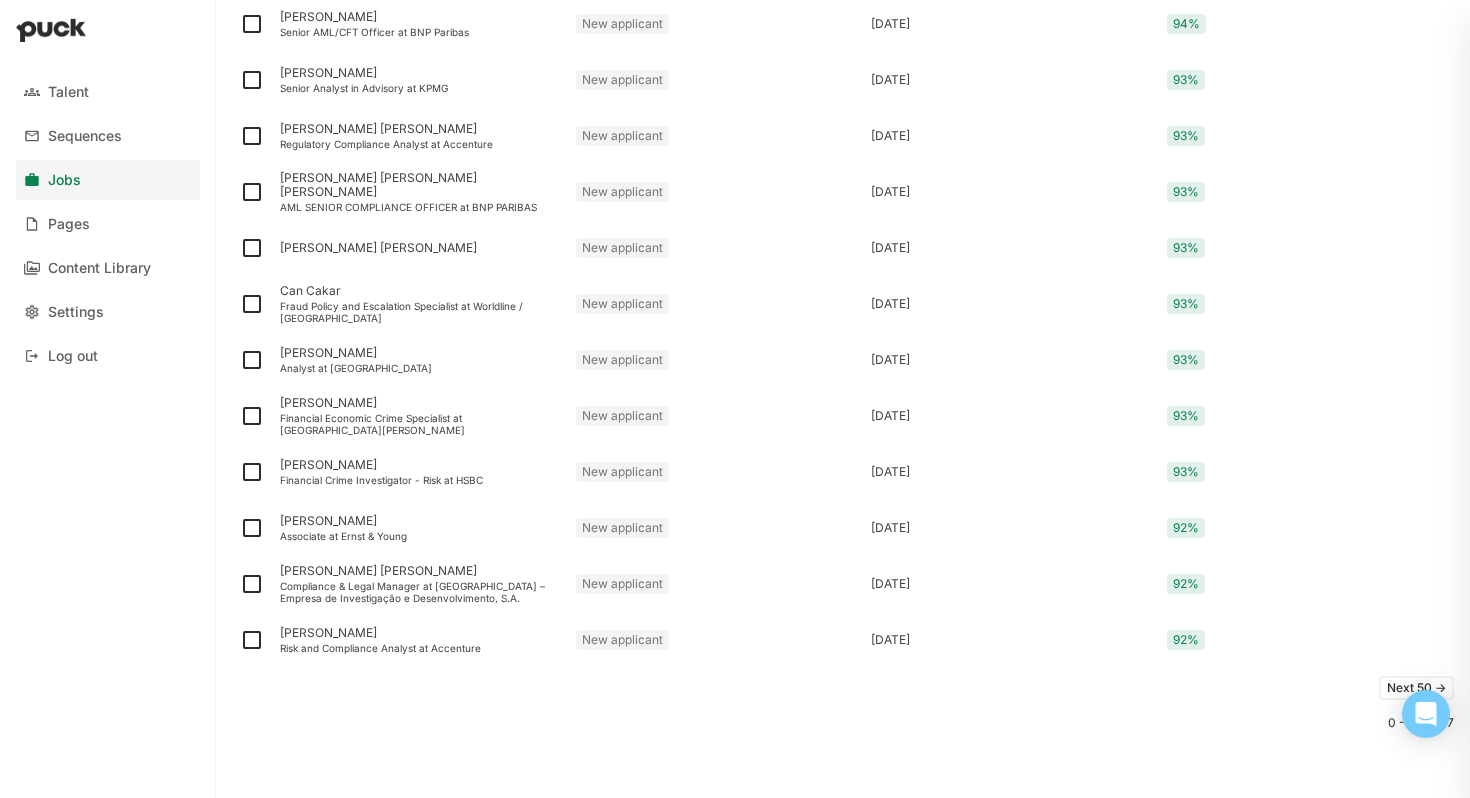 click on "Next 50 ->" at bounding box center (1416, 688) 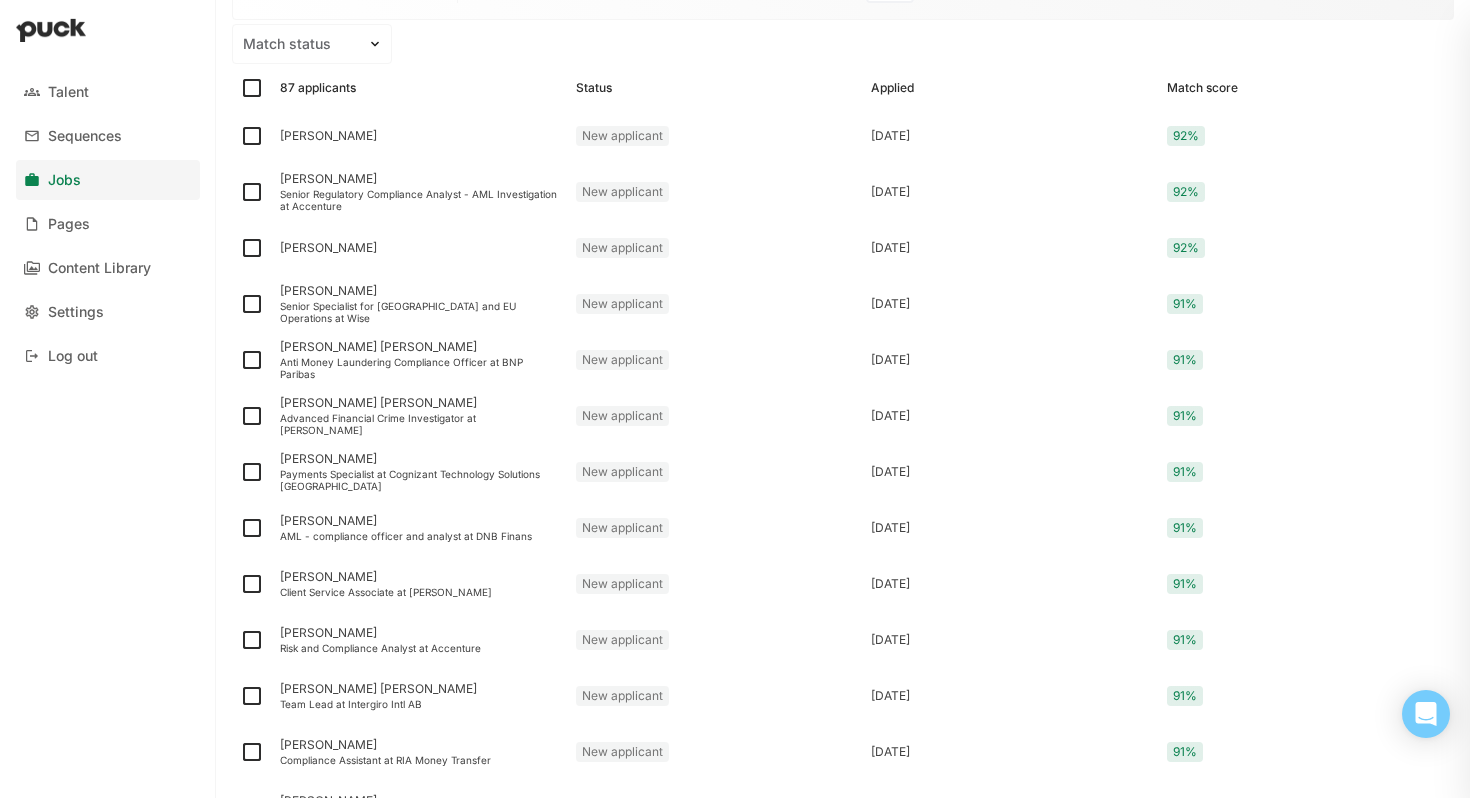 scroll, scrollTop: 1774, scrollLeft: 0, axis: vertical 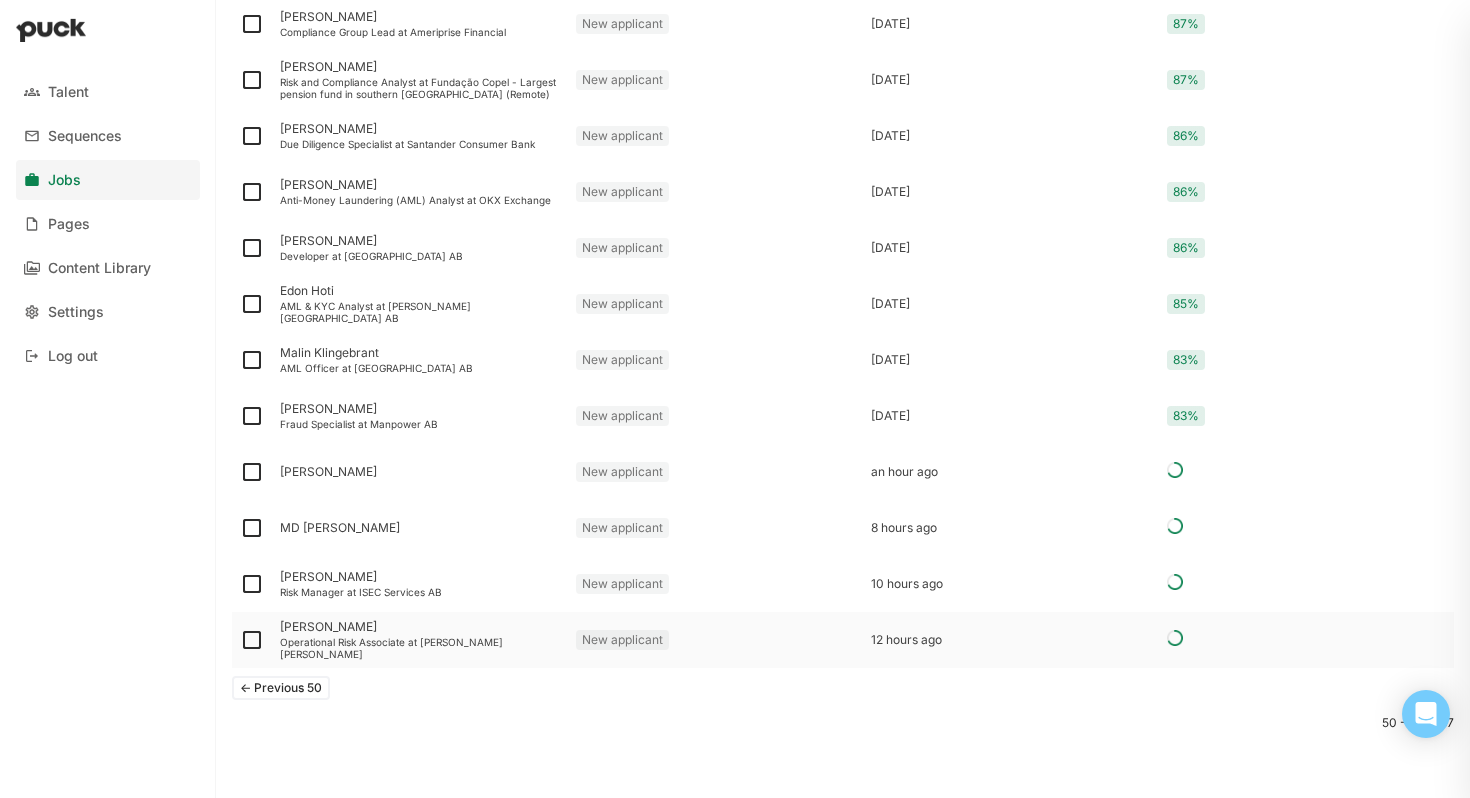 click on "Operational Risk Associate at Morgan Stanley" at bounding box center (420, 648) 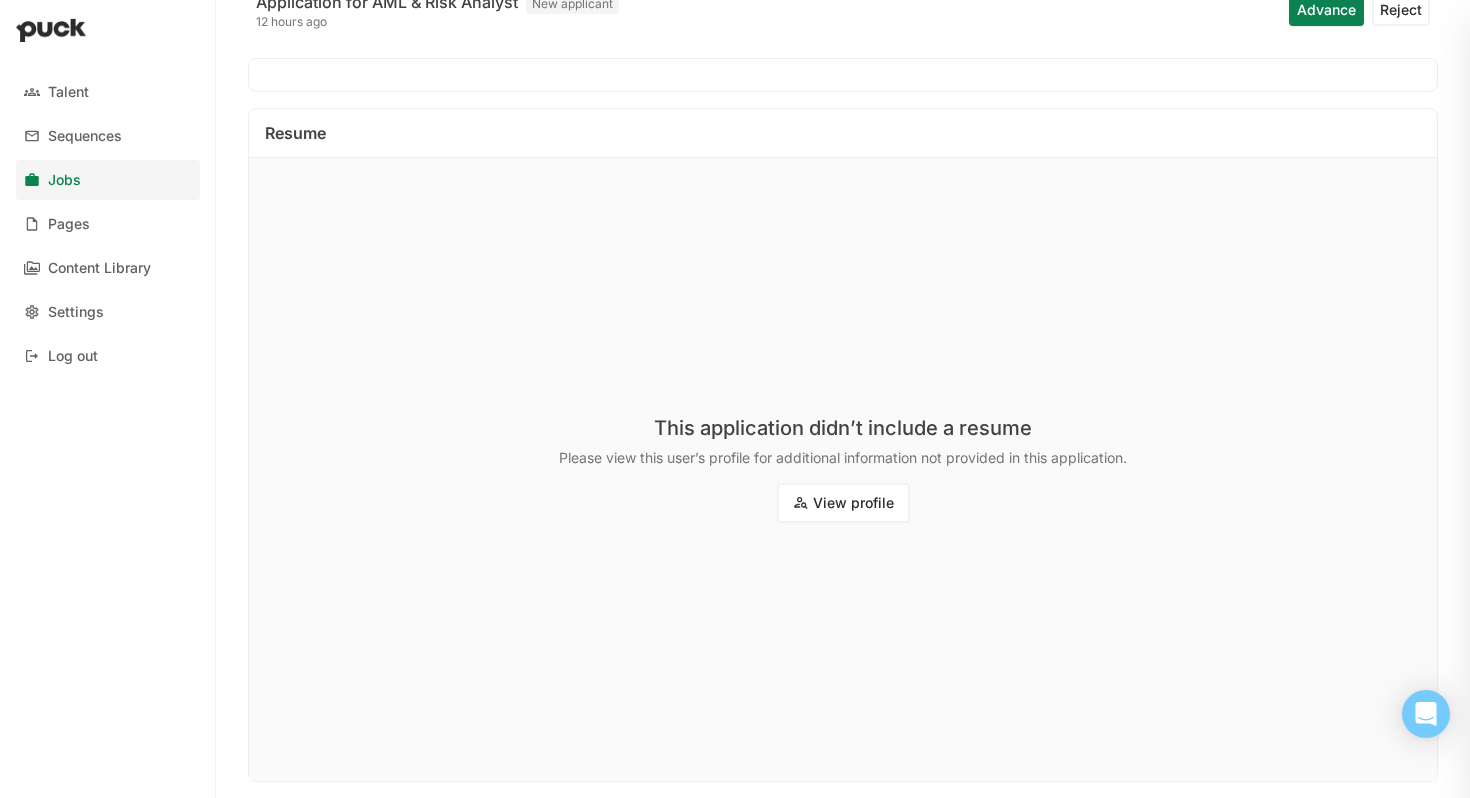 scroll, scrollTop: 150, scrollLeft: 0, axis: vertical 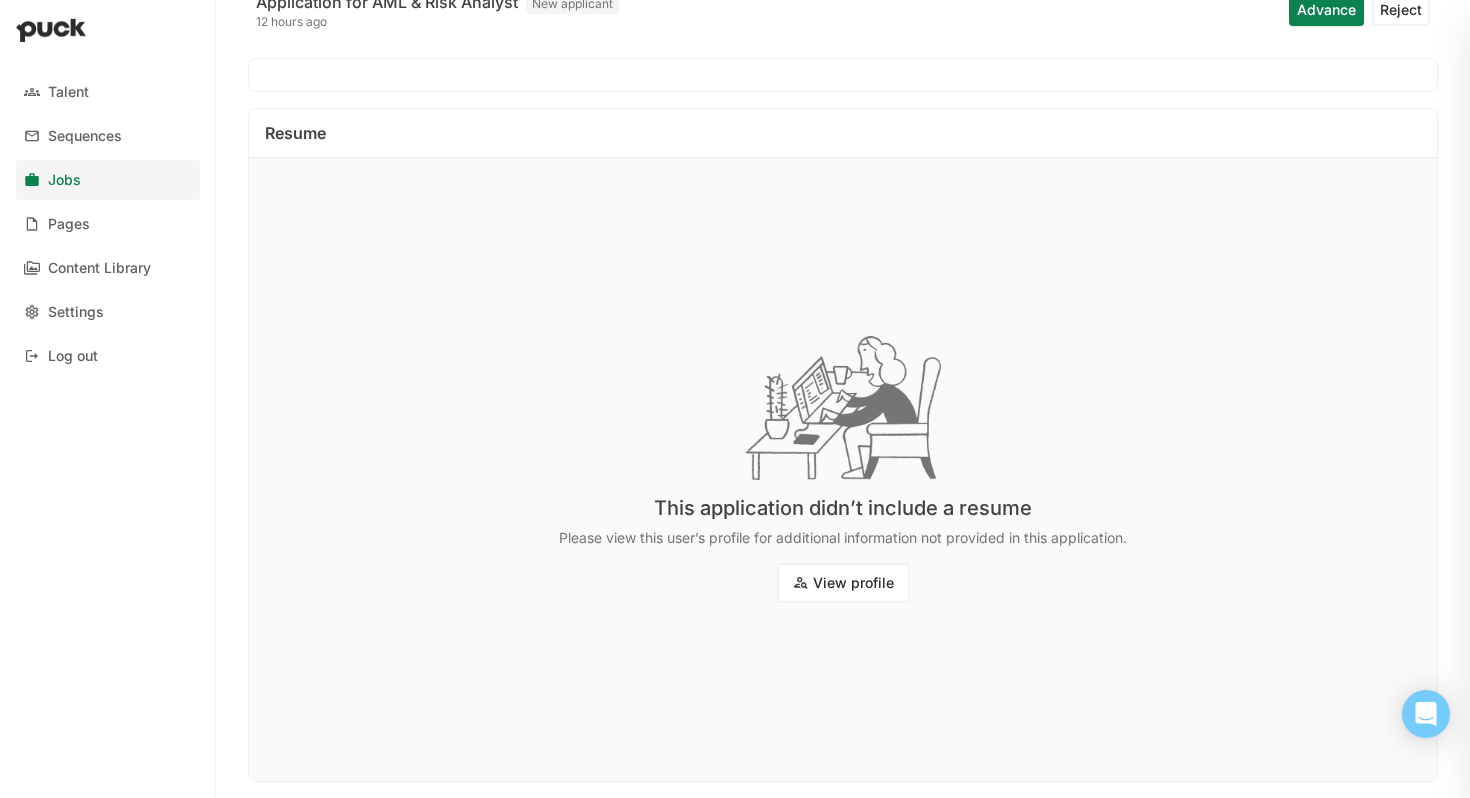click on "View profile" at bounding box center [843, 583] 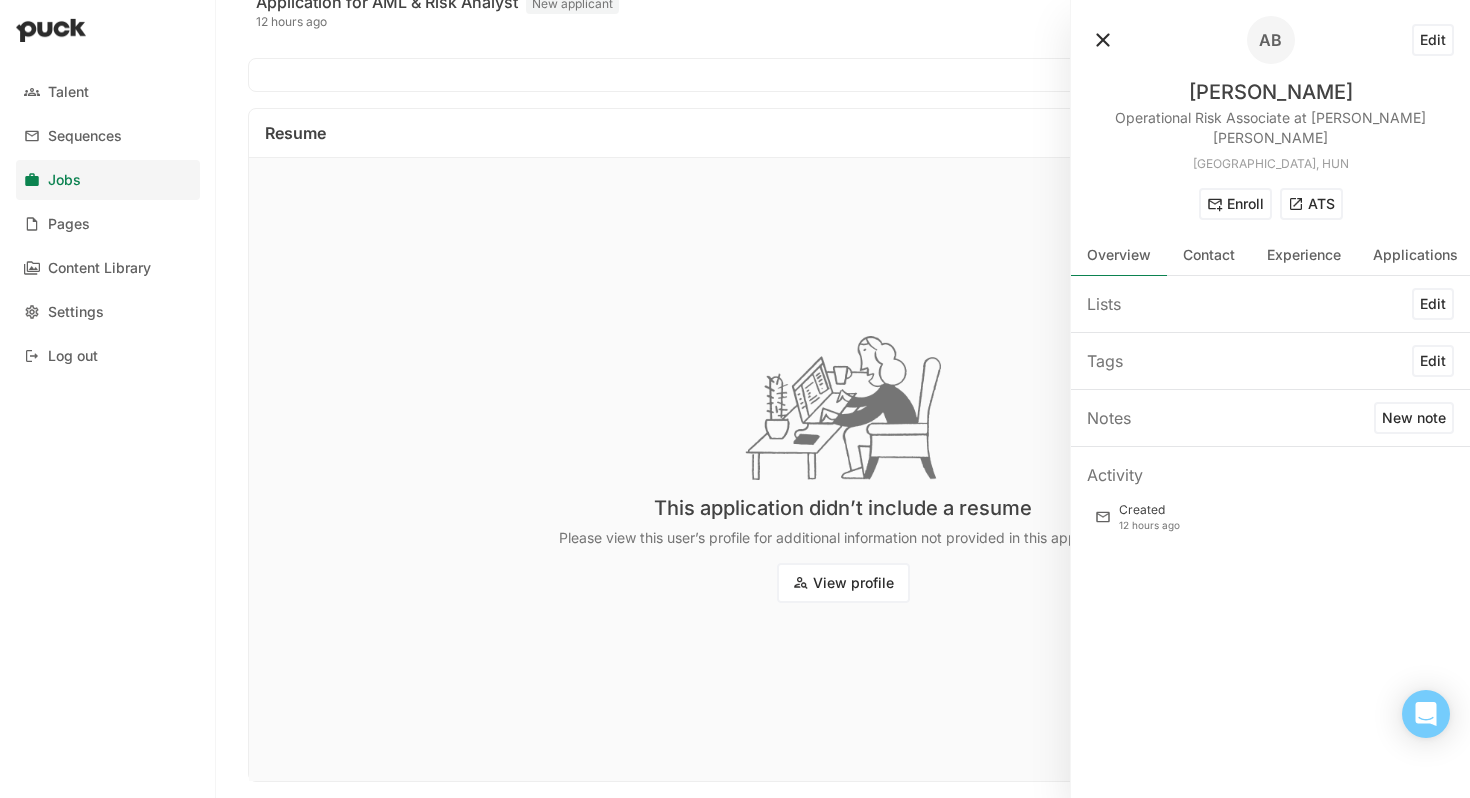 click at bounding box center [1103, 40] 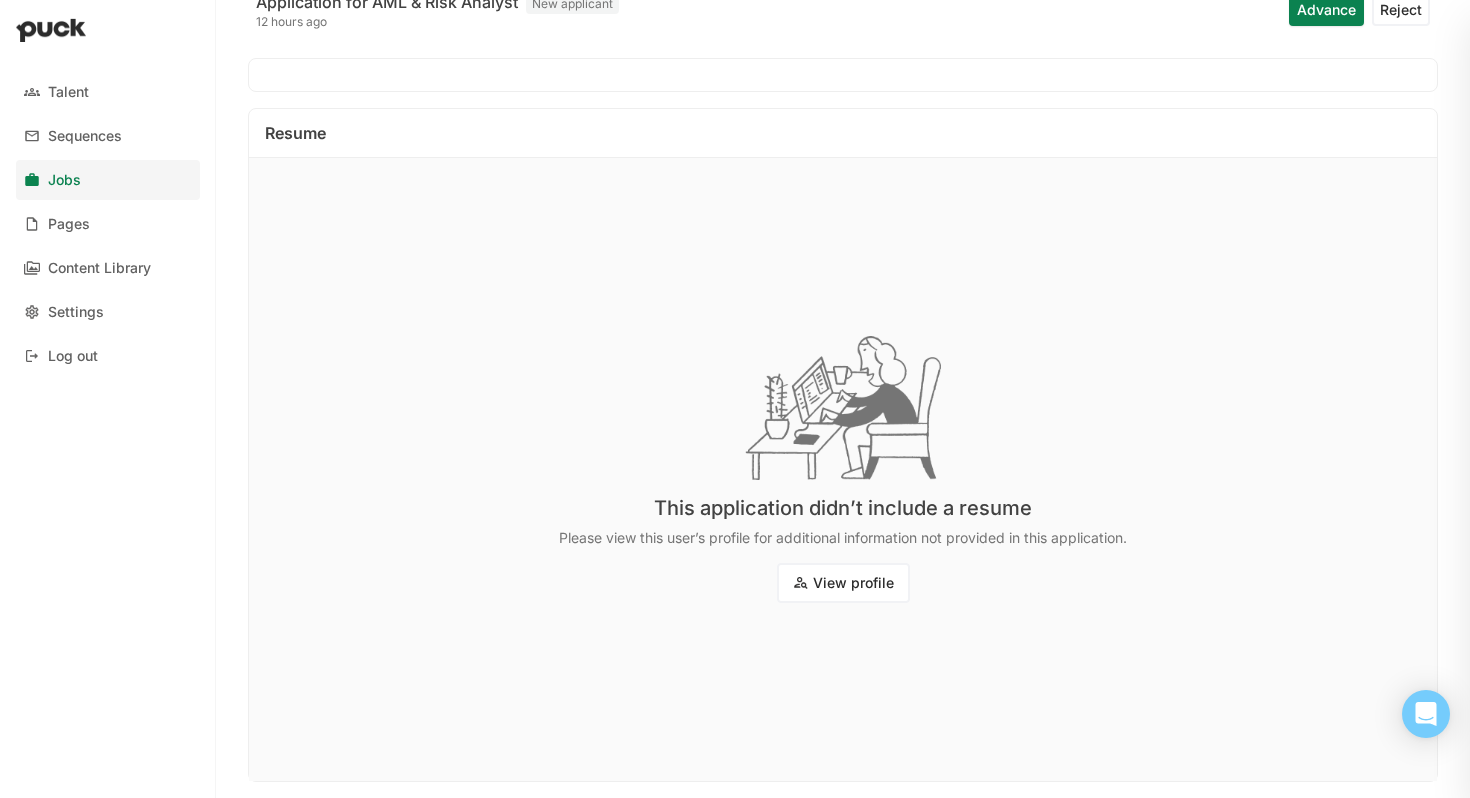 scroll, scrollTop: 0, scrollLeft: 0, axis: both 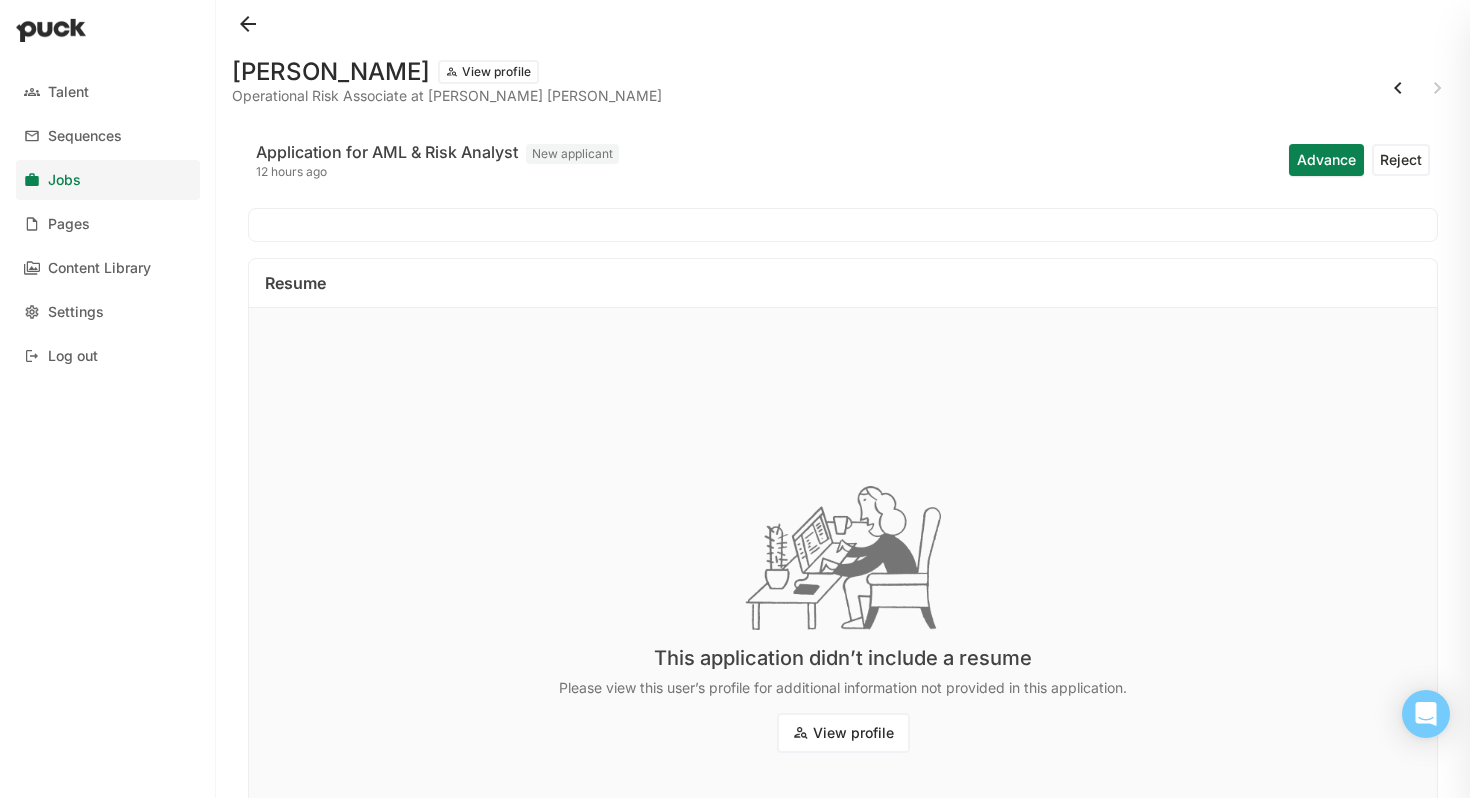 click on "Advance" at bounding box center [1326, 160] 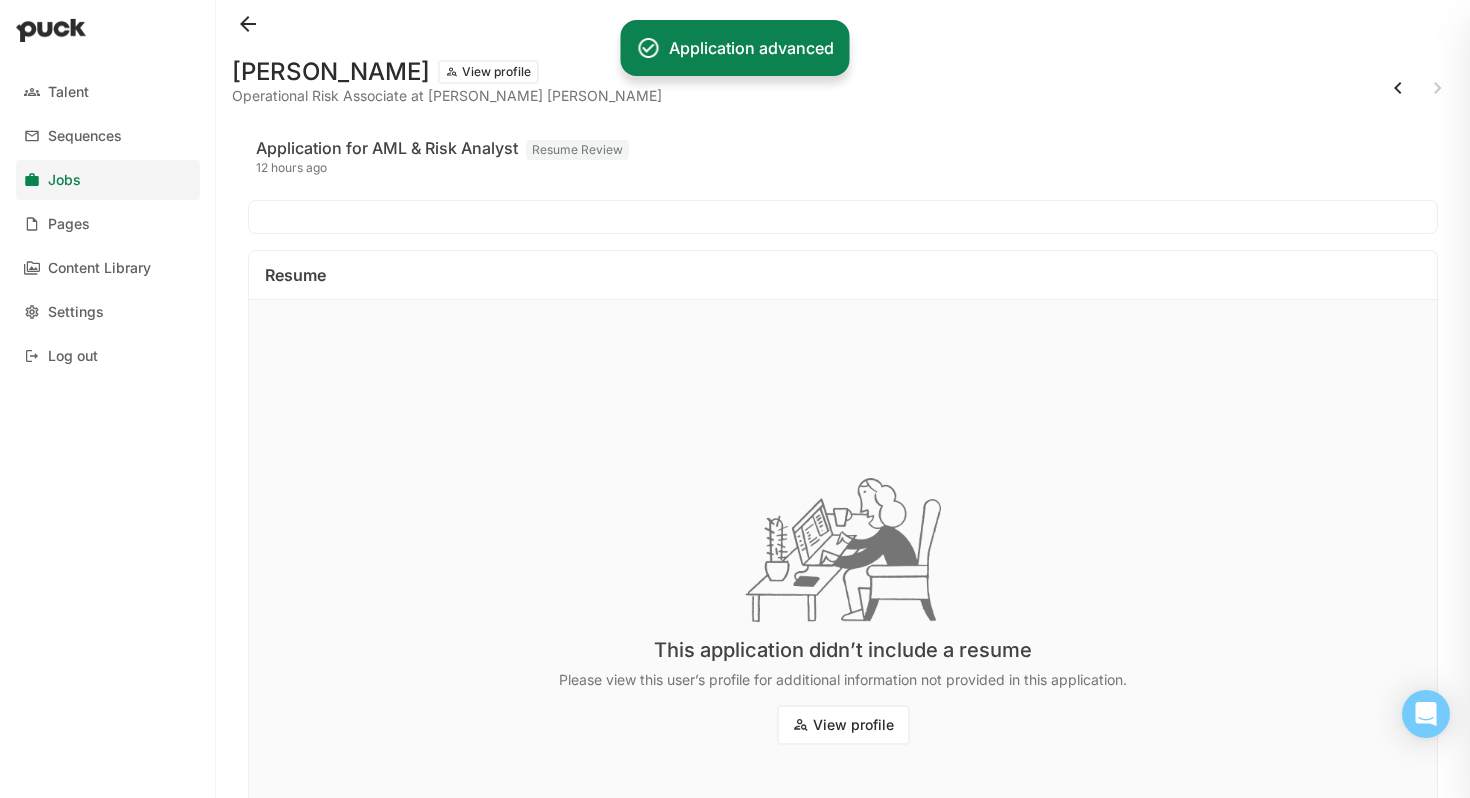 click at bounding box center [1398, 88] 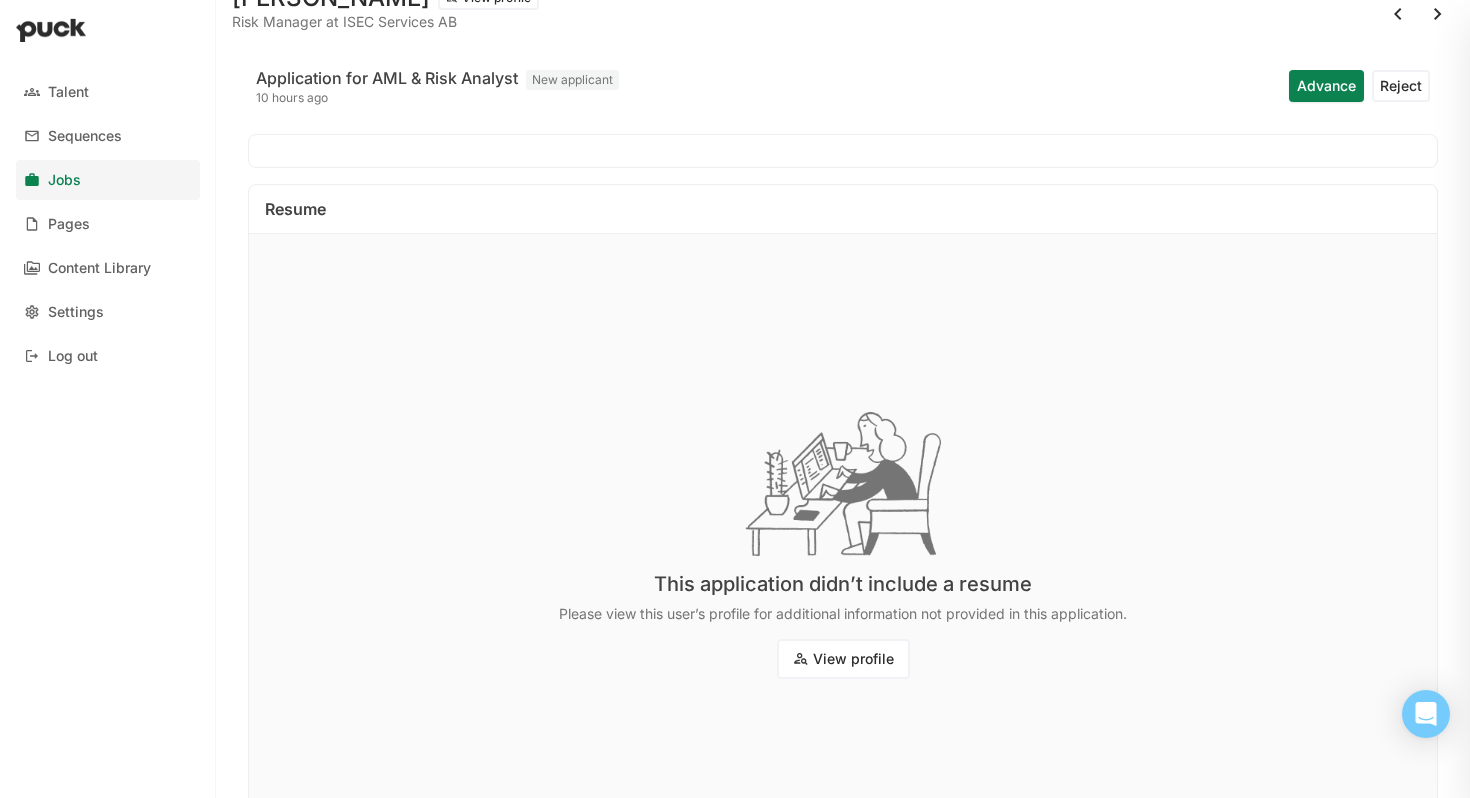 click on "View profile" at bounding box center [843, 659] 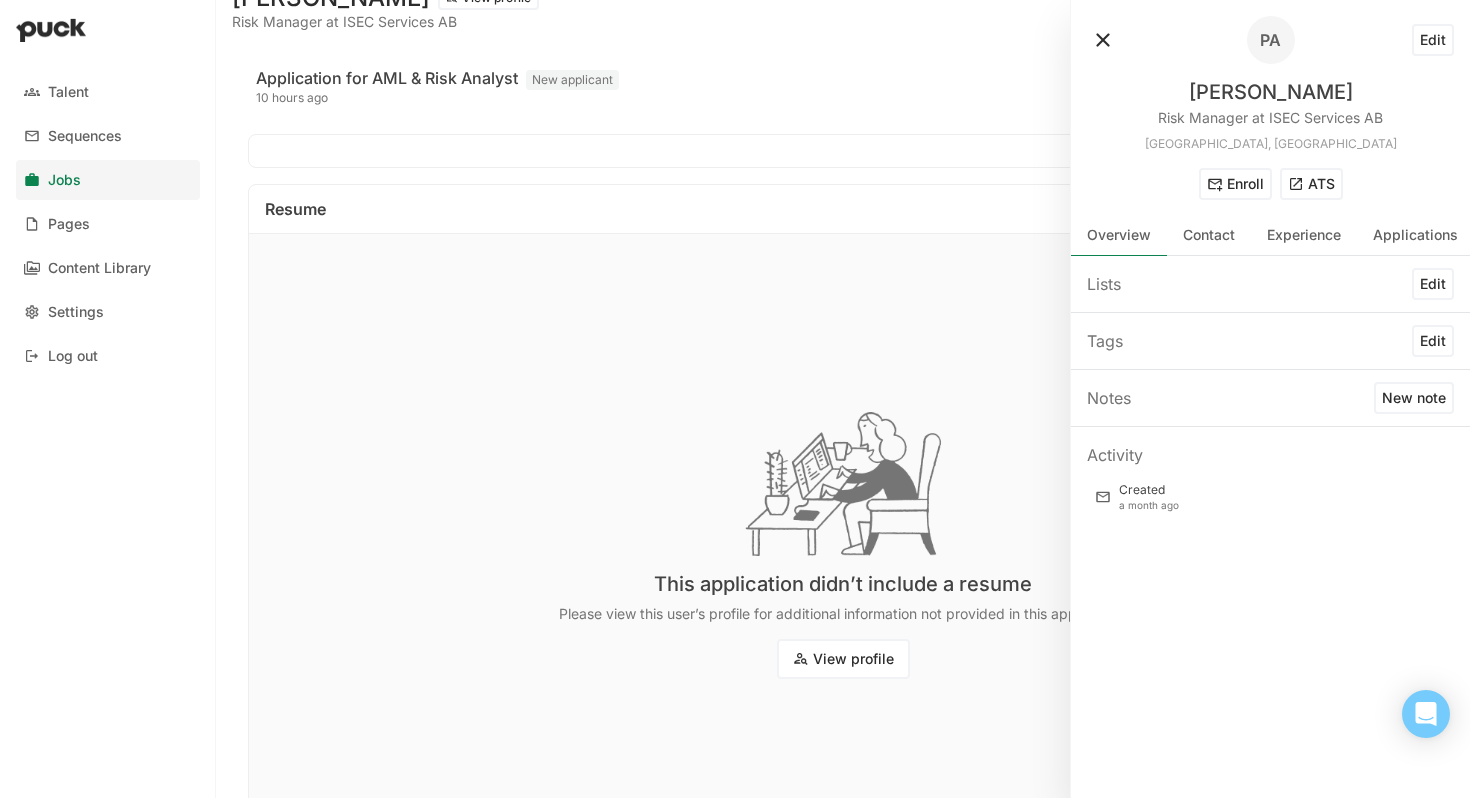 click at bounding box center [1103, 40] 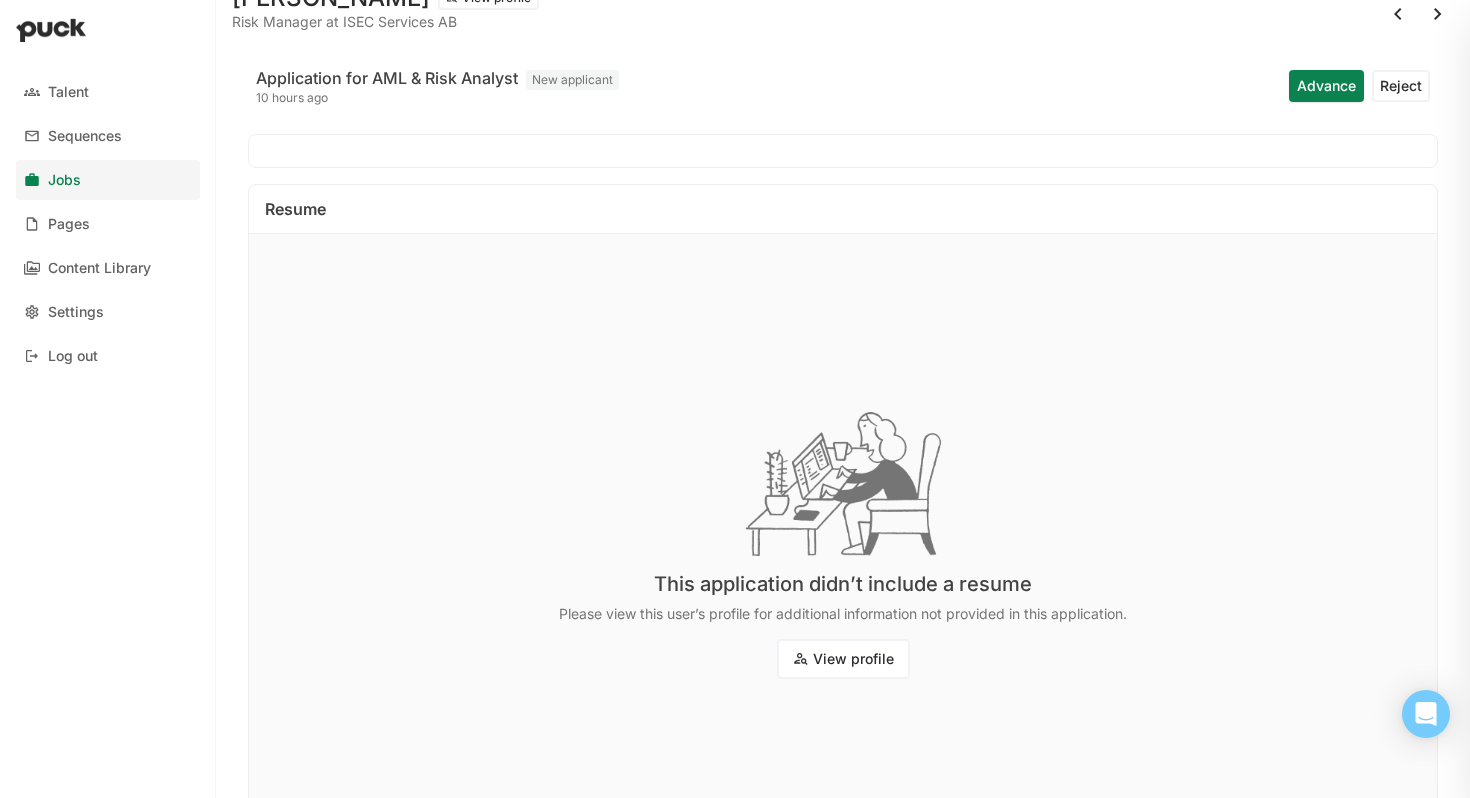 scroll, scrollTop: 25, scrollLeft: 0, axis: vertical 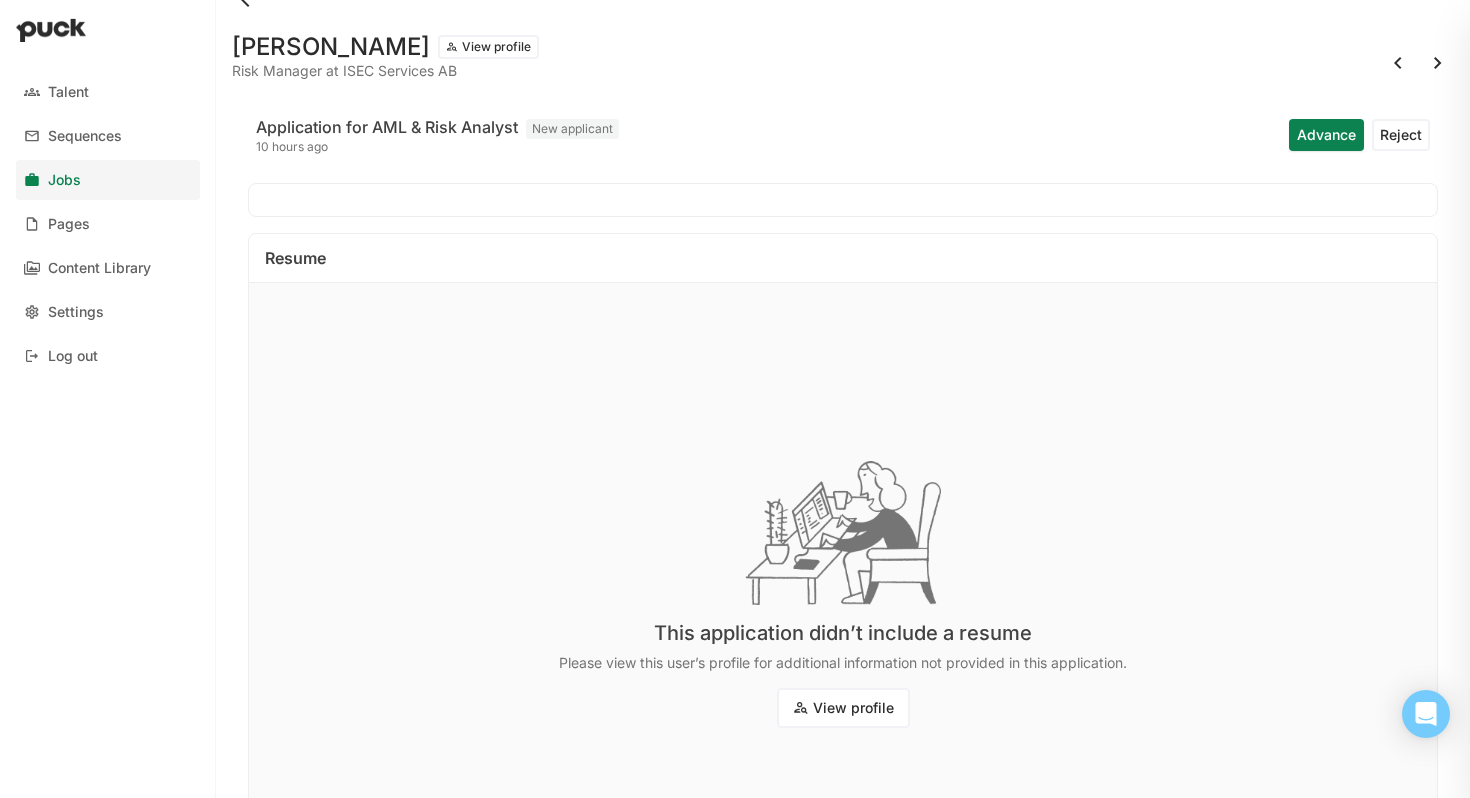 click at bounding box center (1398, 63) 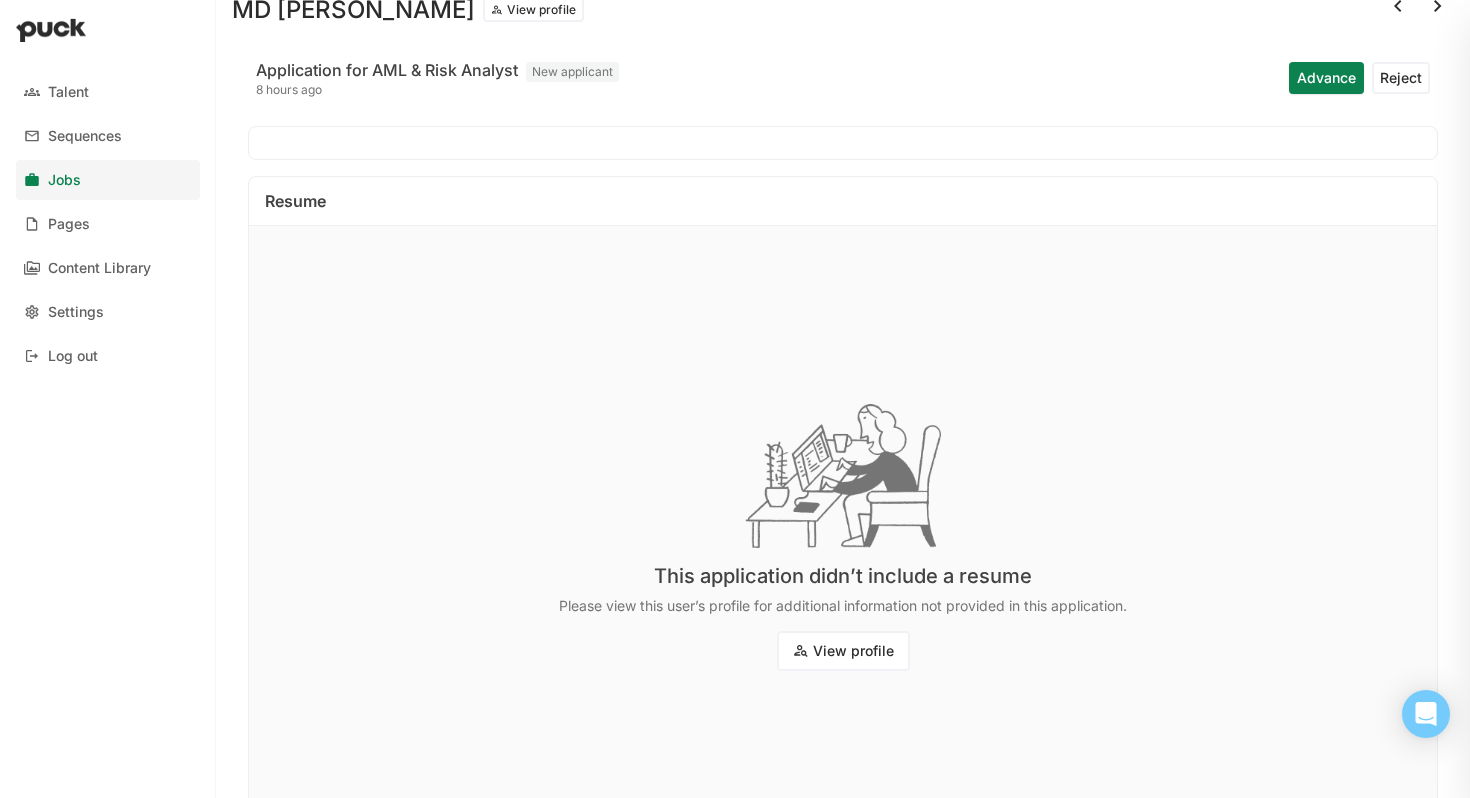 scroll, scrollTop: 150, scrollLeft: 0, axis: vertical 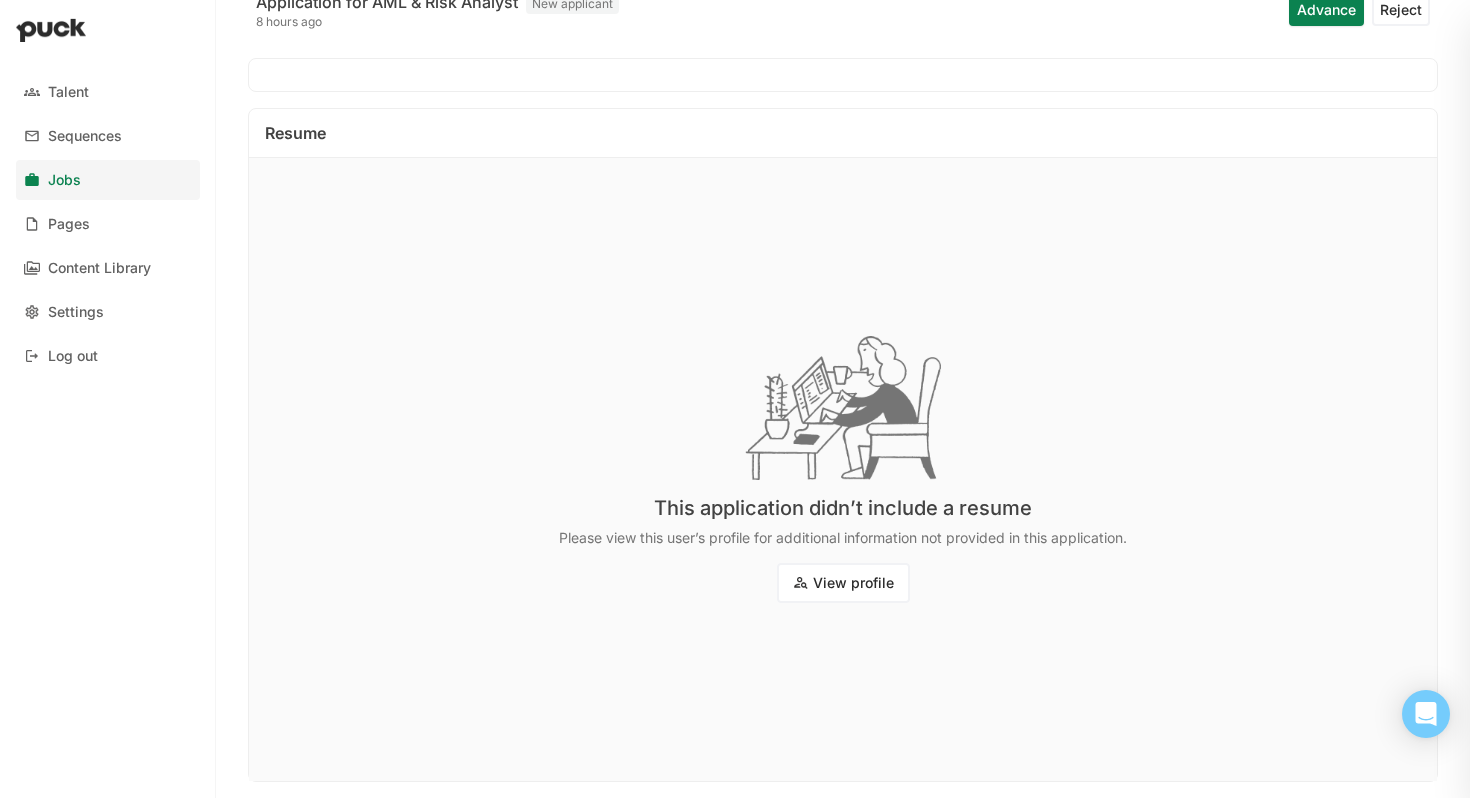 click on "View profile" at bounding box center [843, 583] 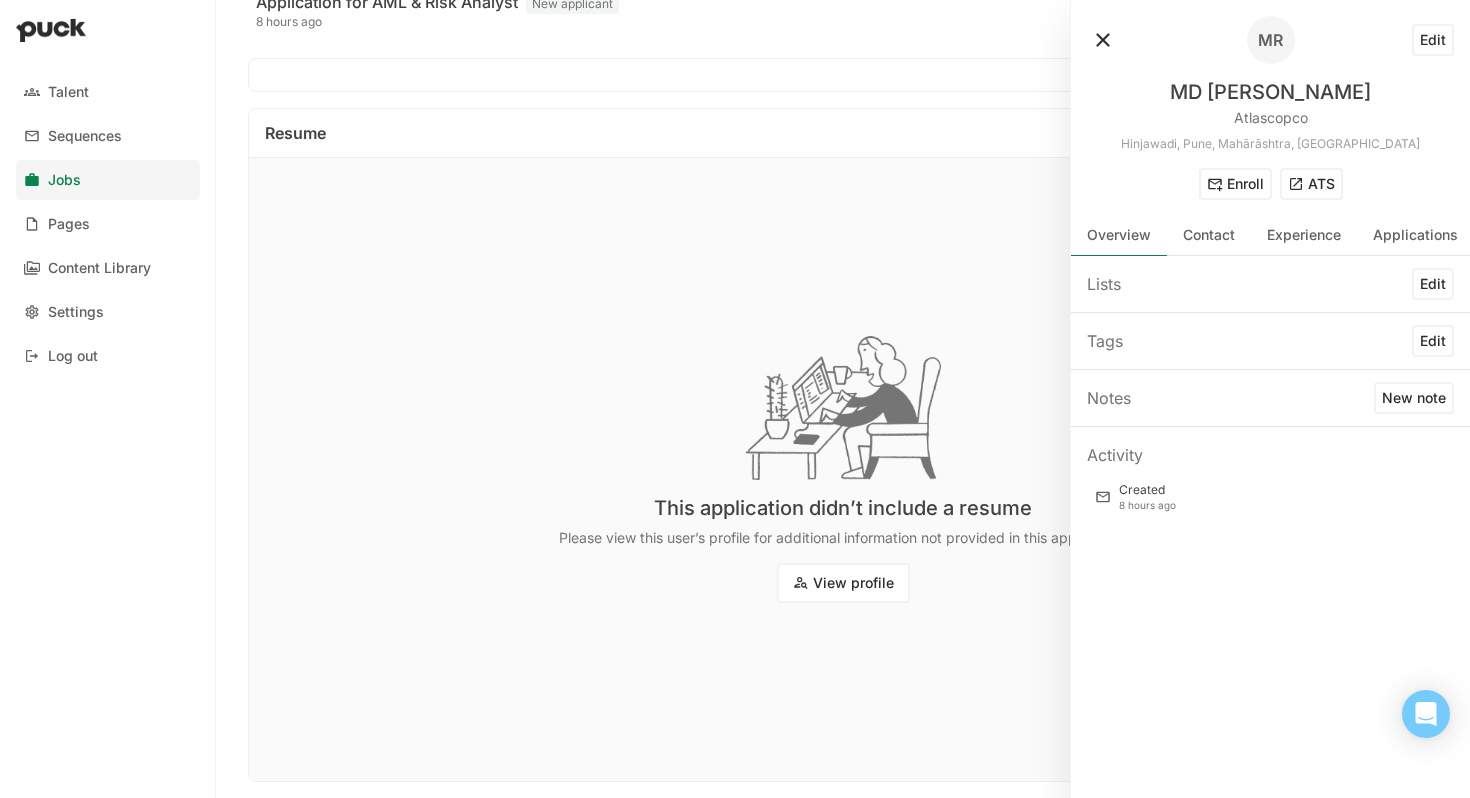 click on "This application didn’t include a resume Please view this user’s profile for additional information not provided in this application. View profile" at bounding box center [843, 469] 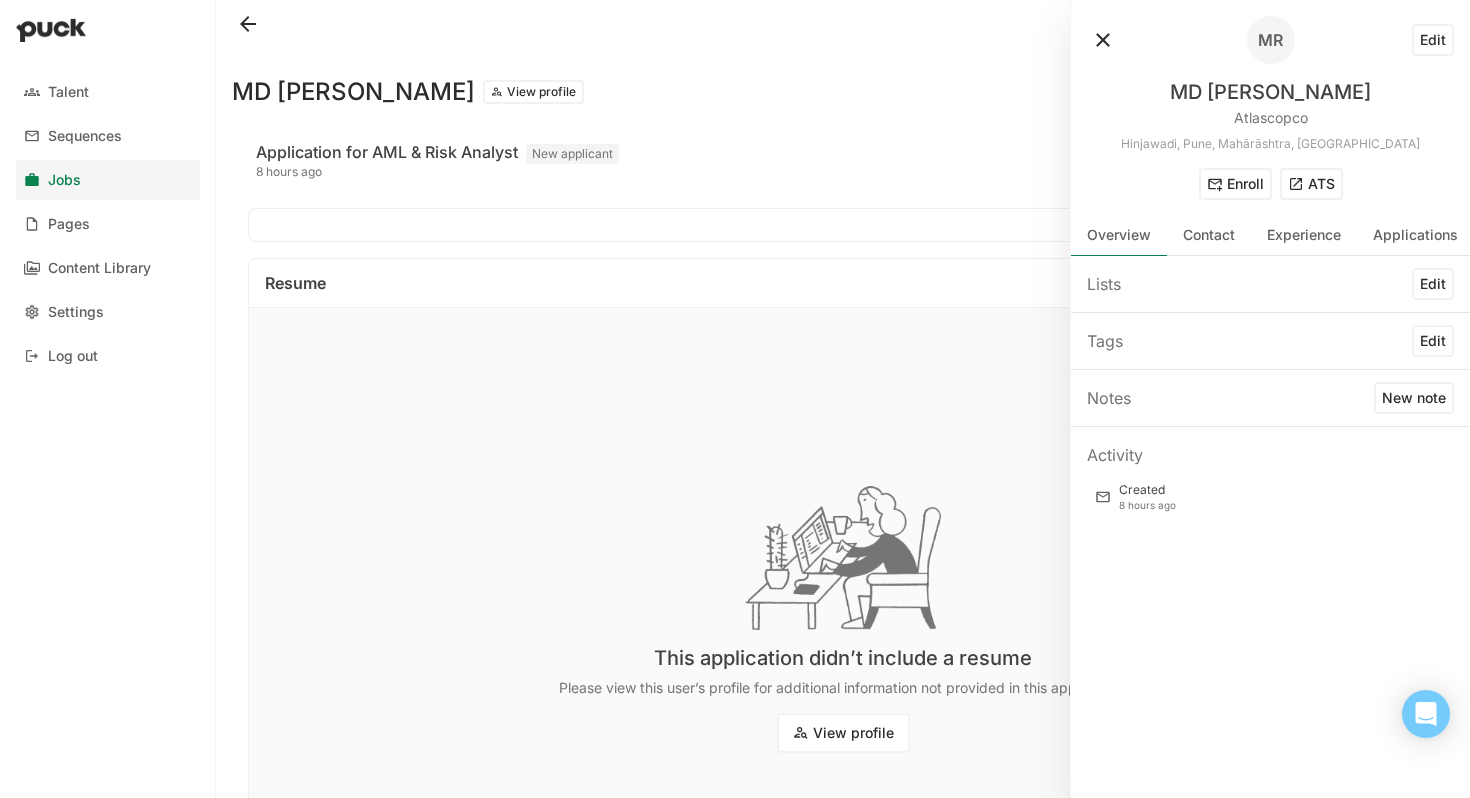 click at bounding box center [1103, 40] 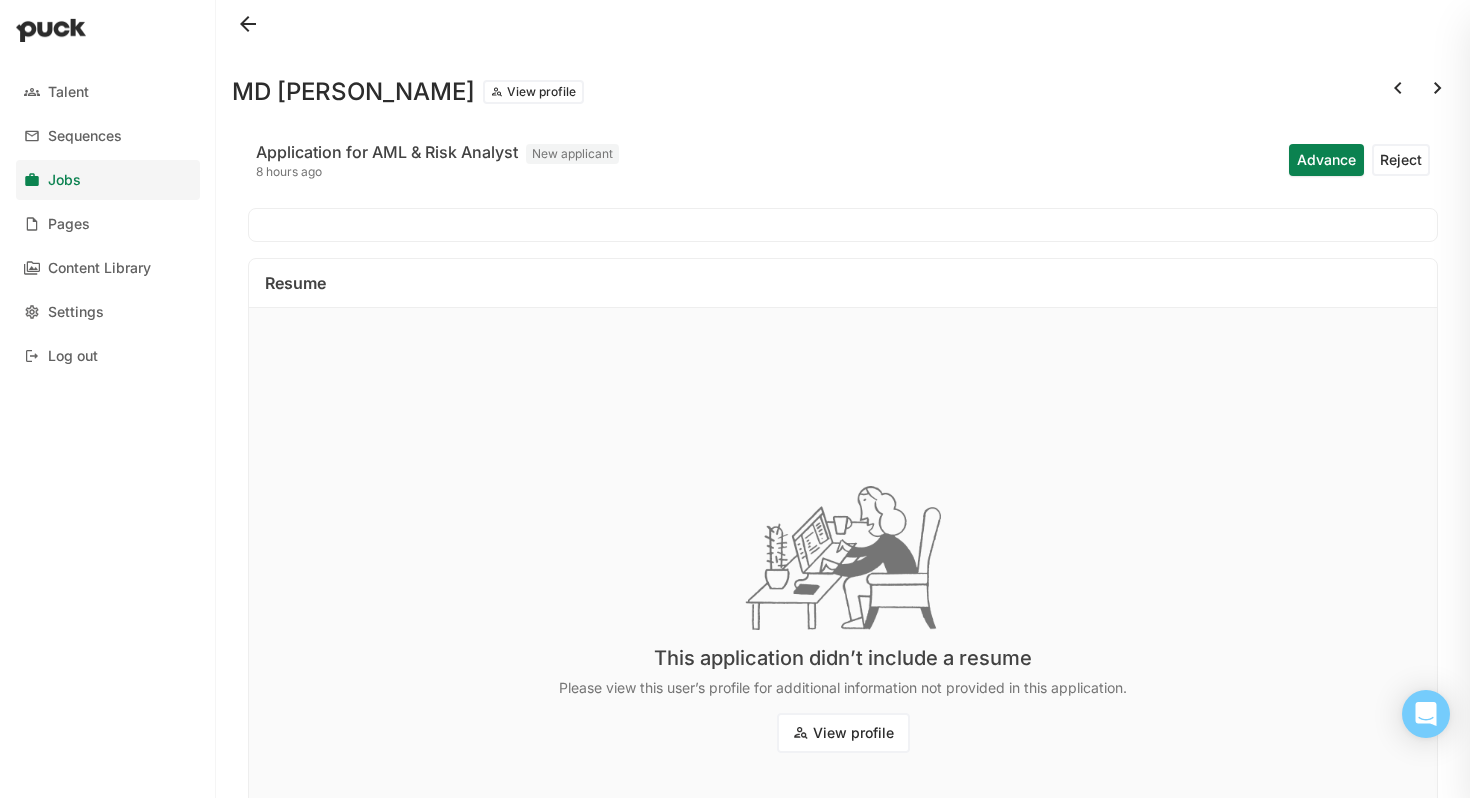 click on "Advance" at bounding box center [1326, 160] 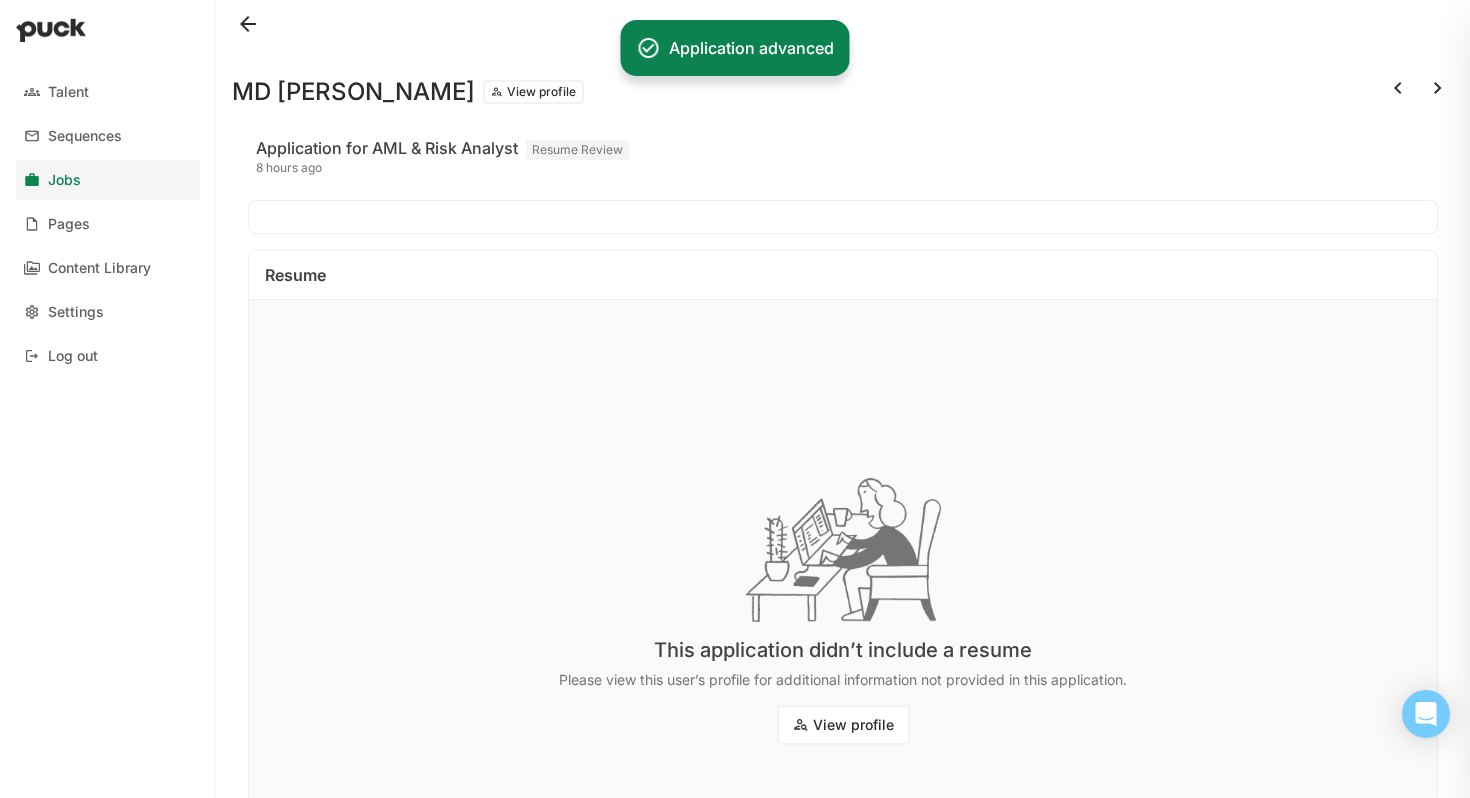 click at bounding box center (1398, 88) 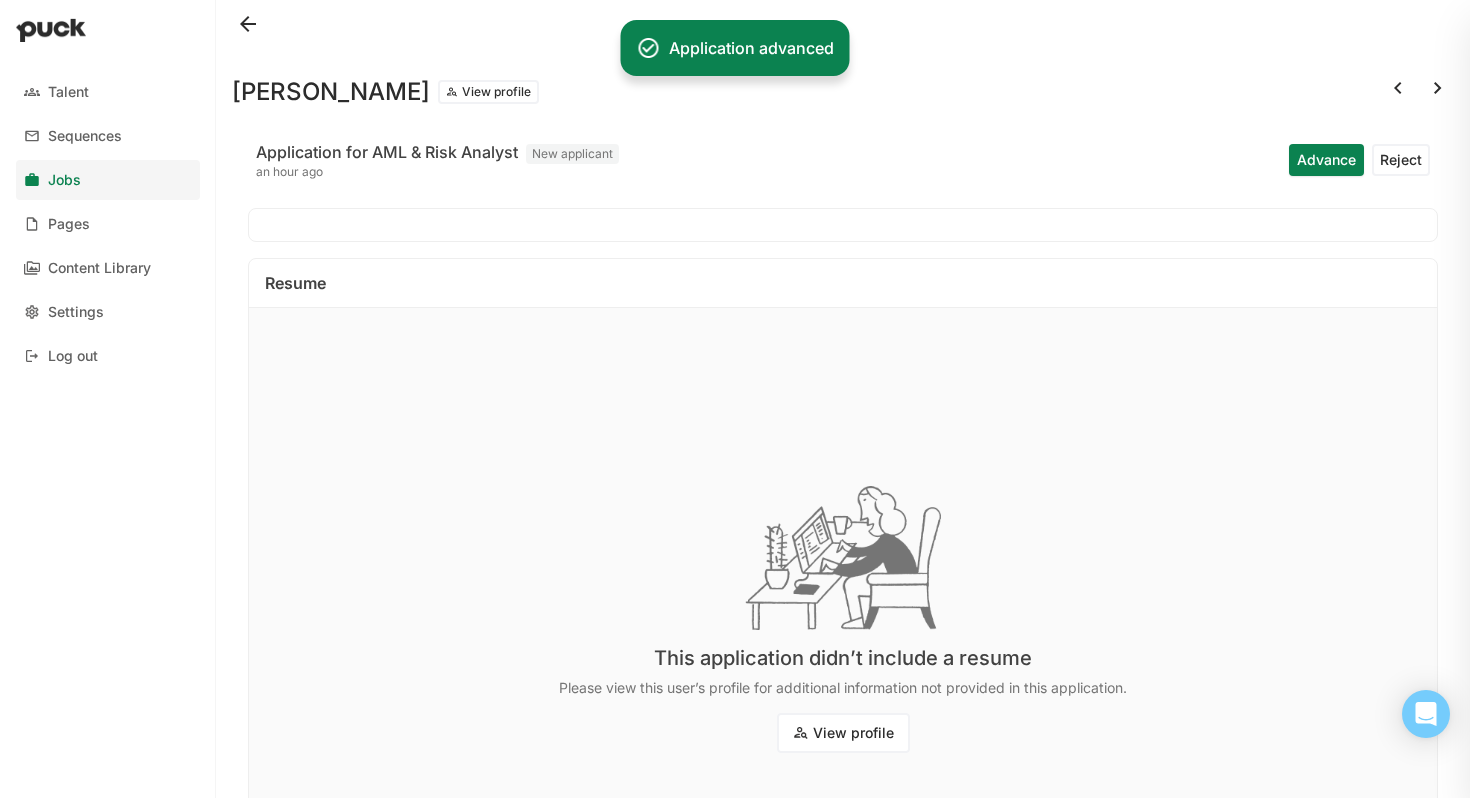 click on "View profile" at bounding box center [843, 733] 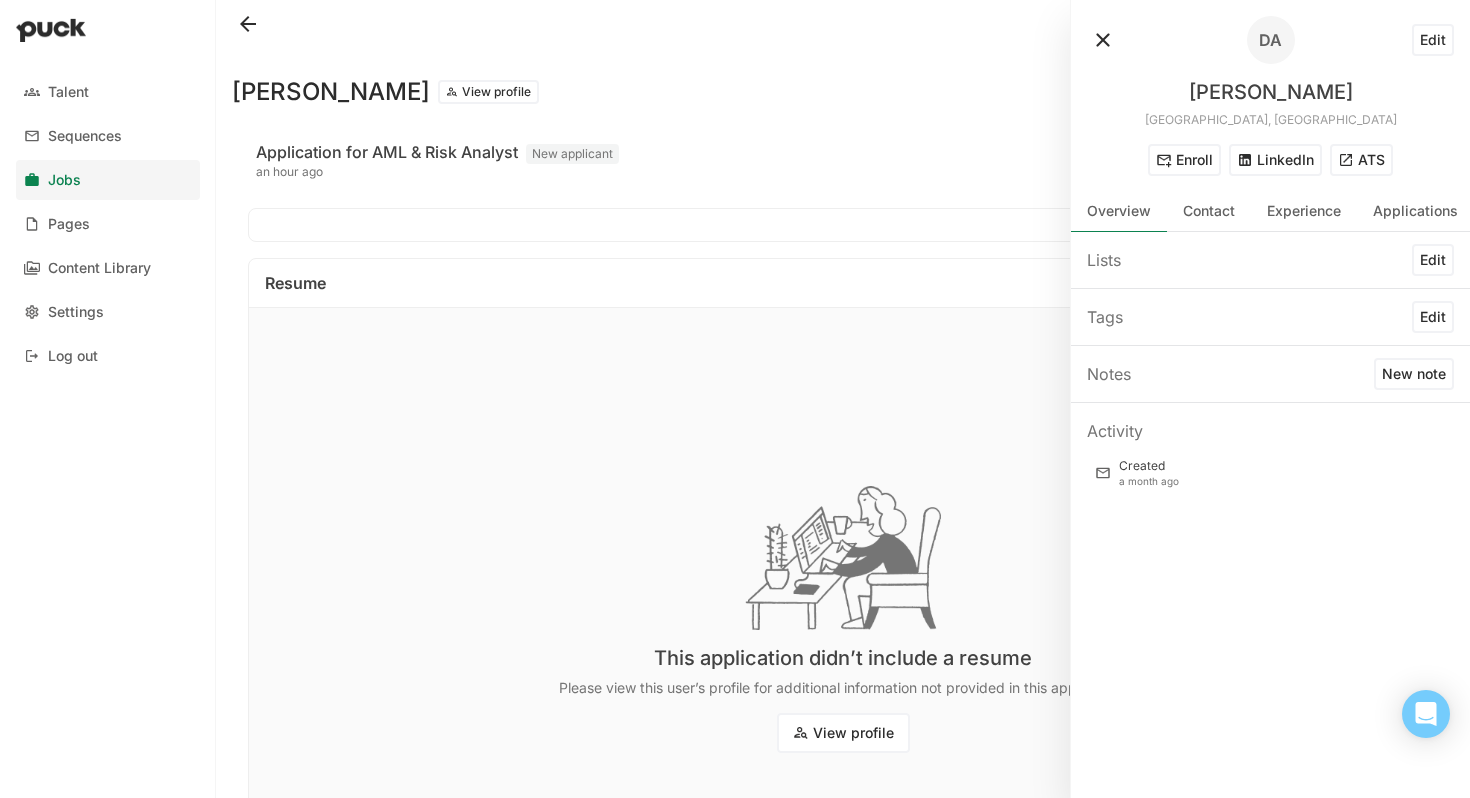click at bounding box center (1103, 40) 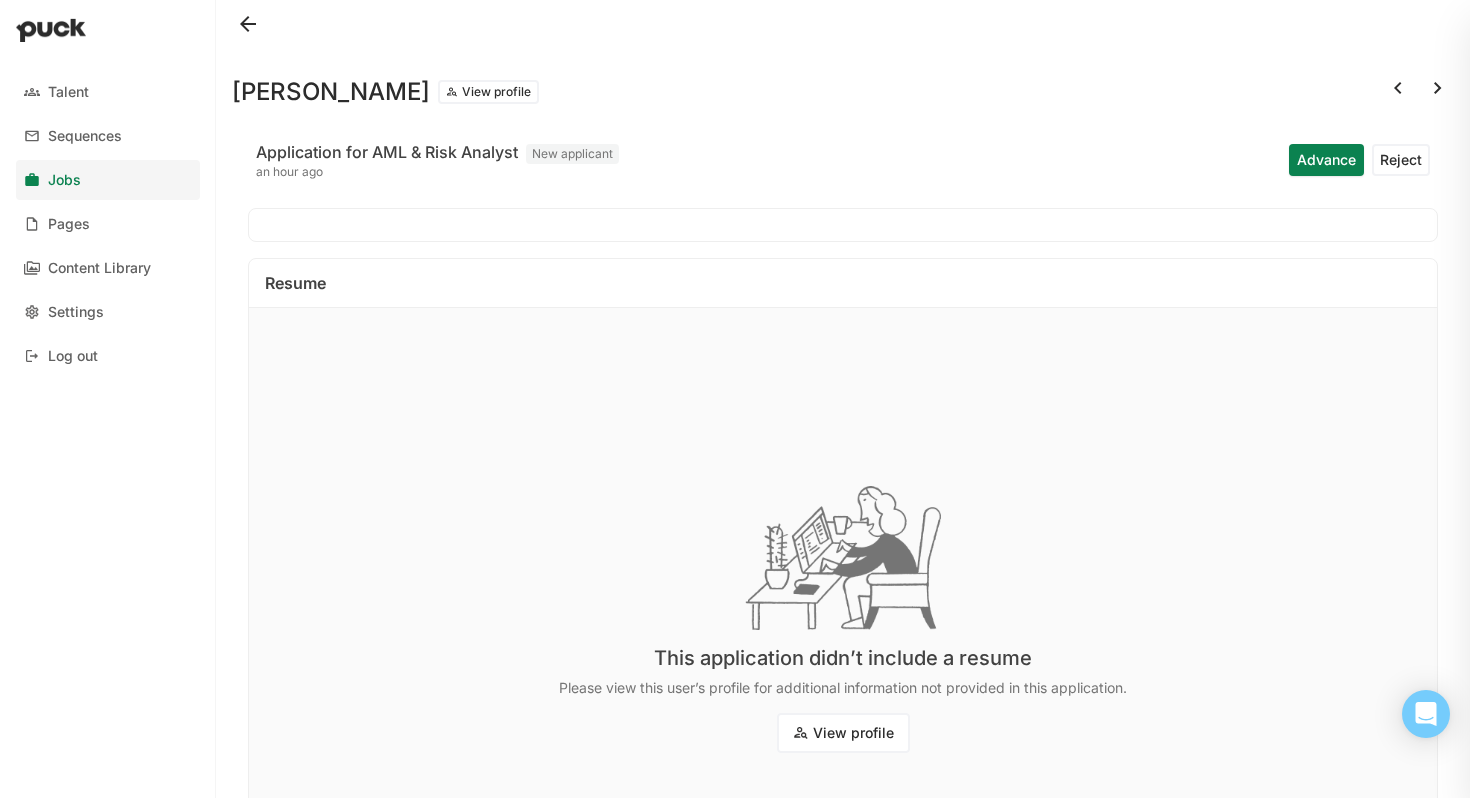 click on "Advance" at bounding box center (1326, 160) 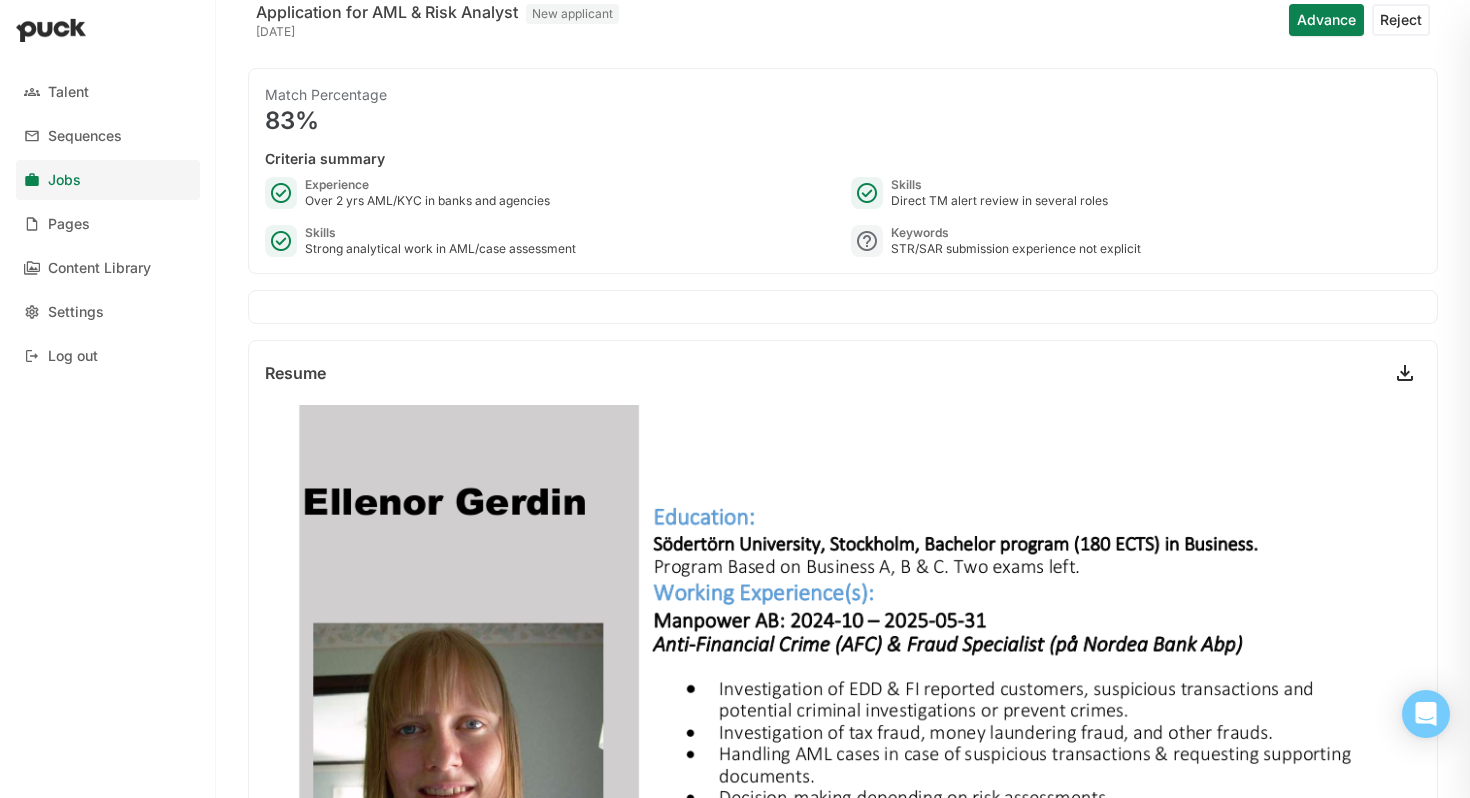 scroll, scrollTop: 0, scrollLeft: 0, axis: both 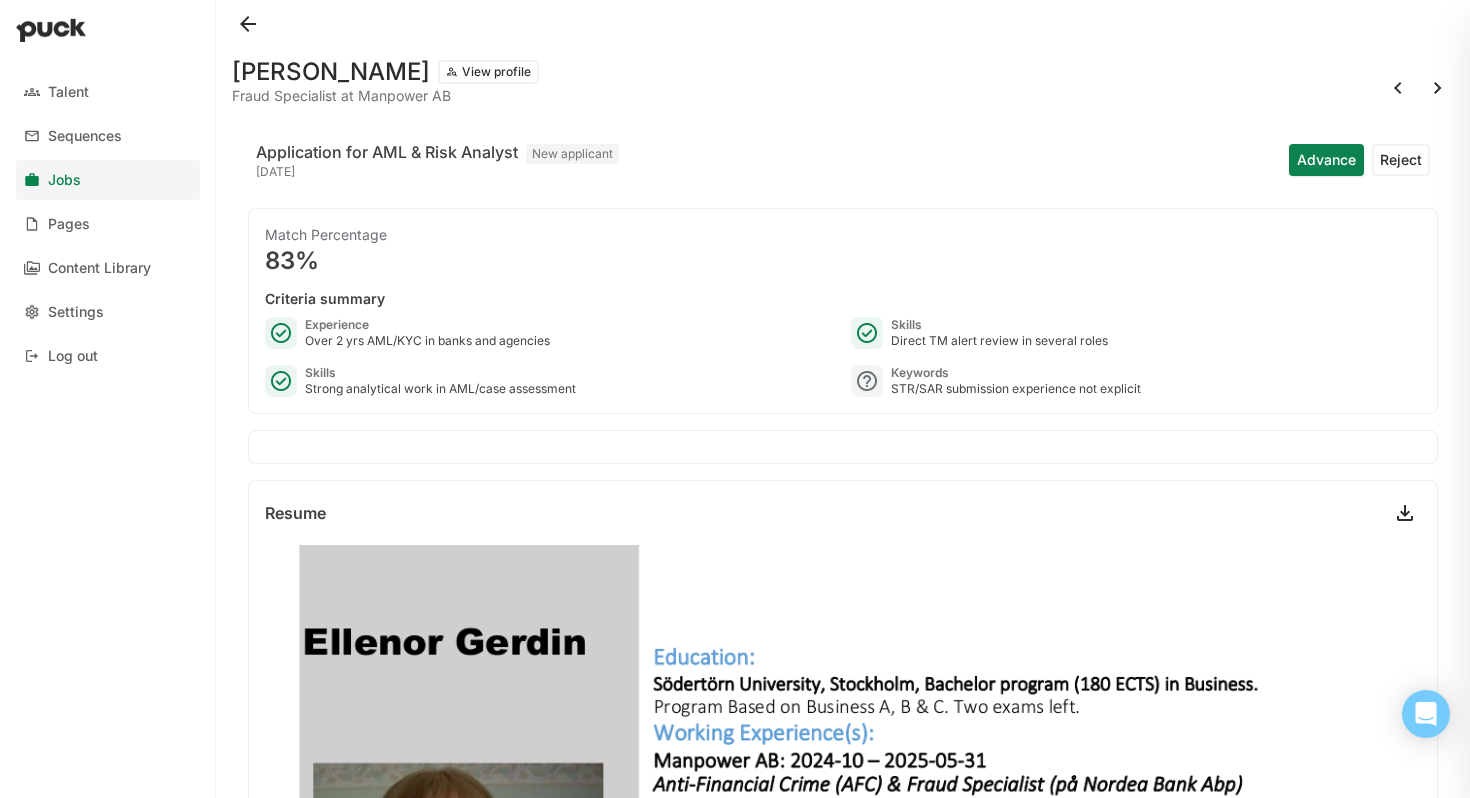 click at bounding box center [1398, 88] 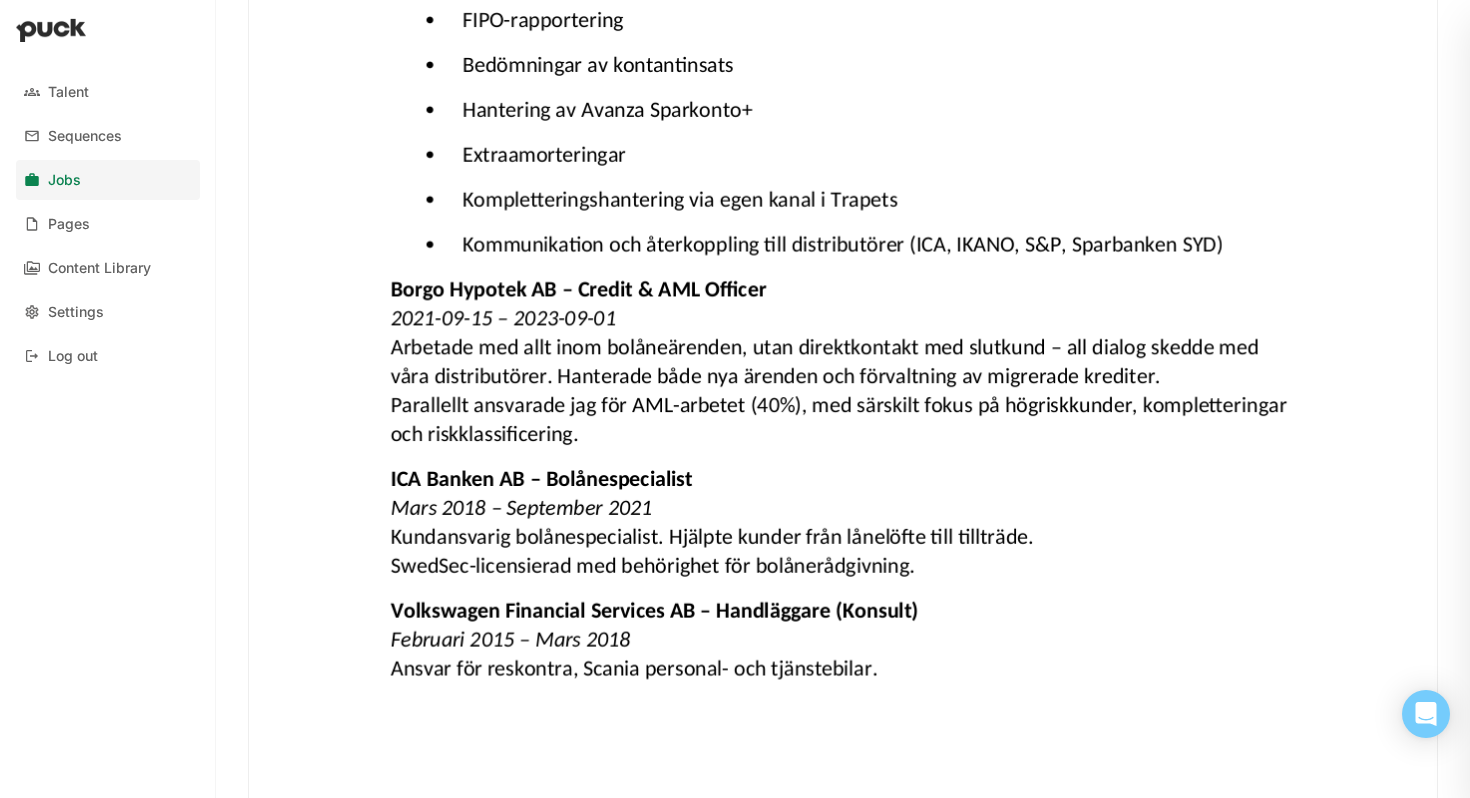 scroll, scrollTop: 0, scrollLeft: 0, axis: both 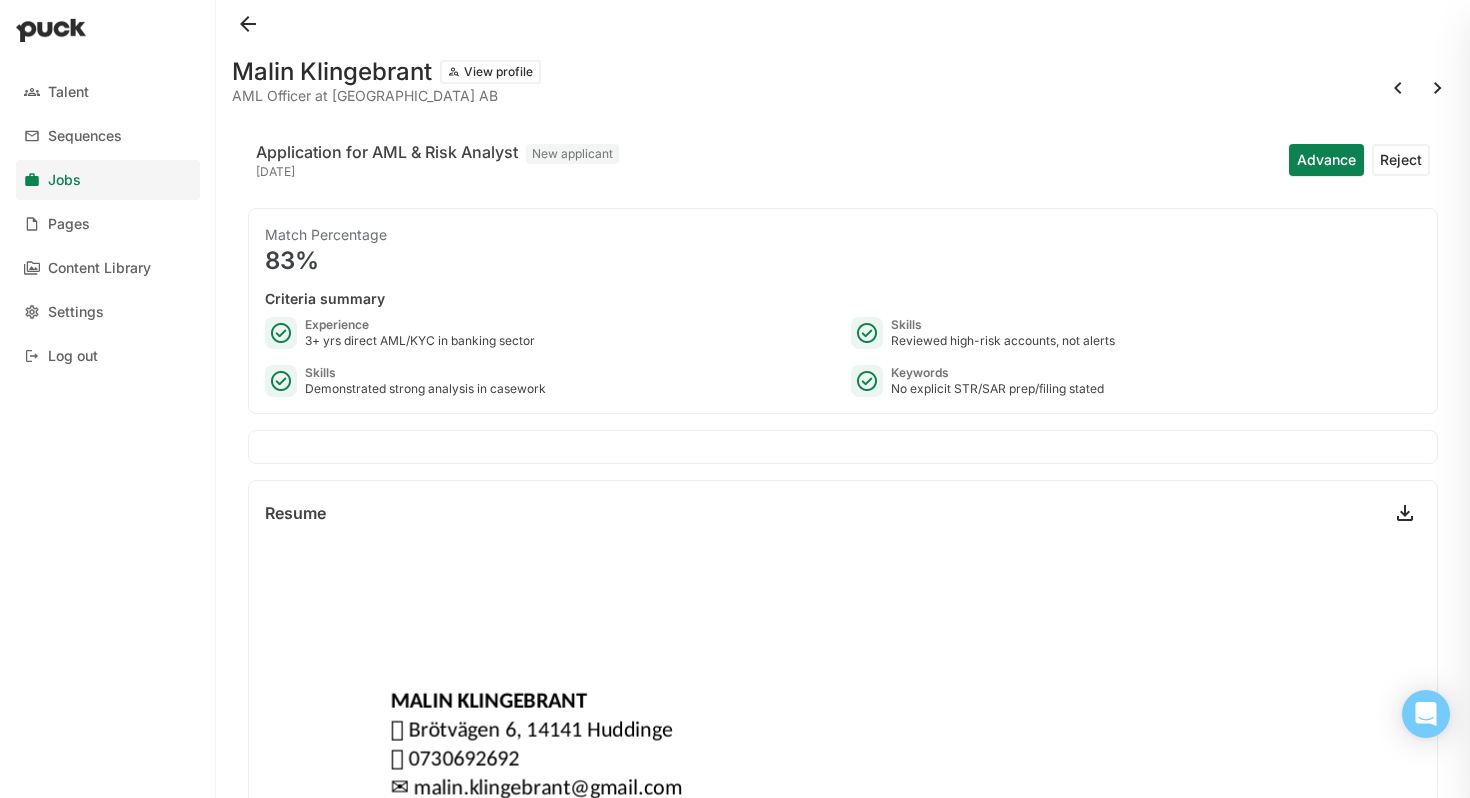click at bounding box center (1398, 88) 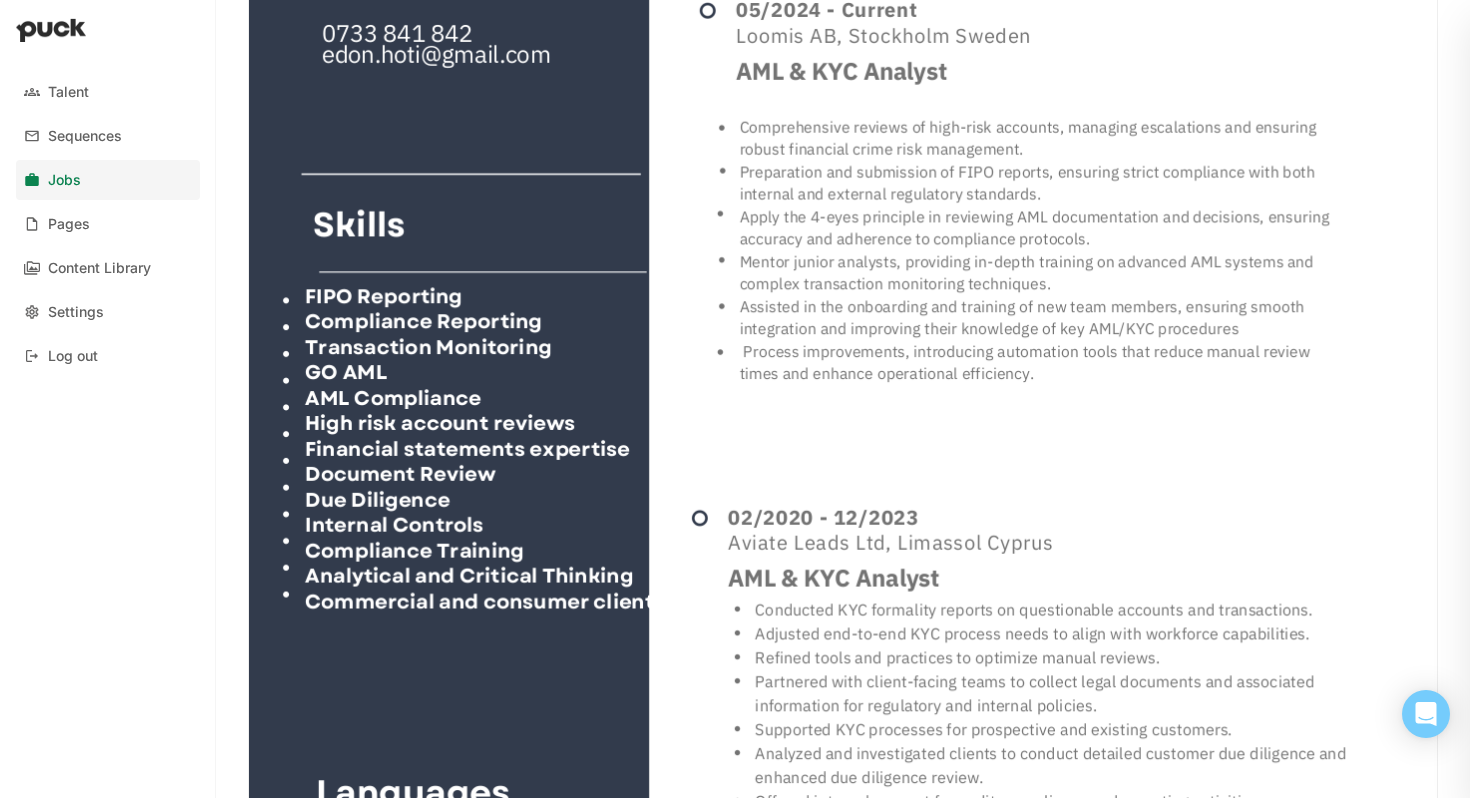 scroll, scrollTop: 0, scrollLeft: 0, axis: both 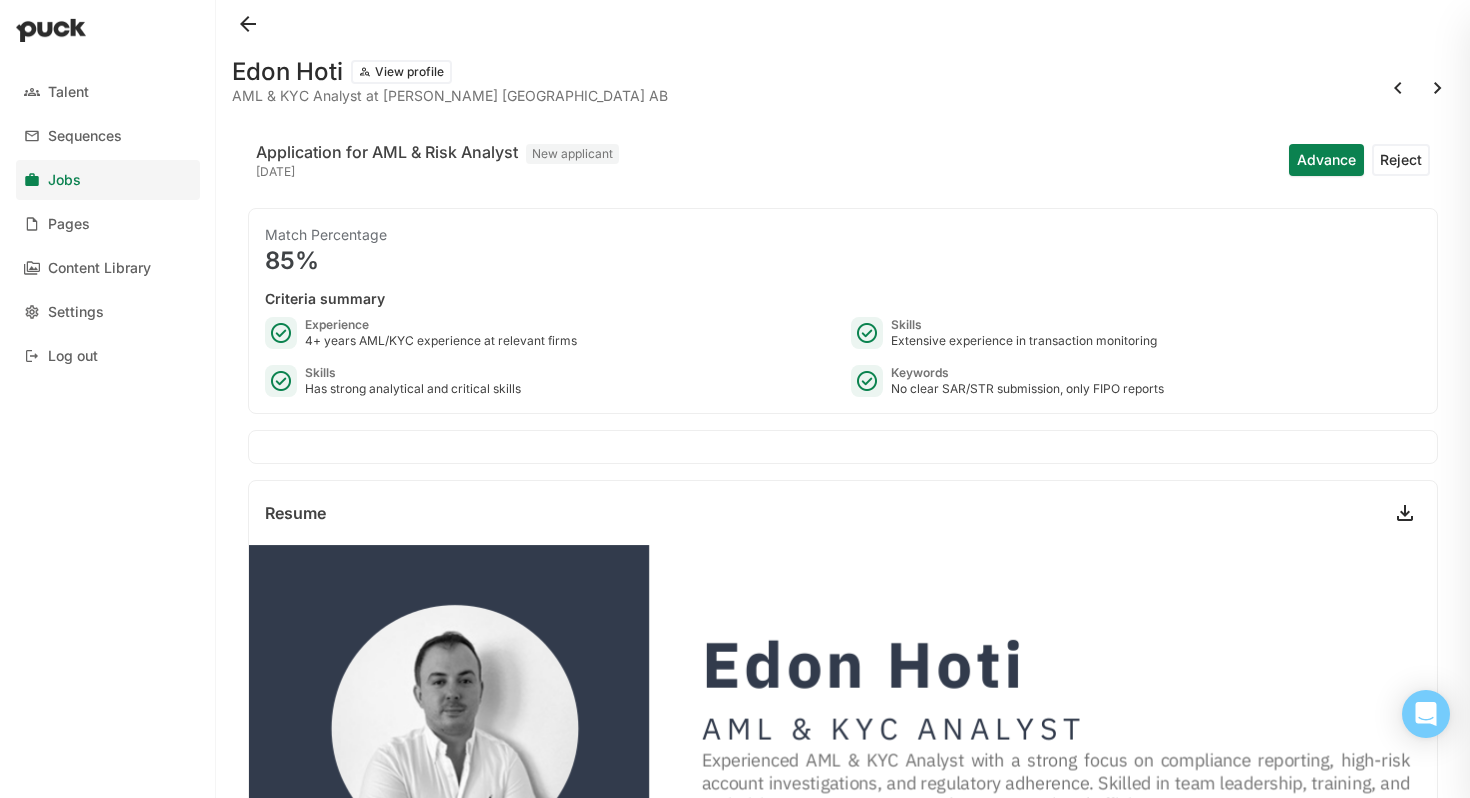 click at bounding box center [1398, 88] 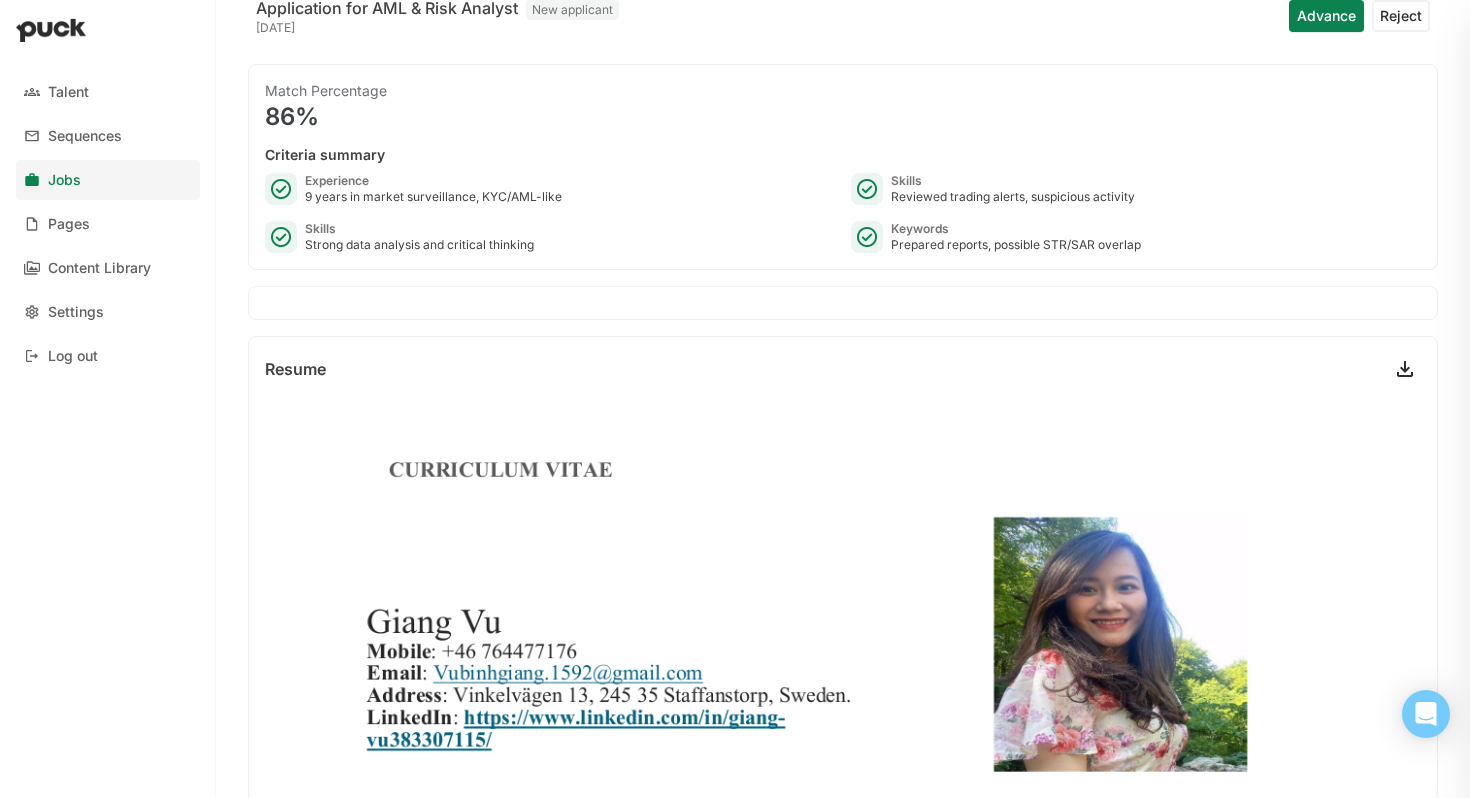 scroll, scrollTop: 0, scrollLeft: 0, axis: both 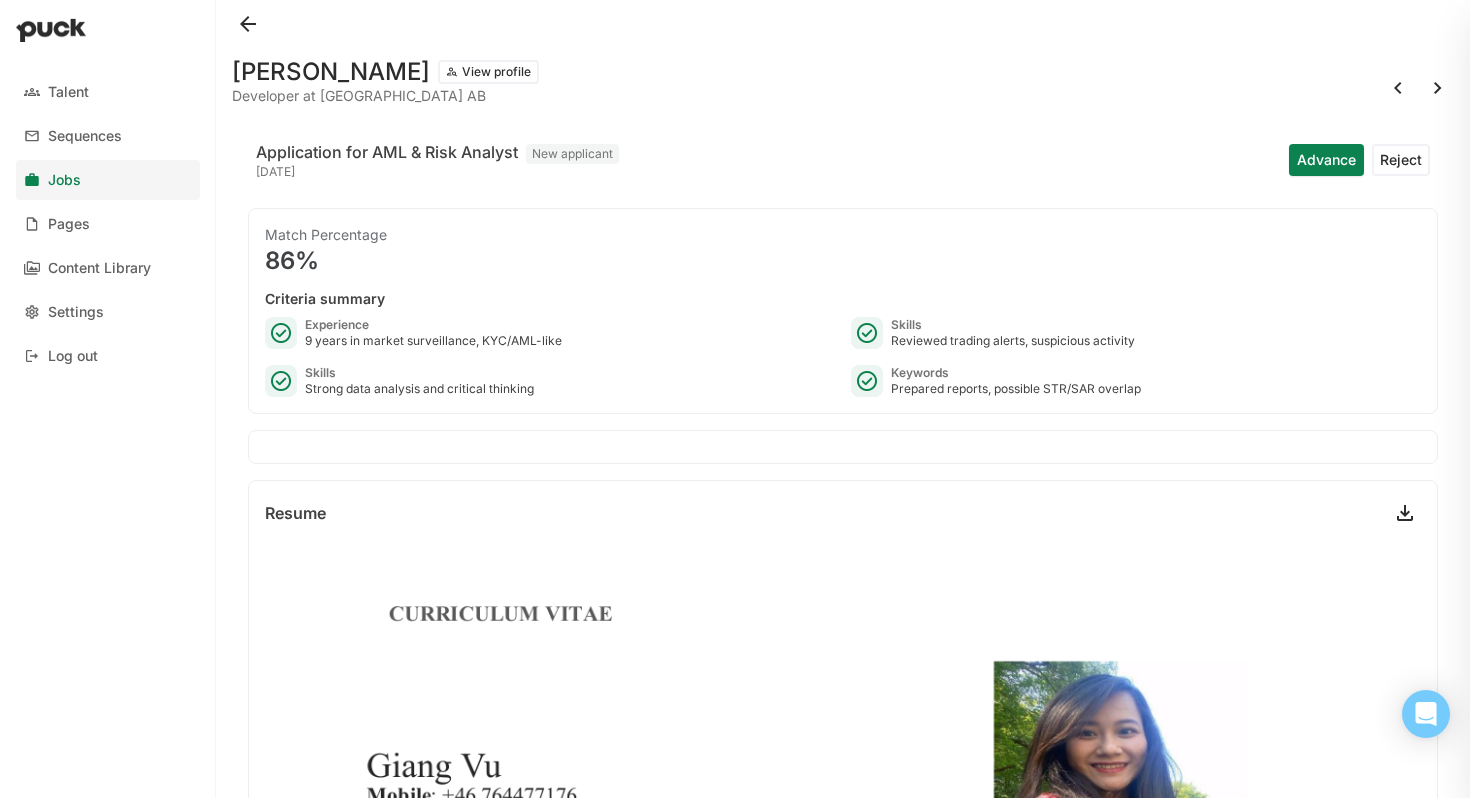 click at bounding box center [1398, 88] 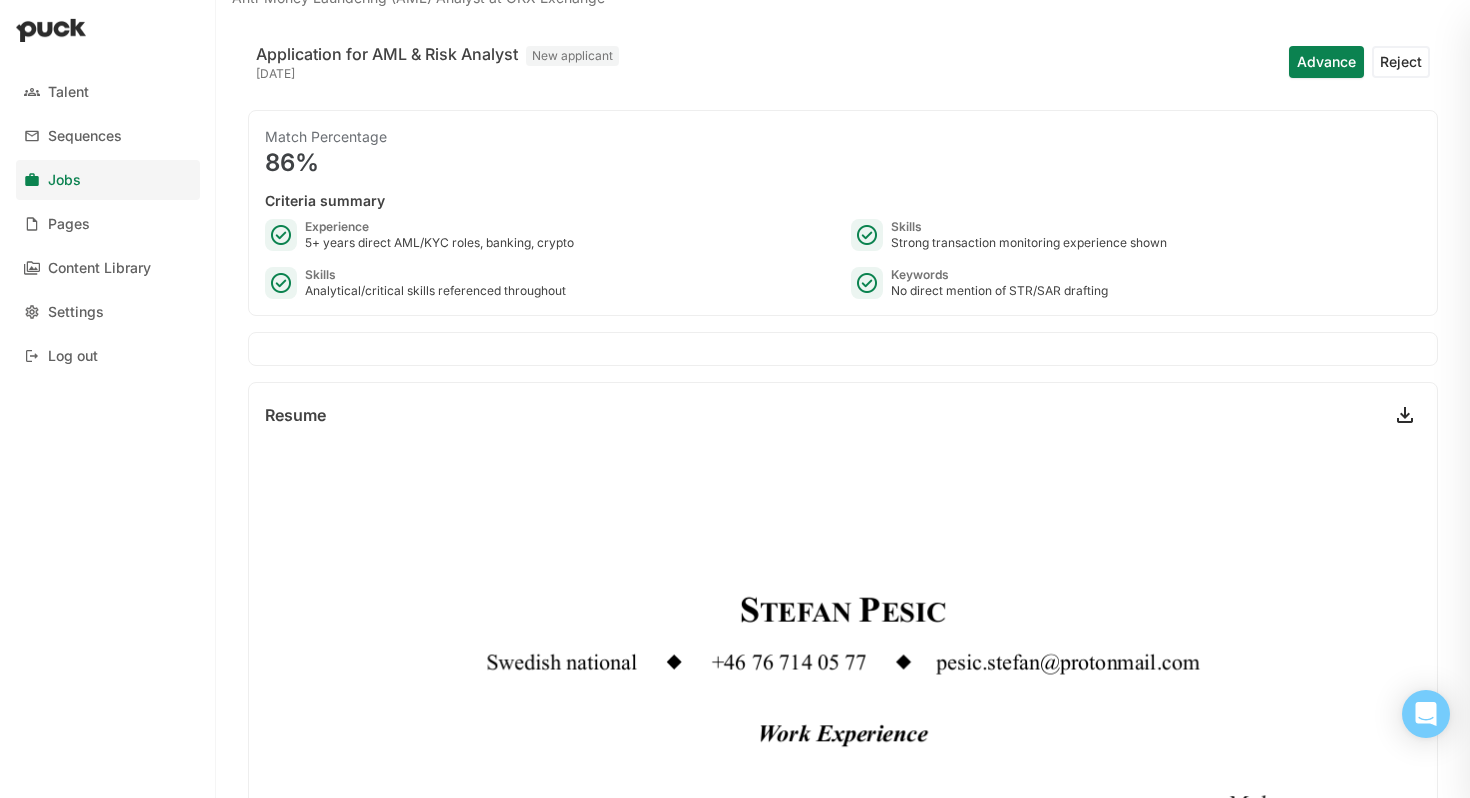 scroll, scrollTop: 0, scrollLeft: 0, axis: both 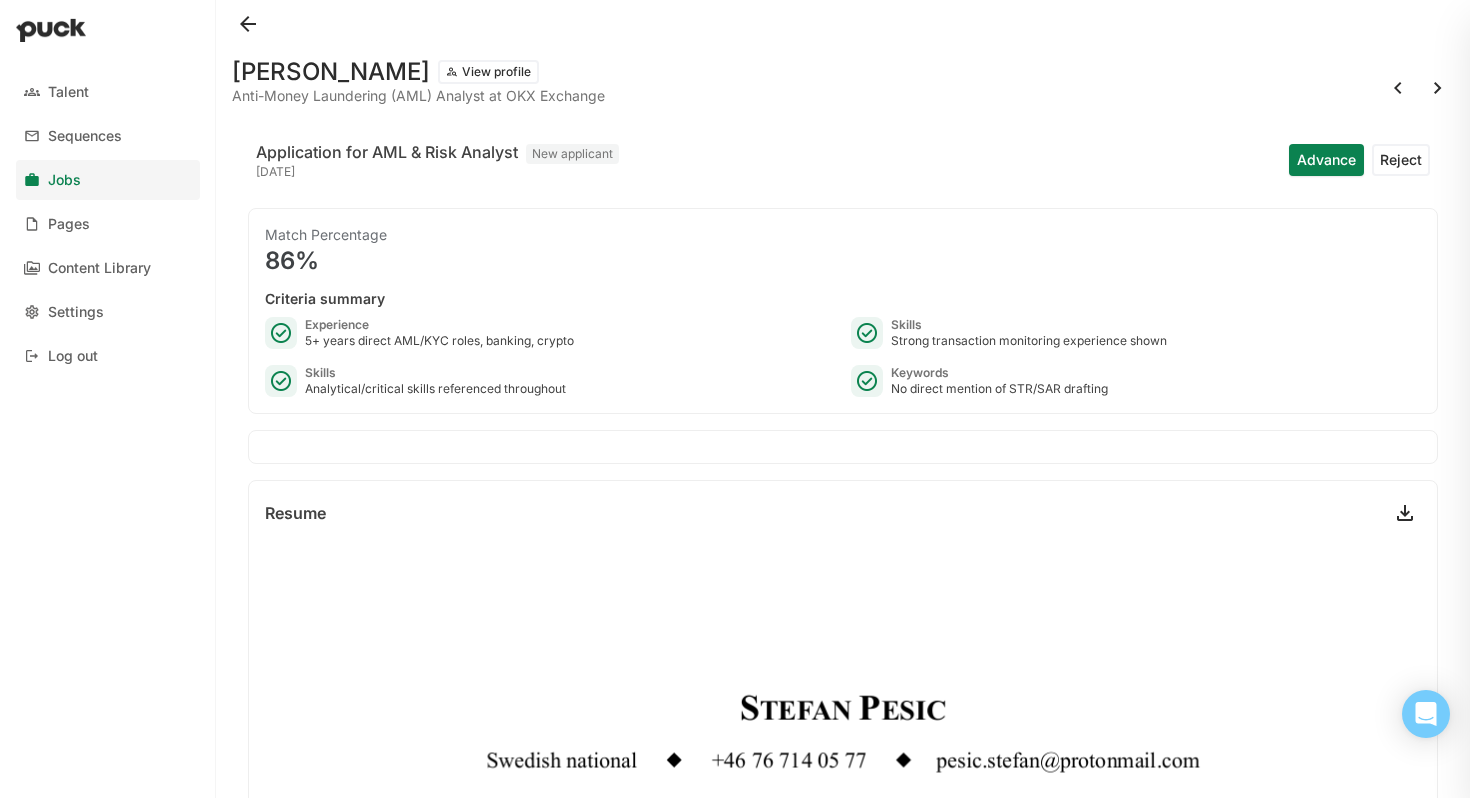 click at bounding box center (1398, 88) 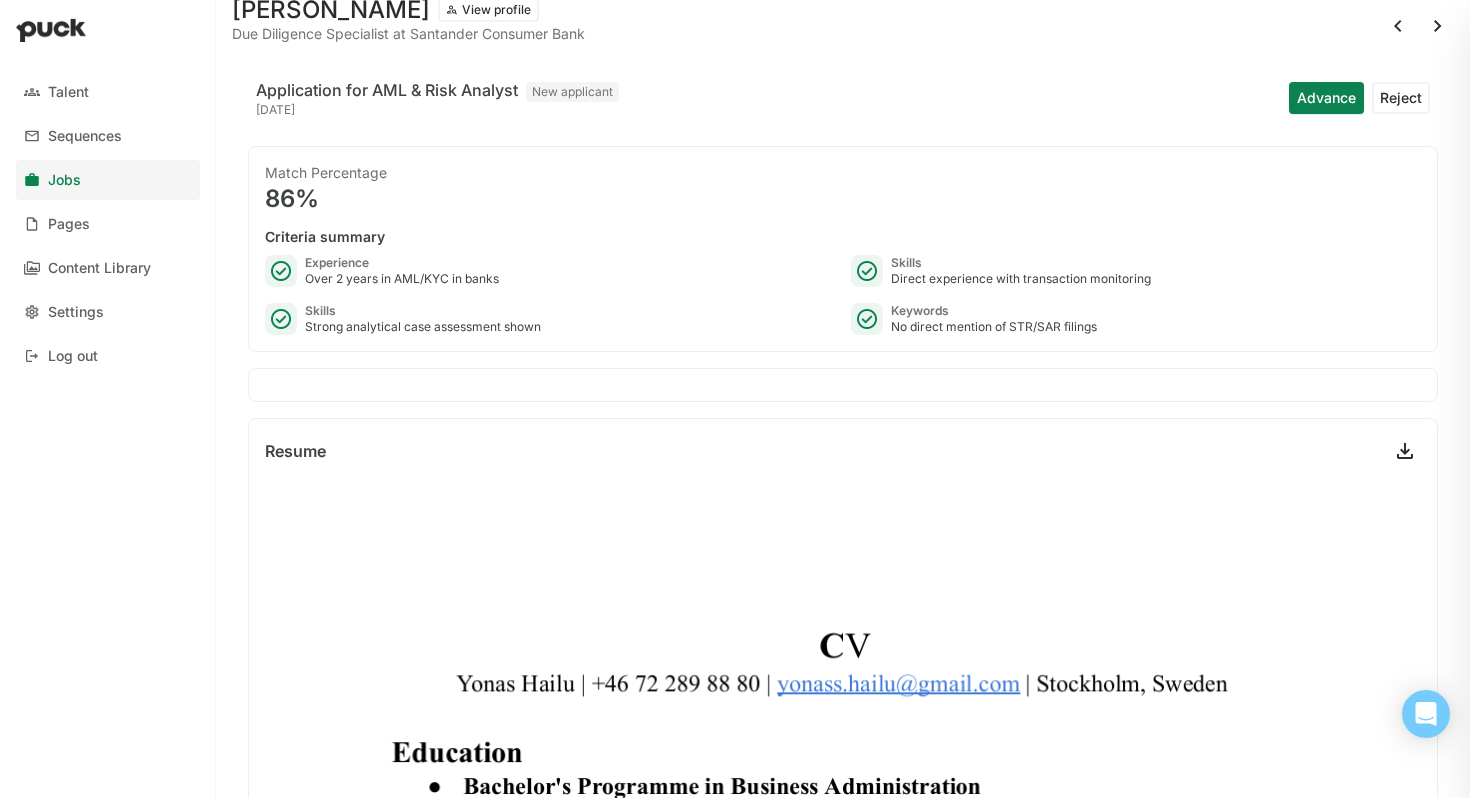 scroll, scrollTop: 0, scrollLeft: 0, axis: both 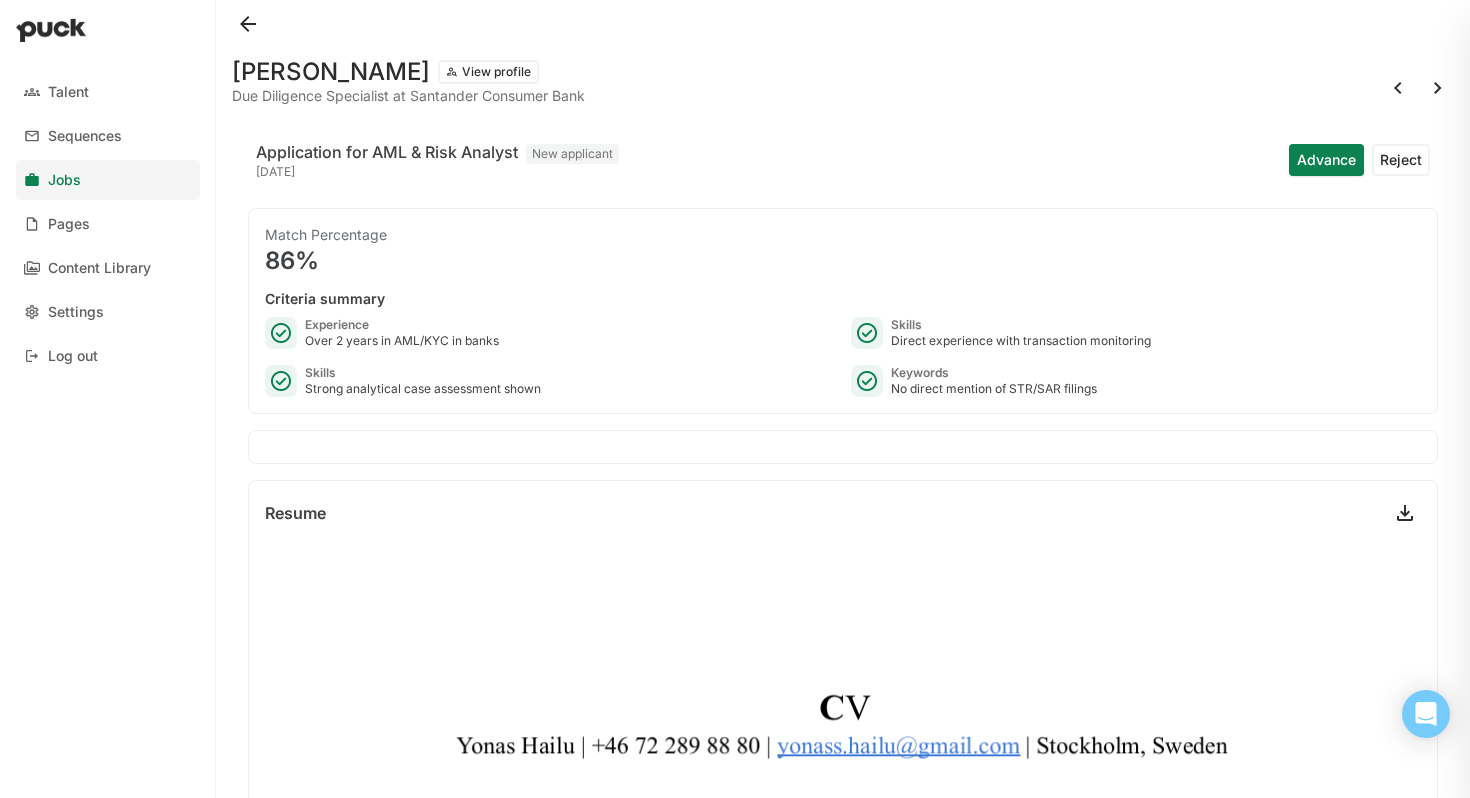 click at bounding box center (1398, 88) 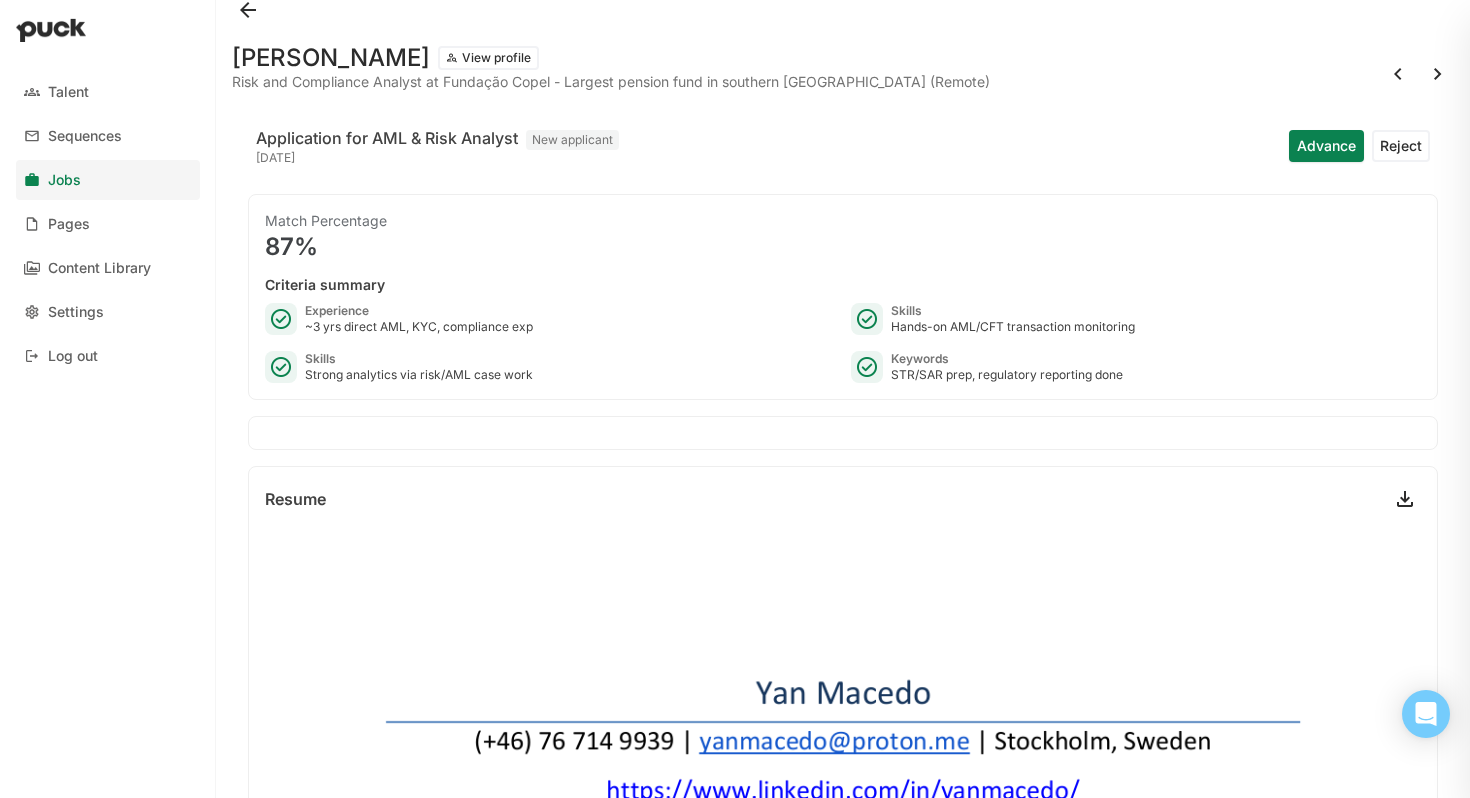 scroll, scrollTop: 0, scrollLeft: 0, axis: both 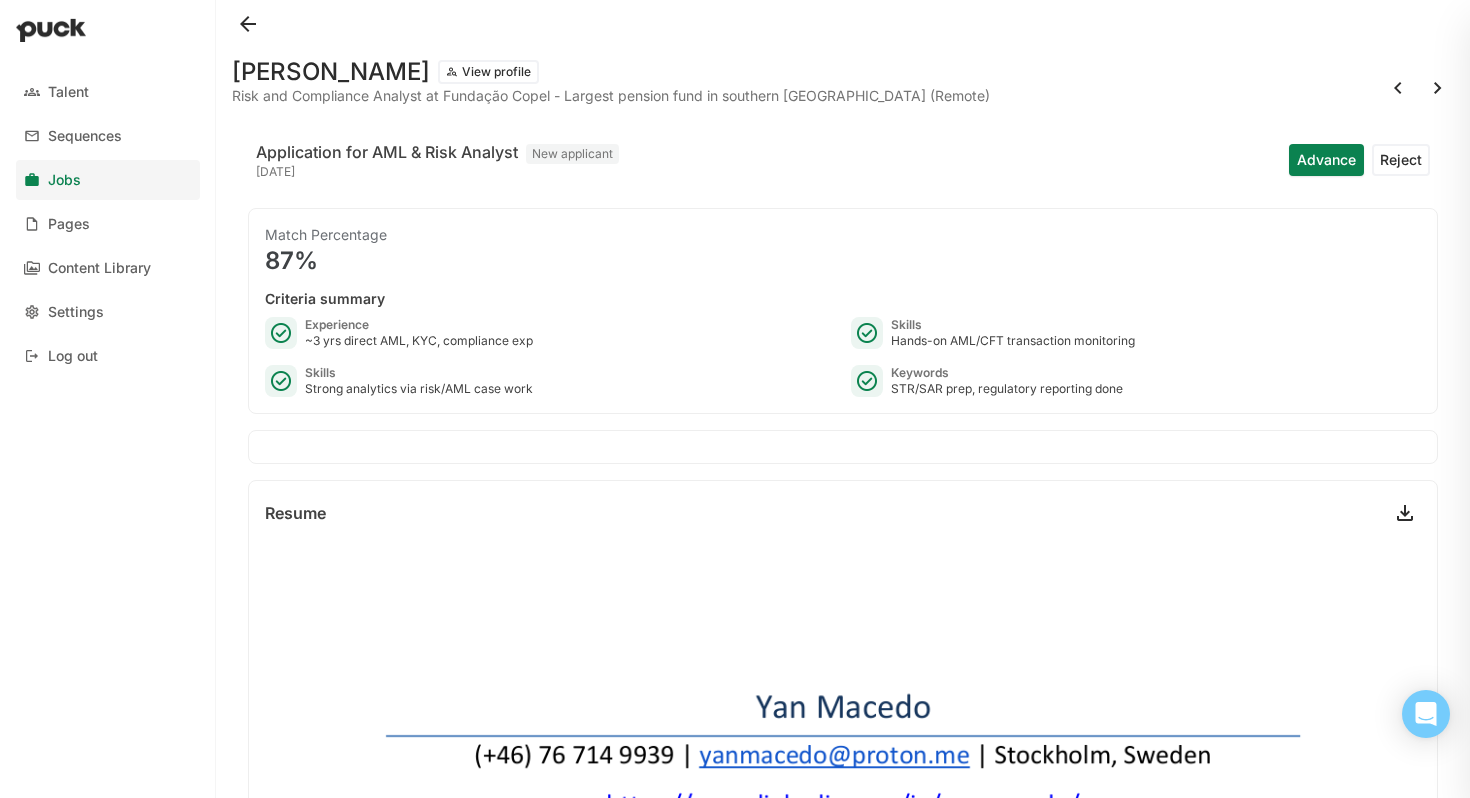 click on "Advance" at bounding box center (1326, 160) 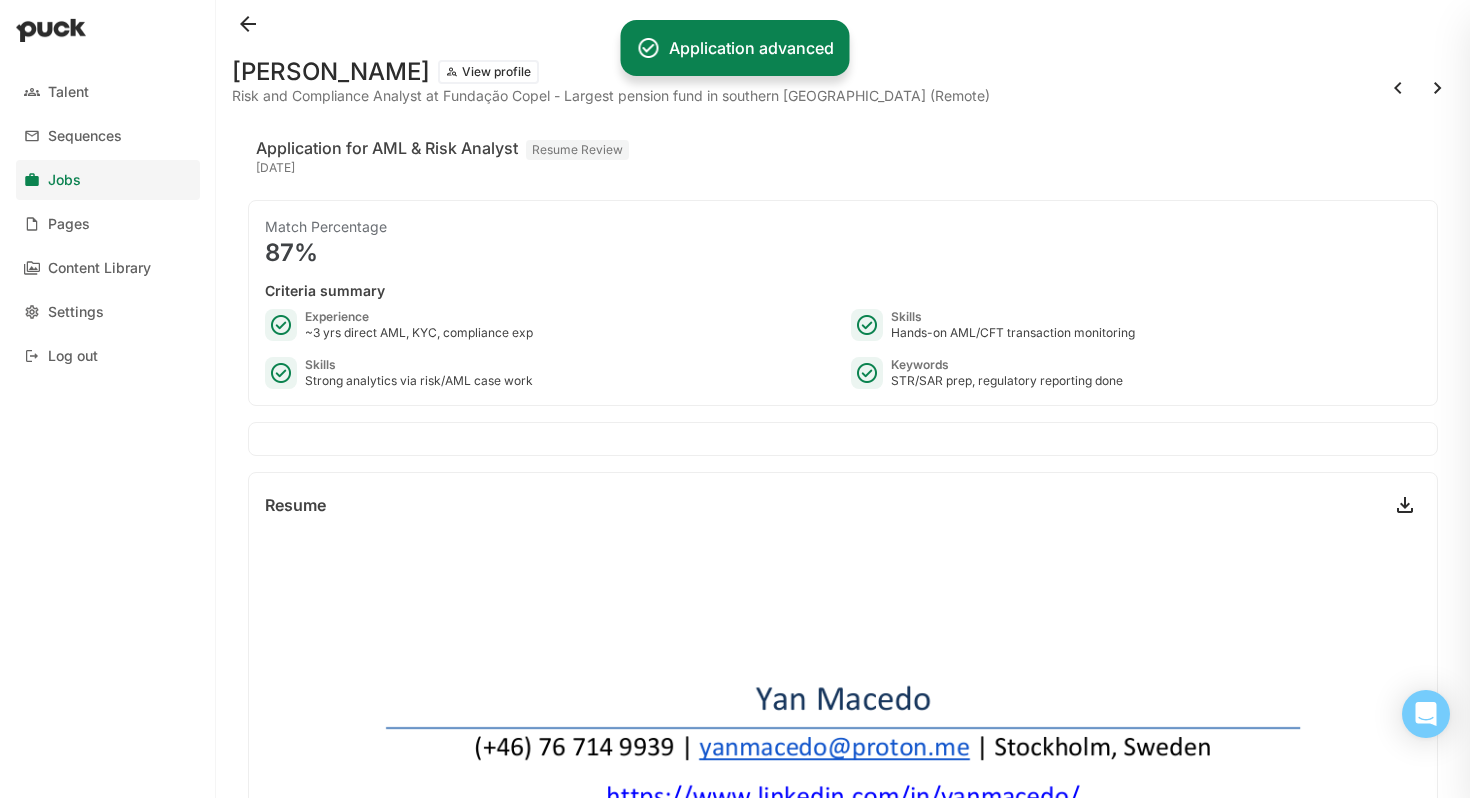 click at bounding box center [1398, 88] 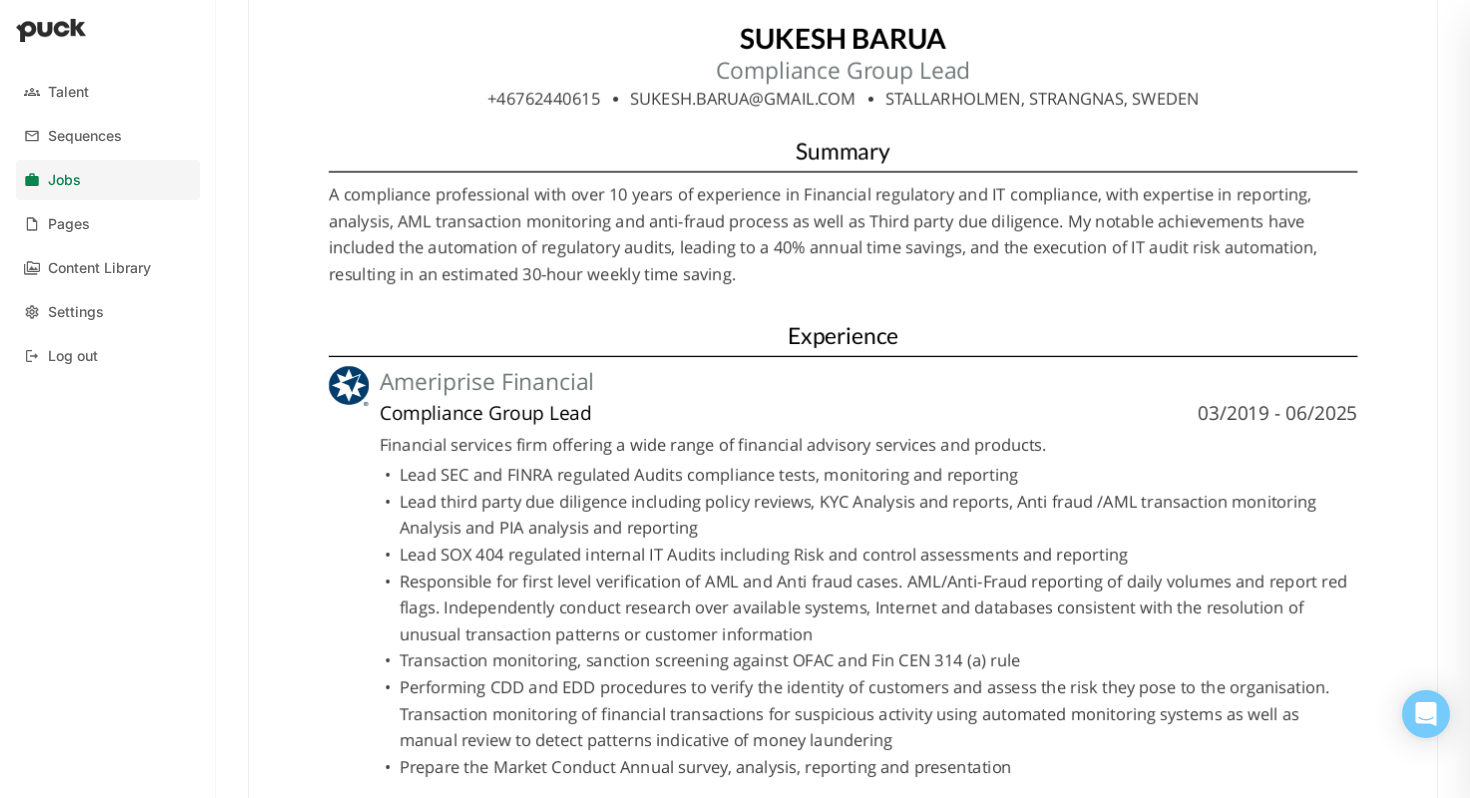 scroll, scrollTop: 0, scrollLeft: 0, axis: both 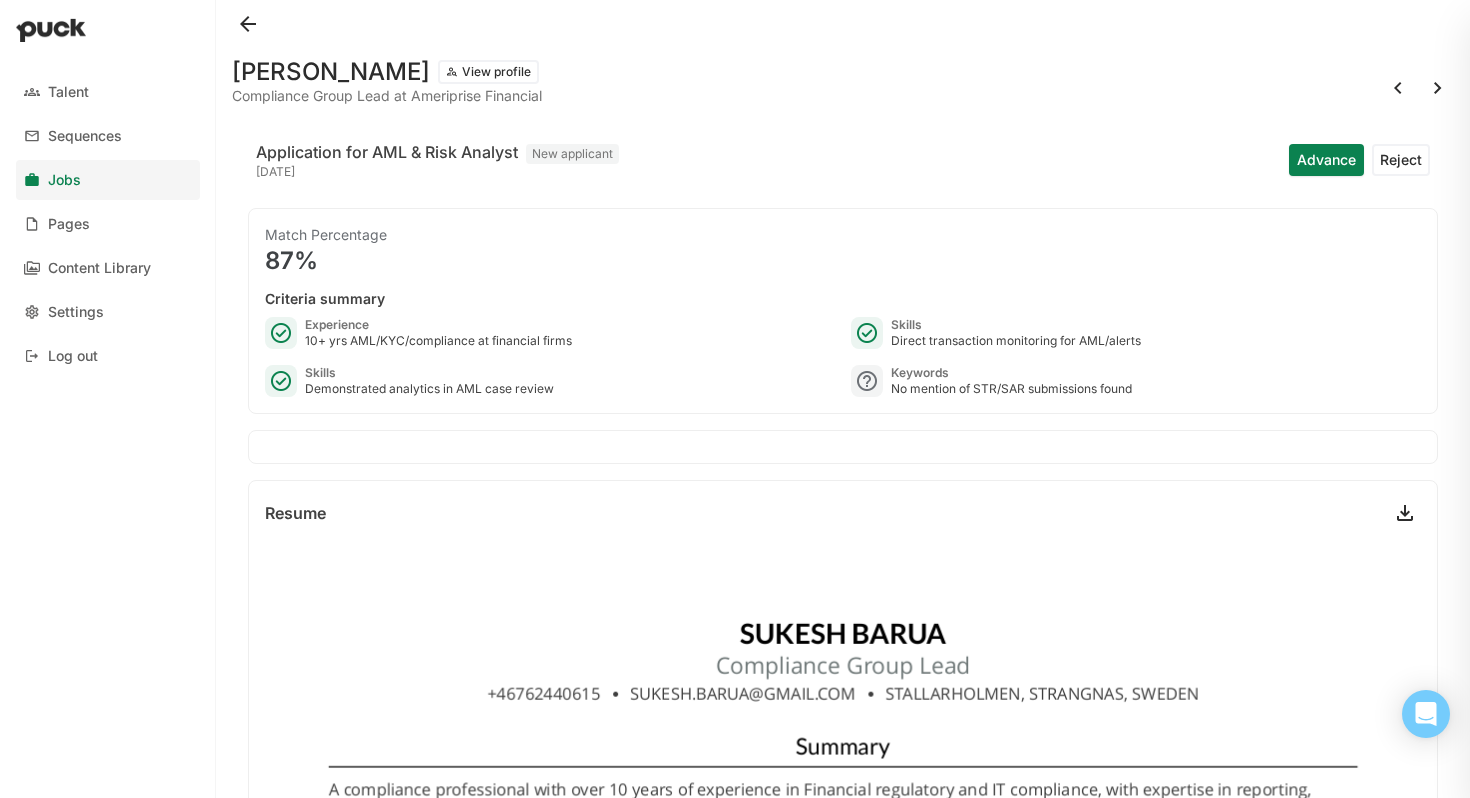 click on "Advance" at bounding box center [1326, 160] 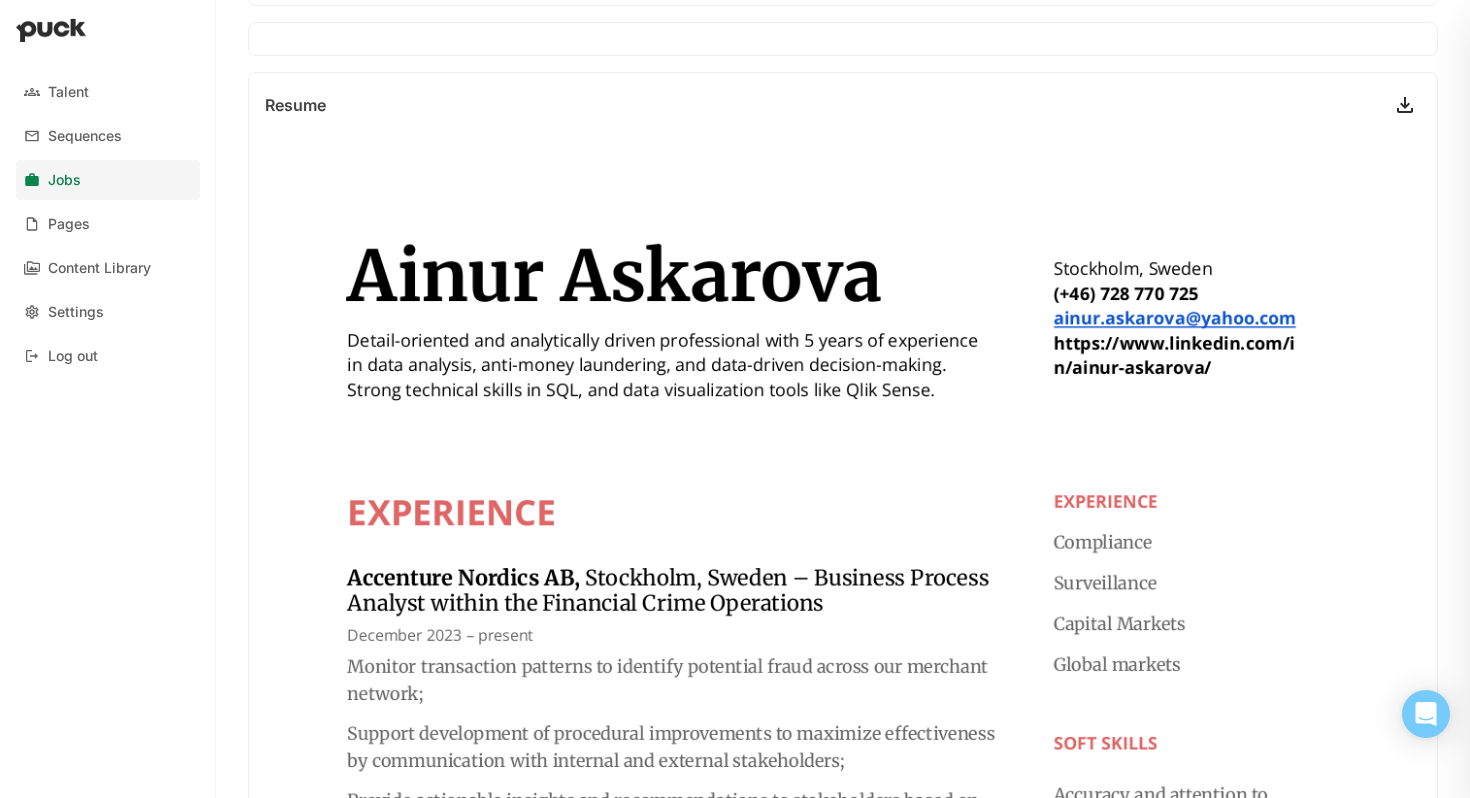 scroll, scrollTop: 0, scrollLeft: 0, axis: both 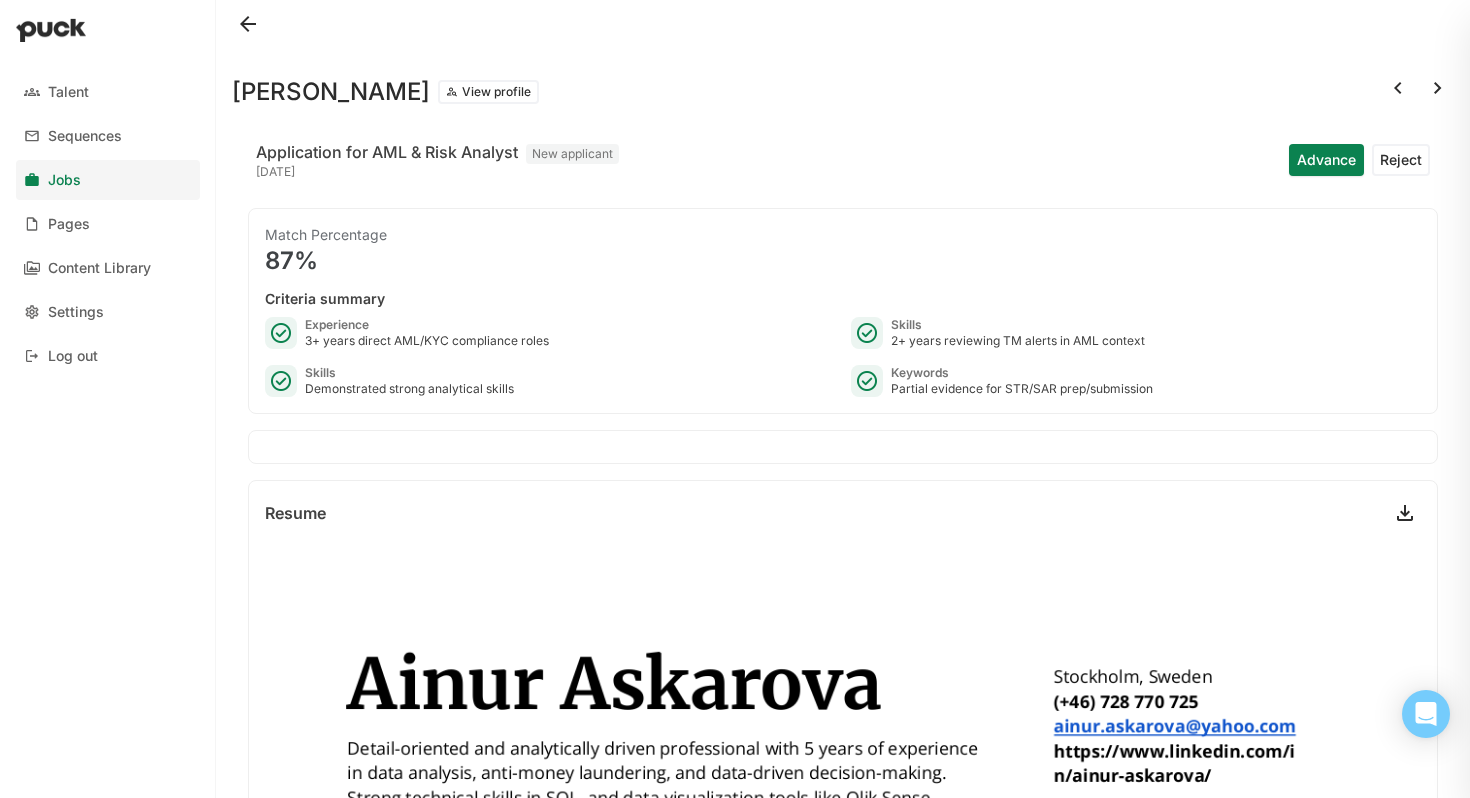 click at bounding box center [1398, 88] 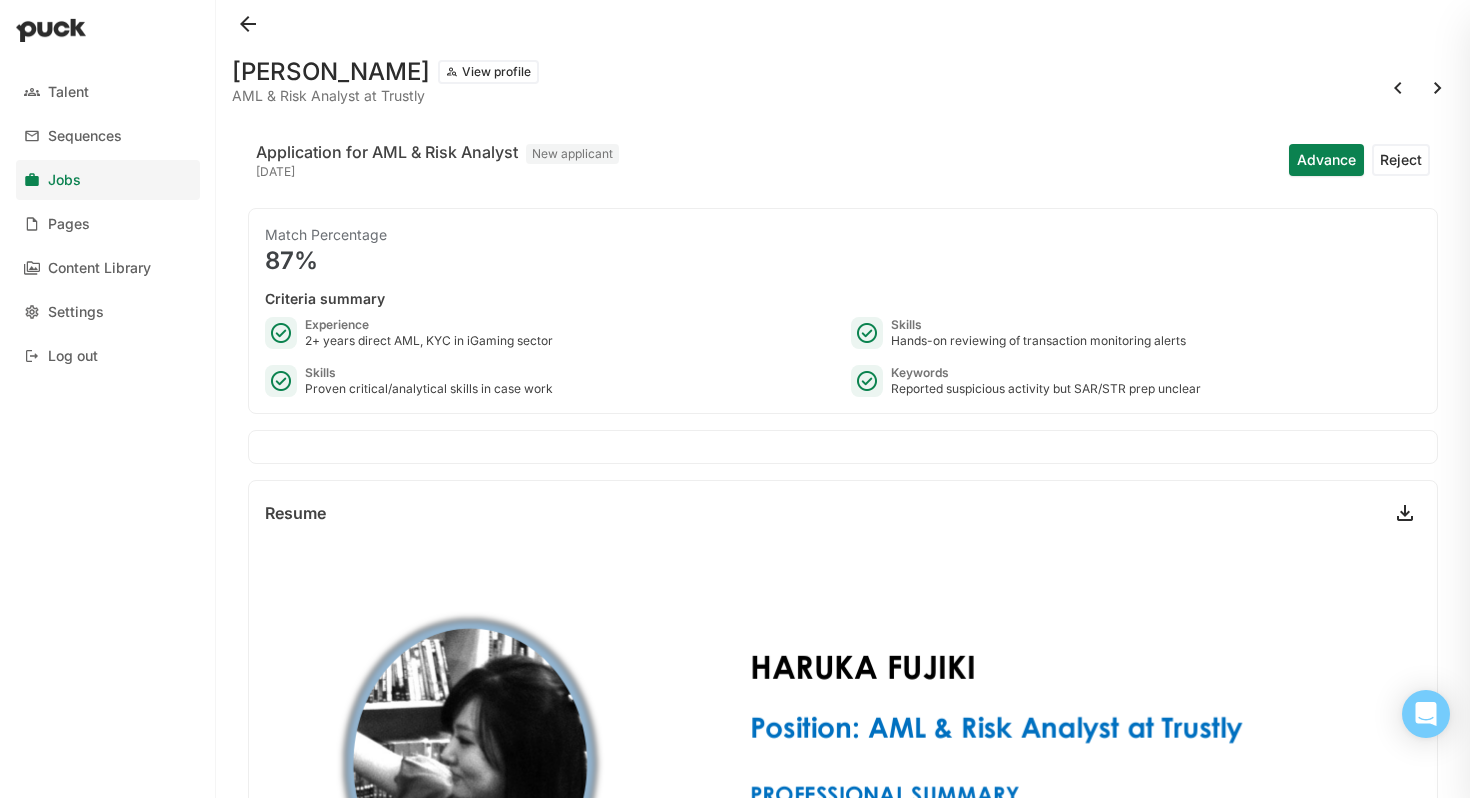 click at bounding box center (1398, 88) 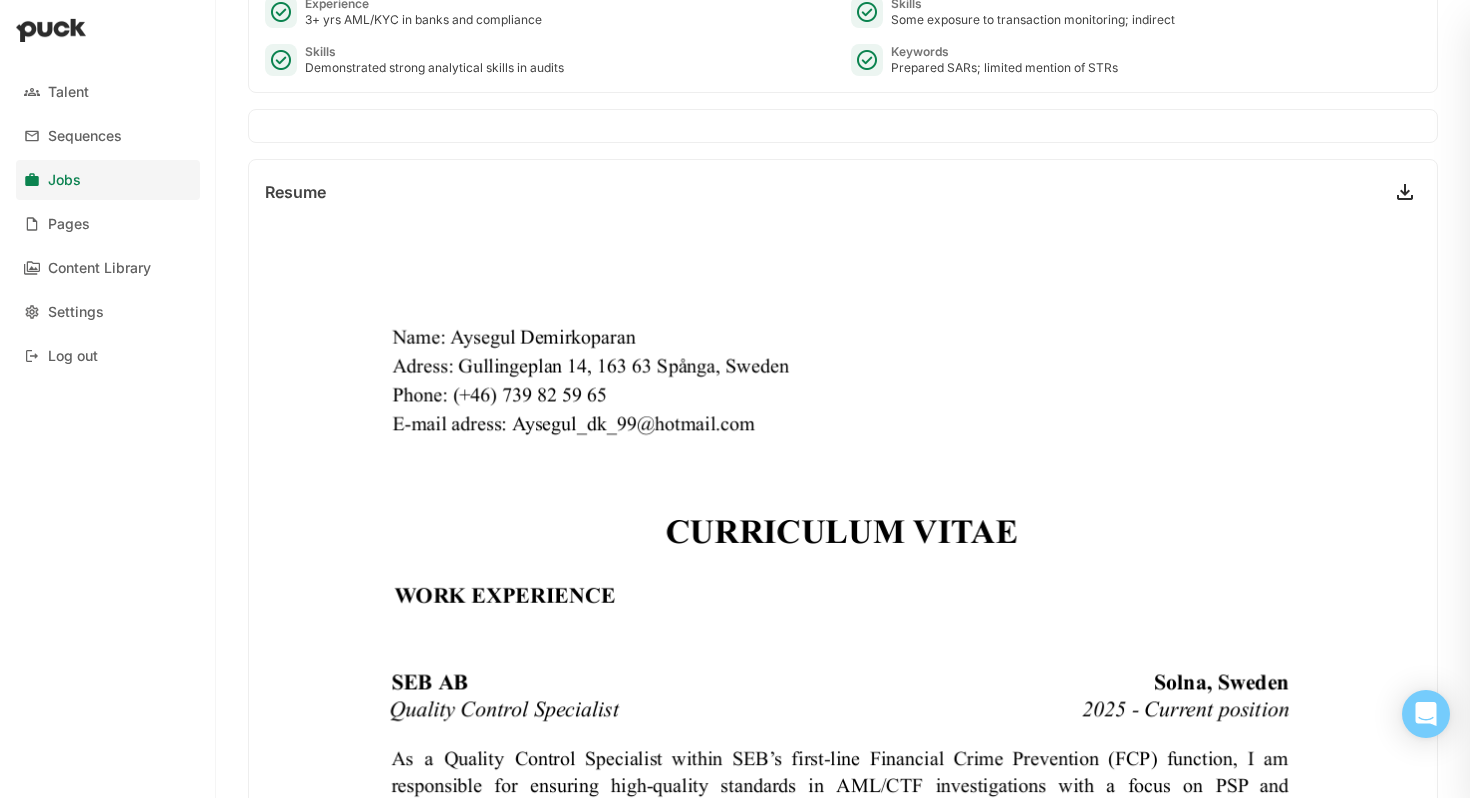 scroll, scrollTop: 0, scrollLeft: 0, axis: both 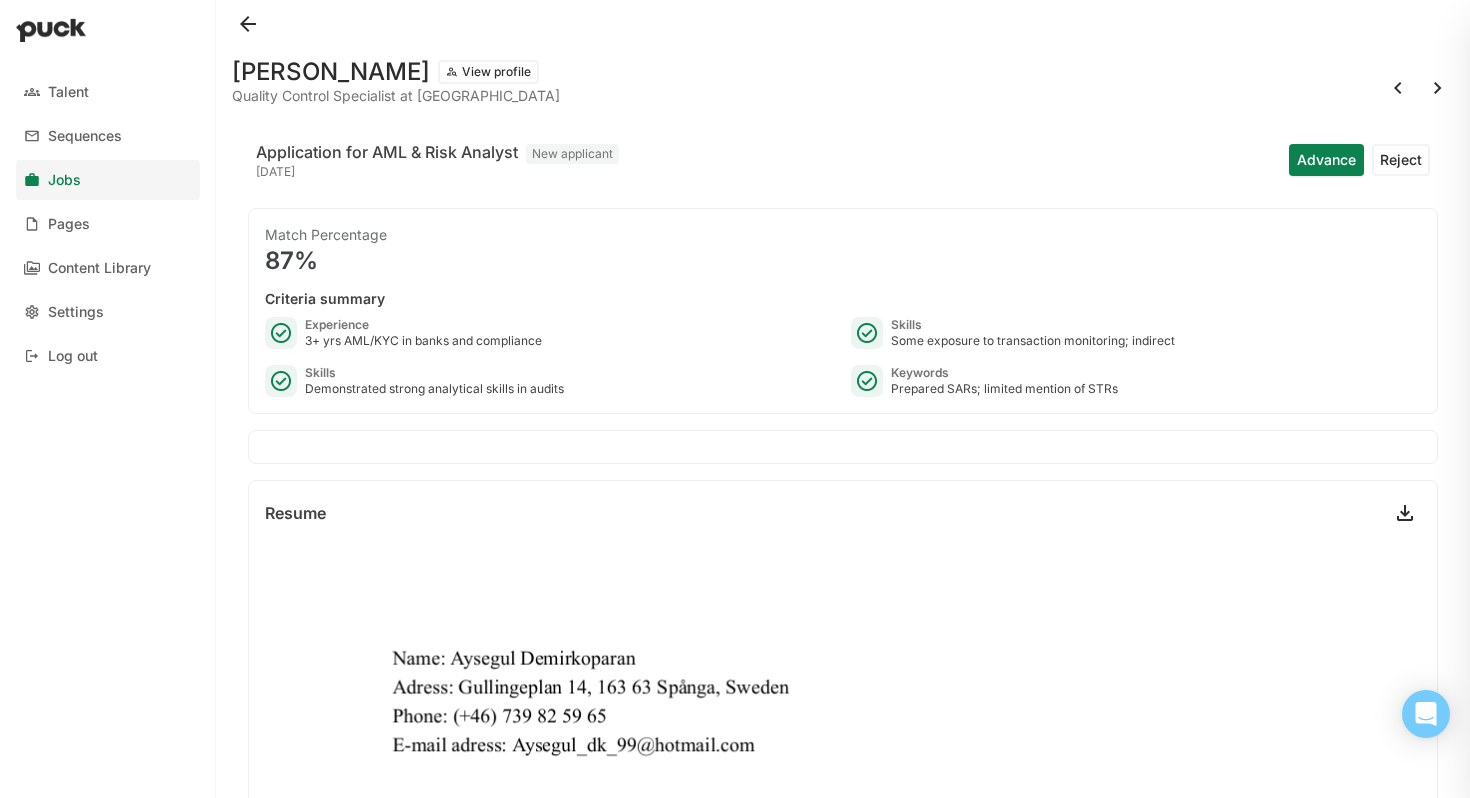 click on "Advance" at bounding box center (1326, 160) 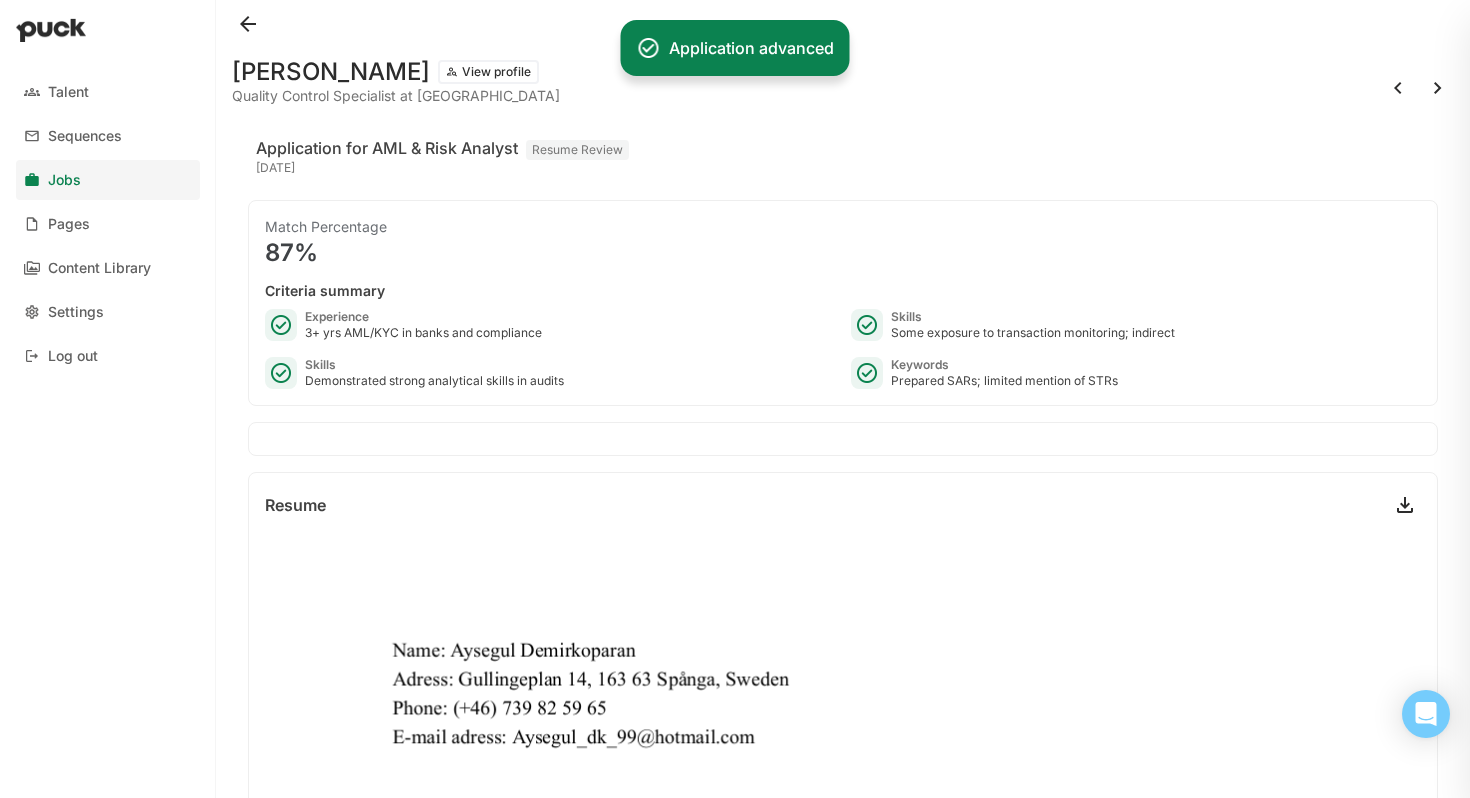 click at bounding box center [1398, 88] 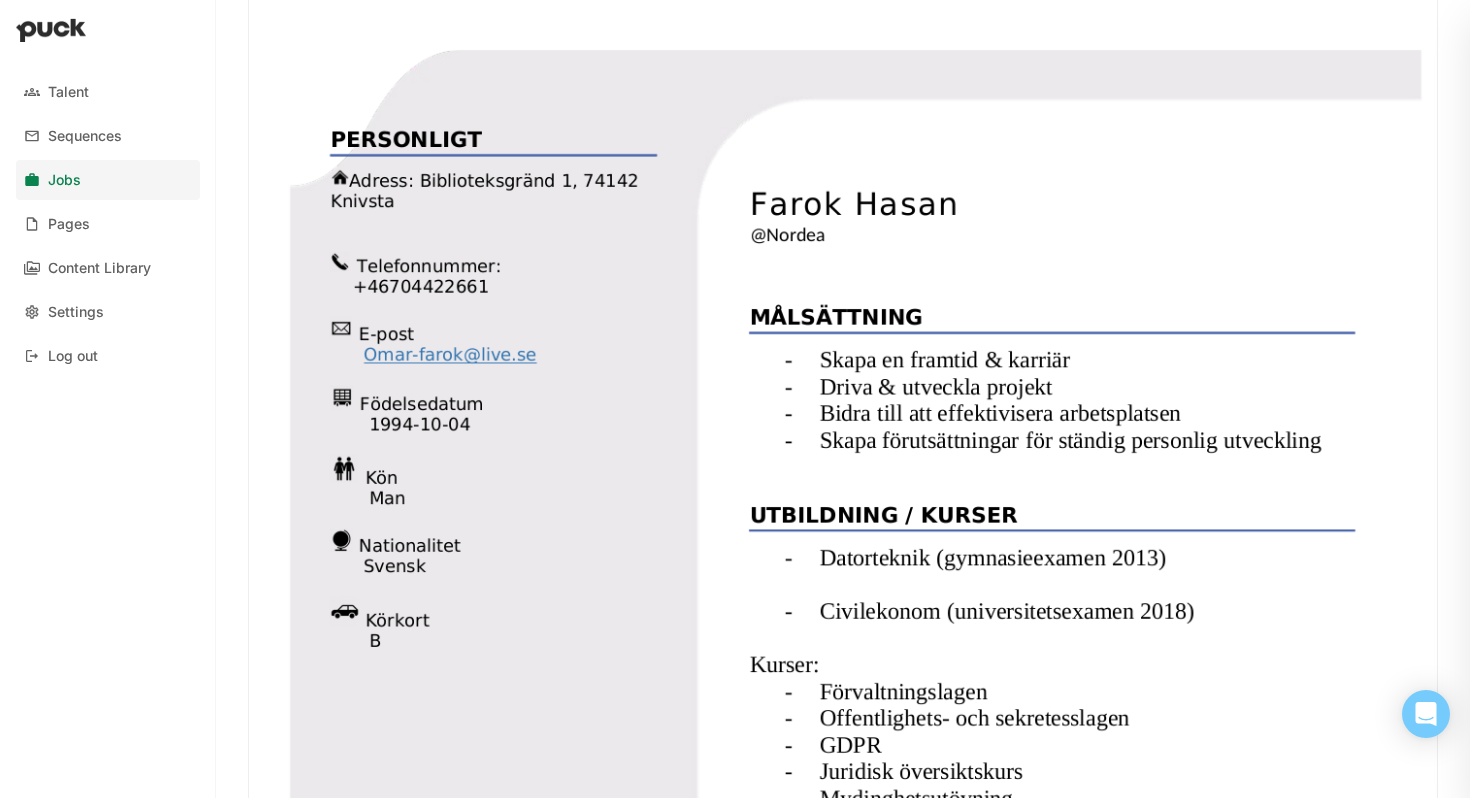 scroll, scrollTop: 0, scrollLeft: 0, axis: both 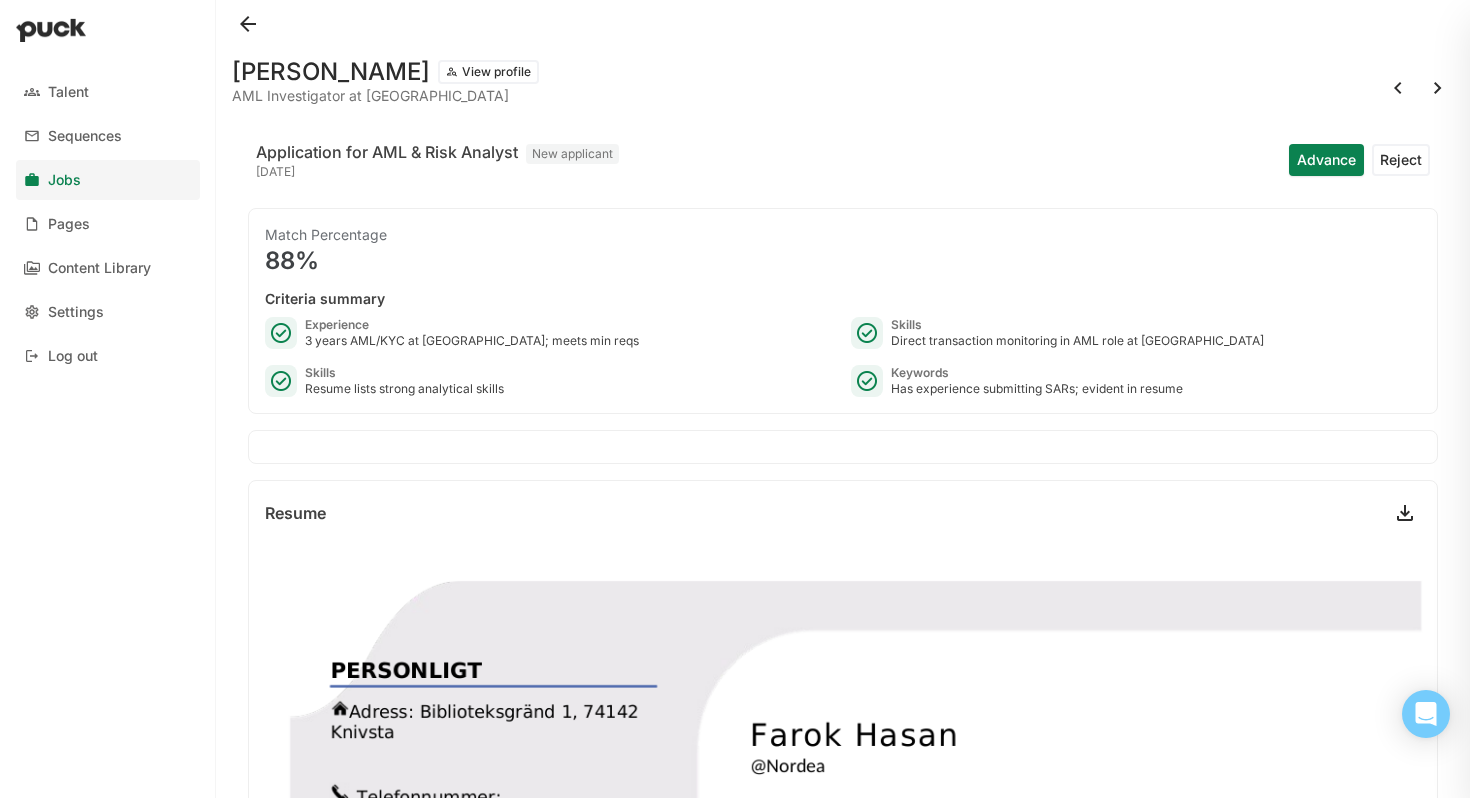 click on "Advance" at bounding box center (1326, 160) 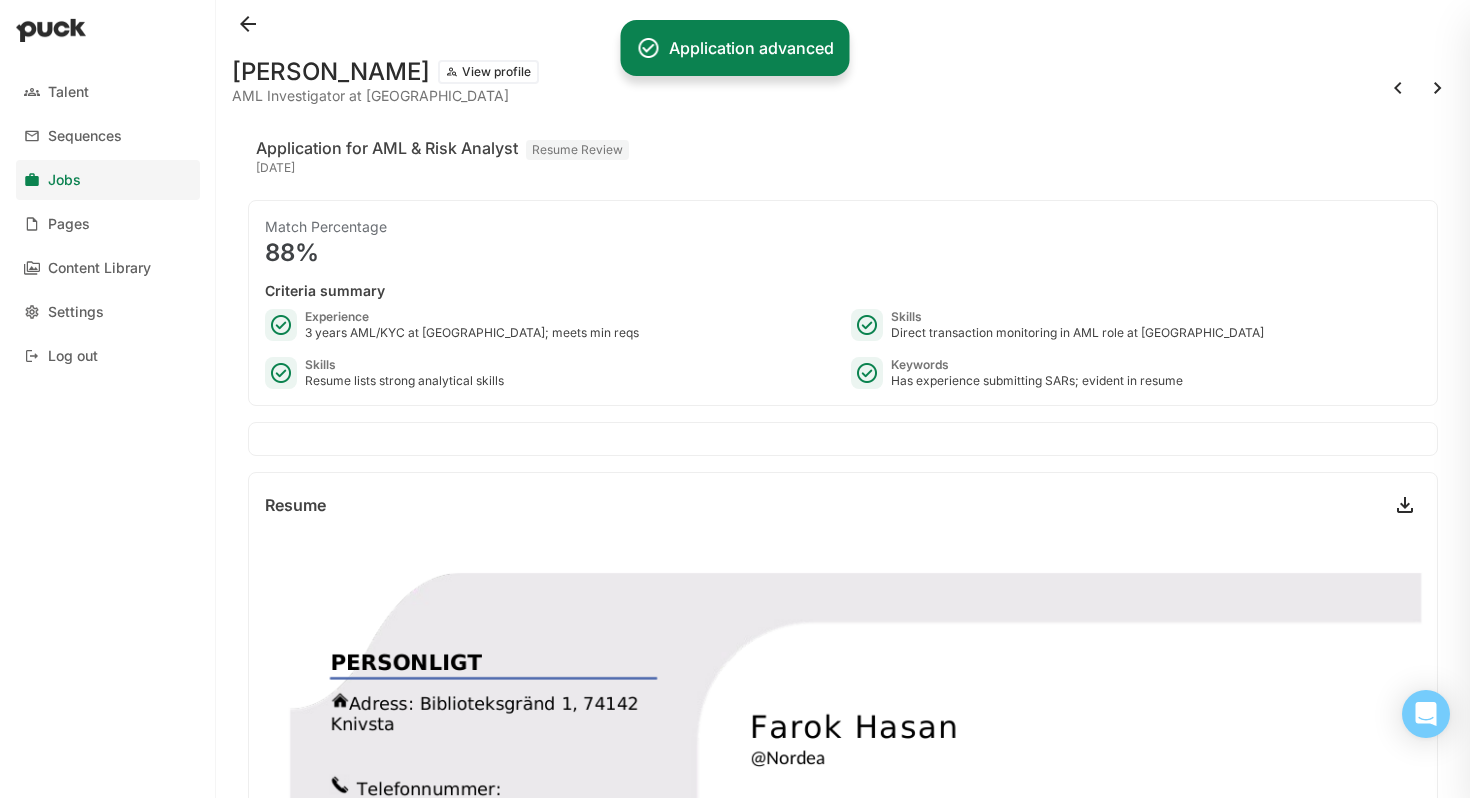 click at bounding box center (1398, 88) 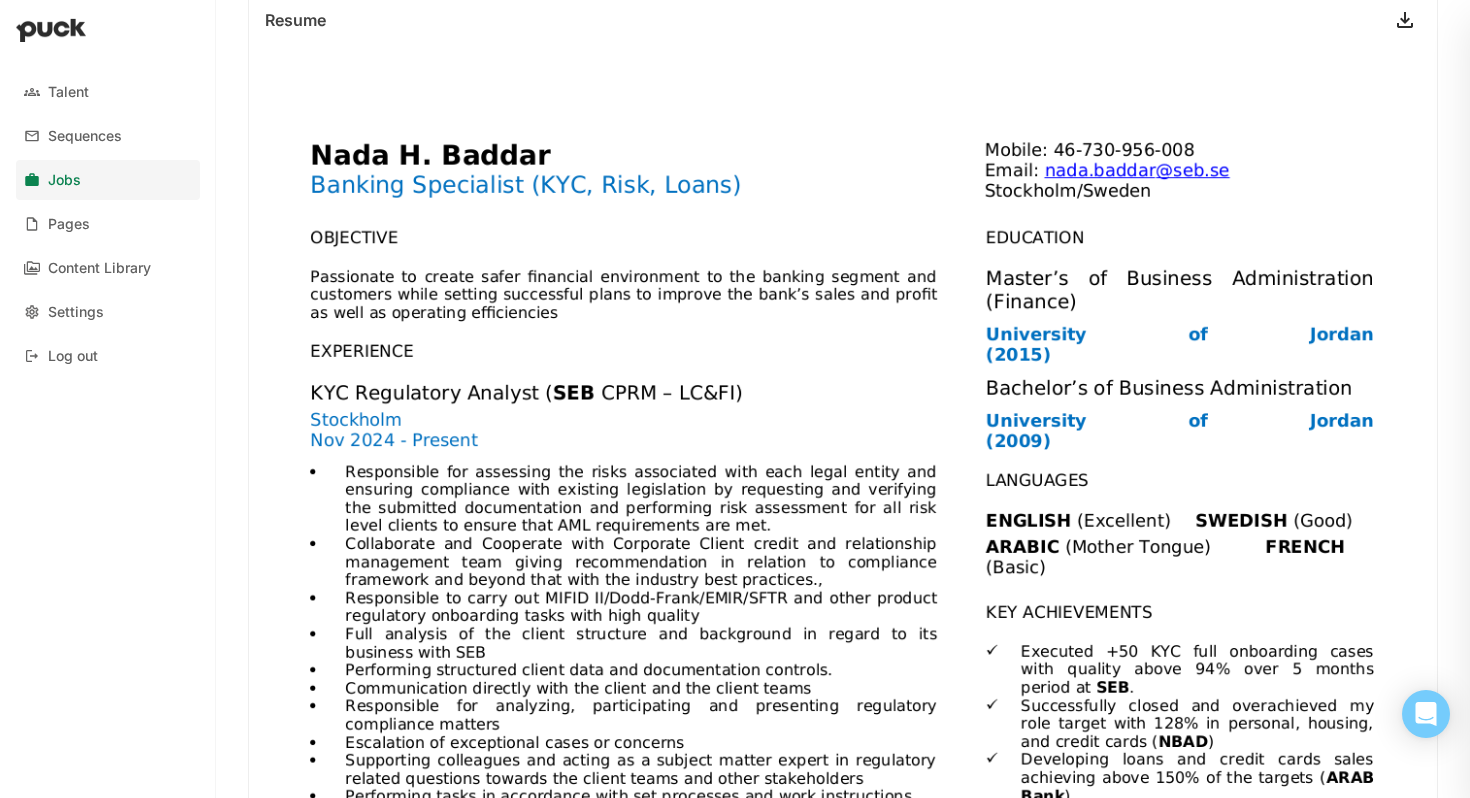 scroll, scrollTop: 0, scrollLeft: 0, axis: both 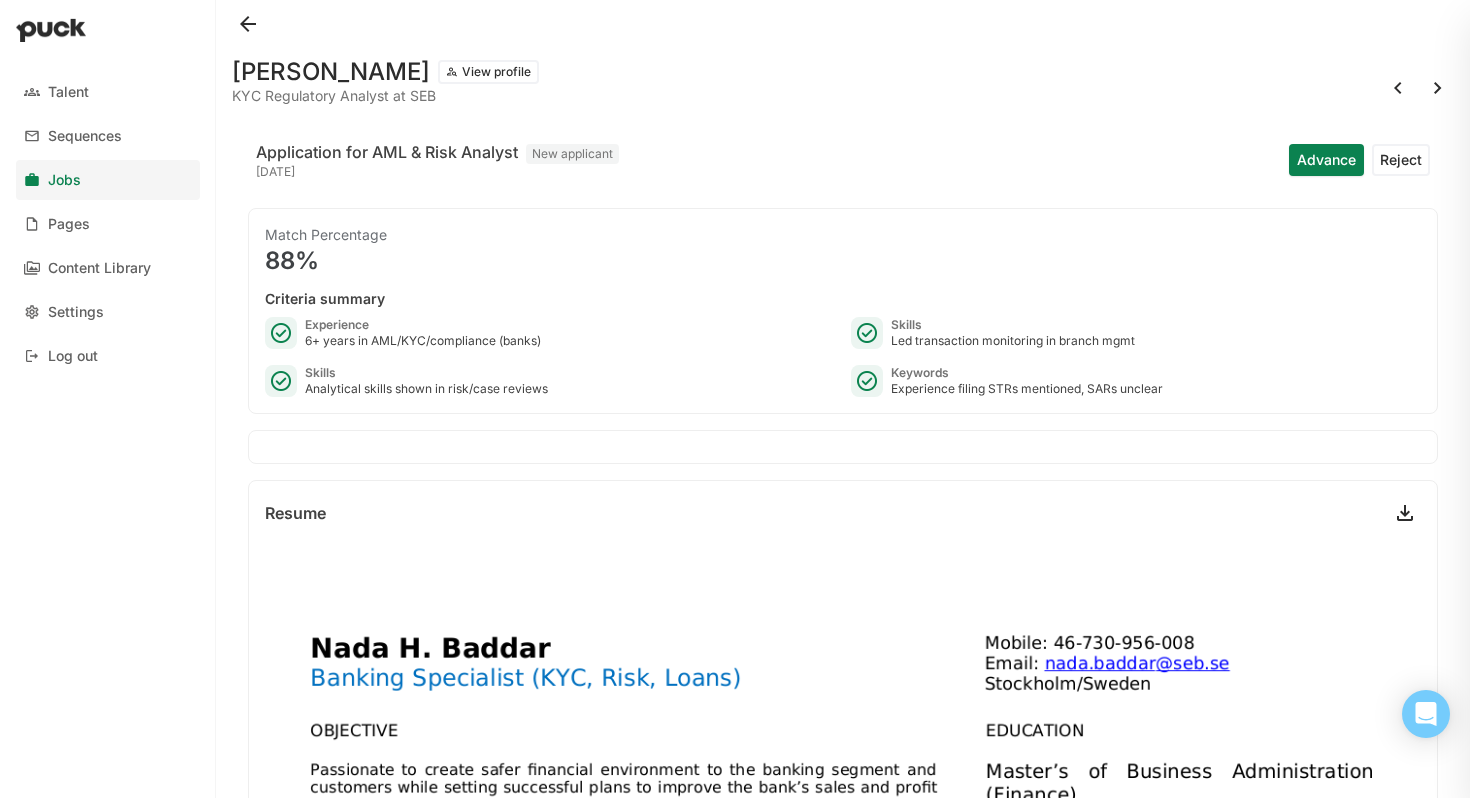 click at bounding box center [1398, 88] 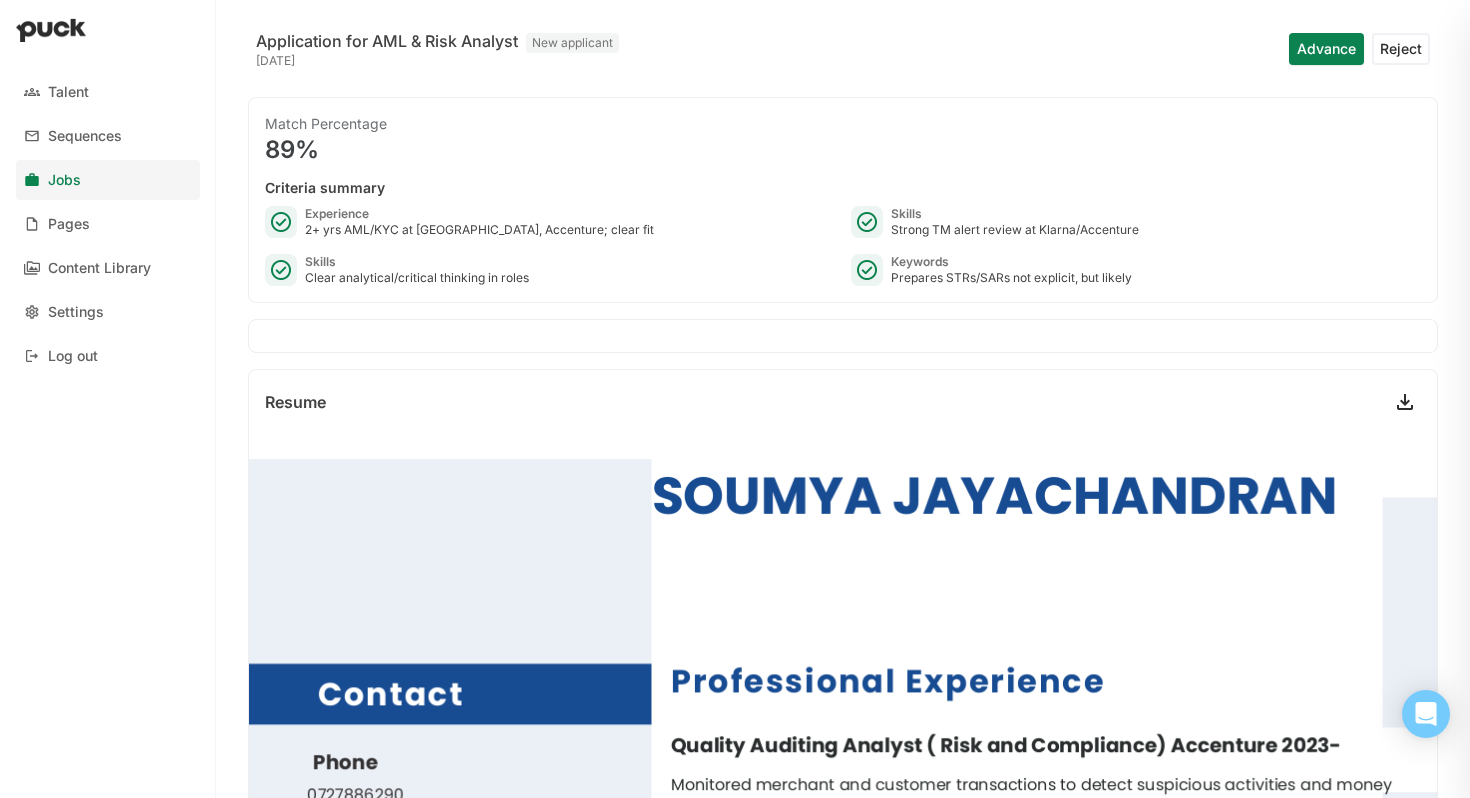 scroll, scrollTop: 0, scrollLeft: 0, axis: both 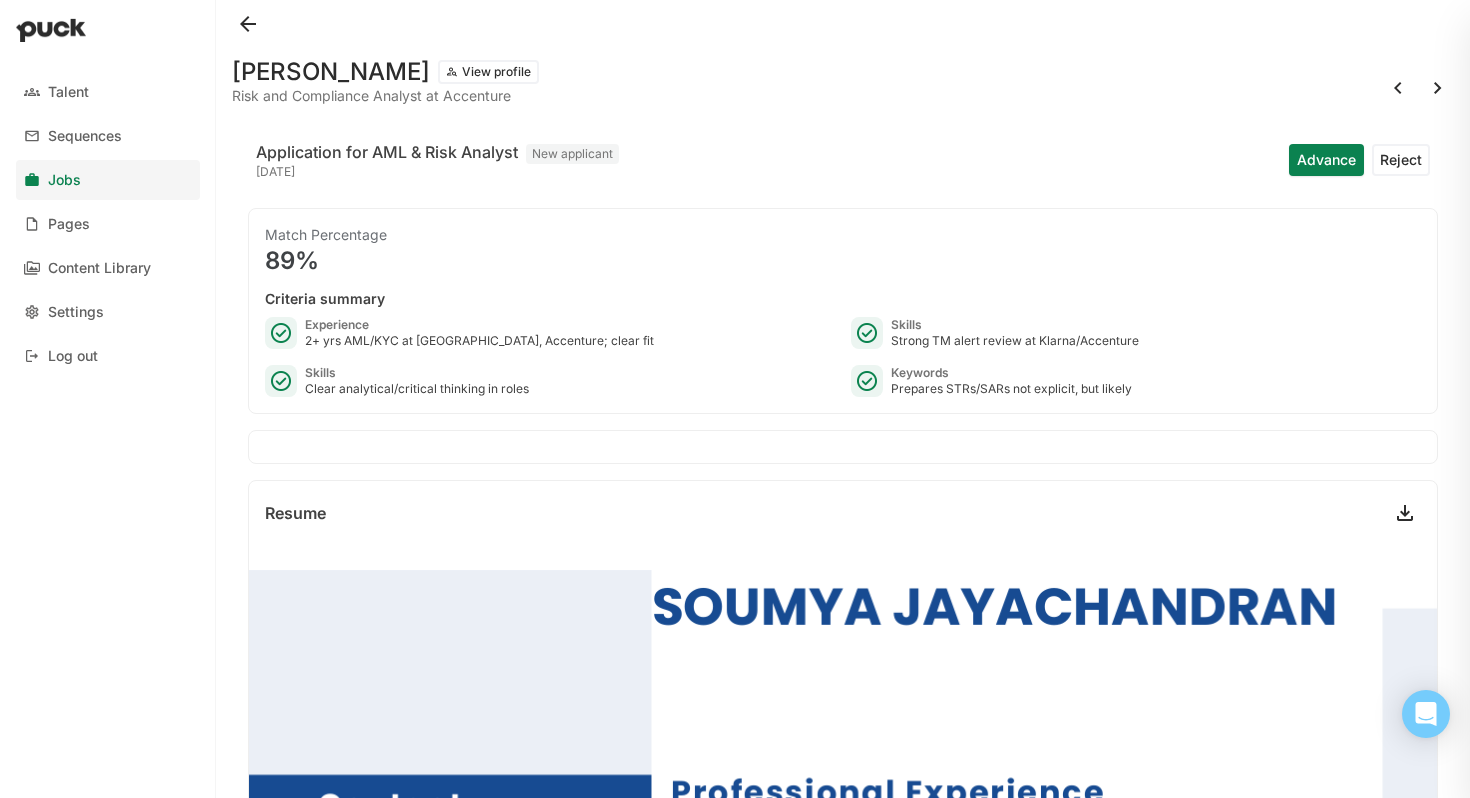 click at bounding box center [1398, 88] 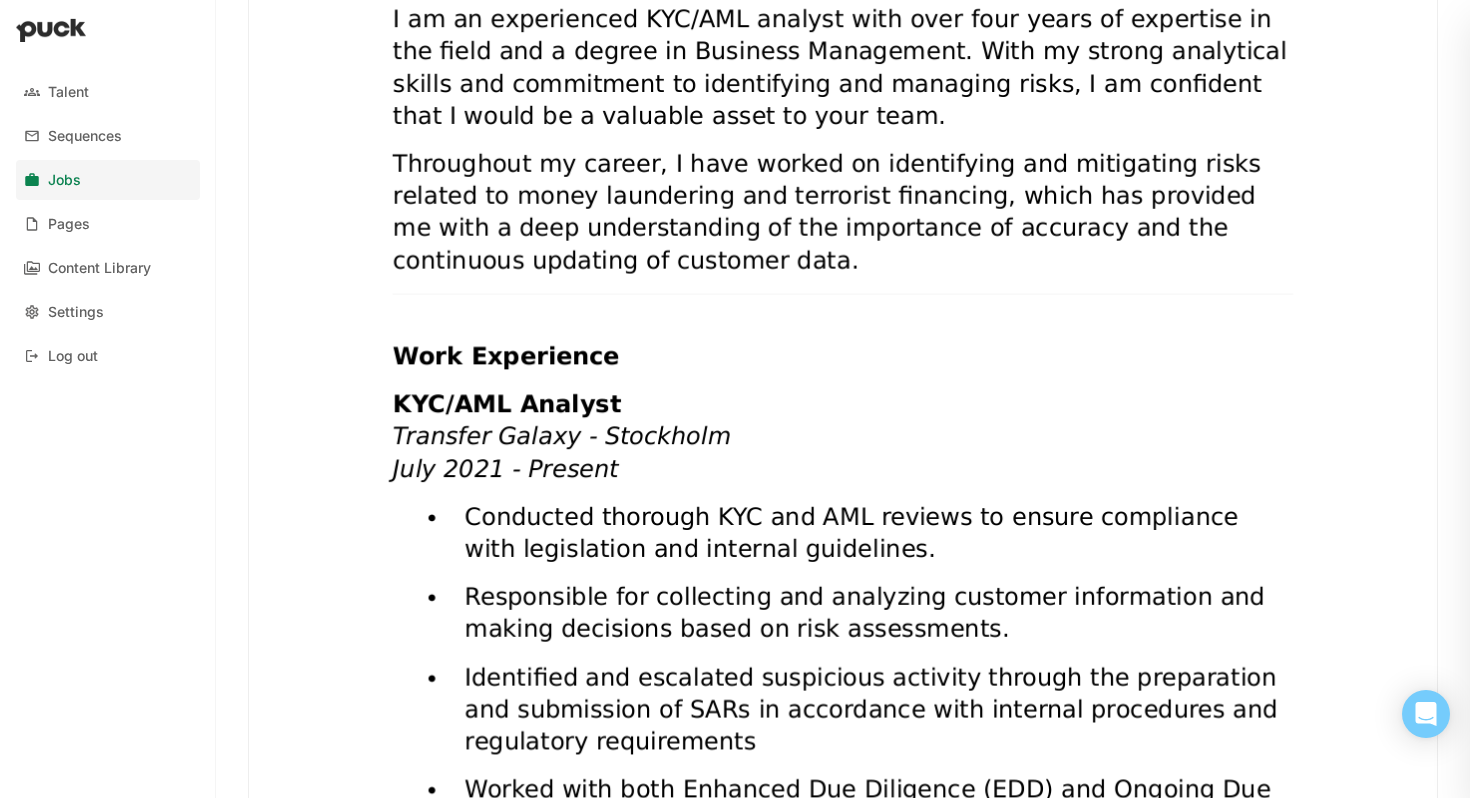 scroll, scrollTop: 0, scrollLeft: 0, axis: both 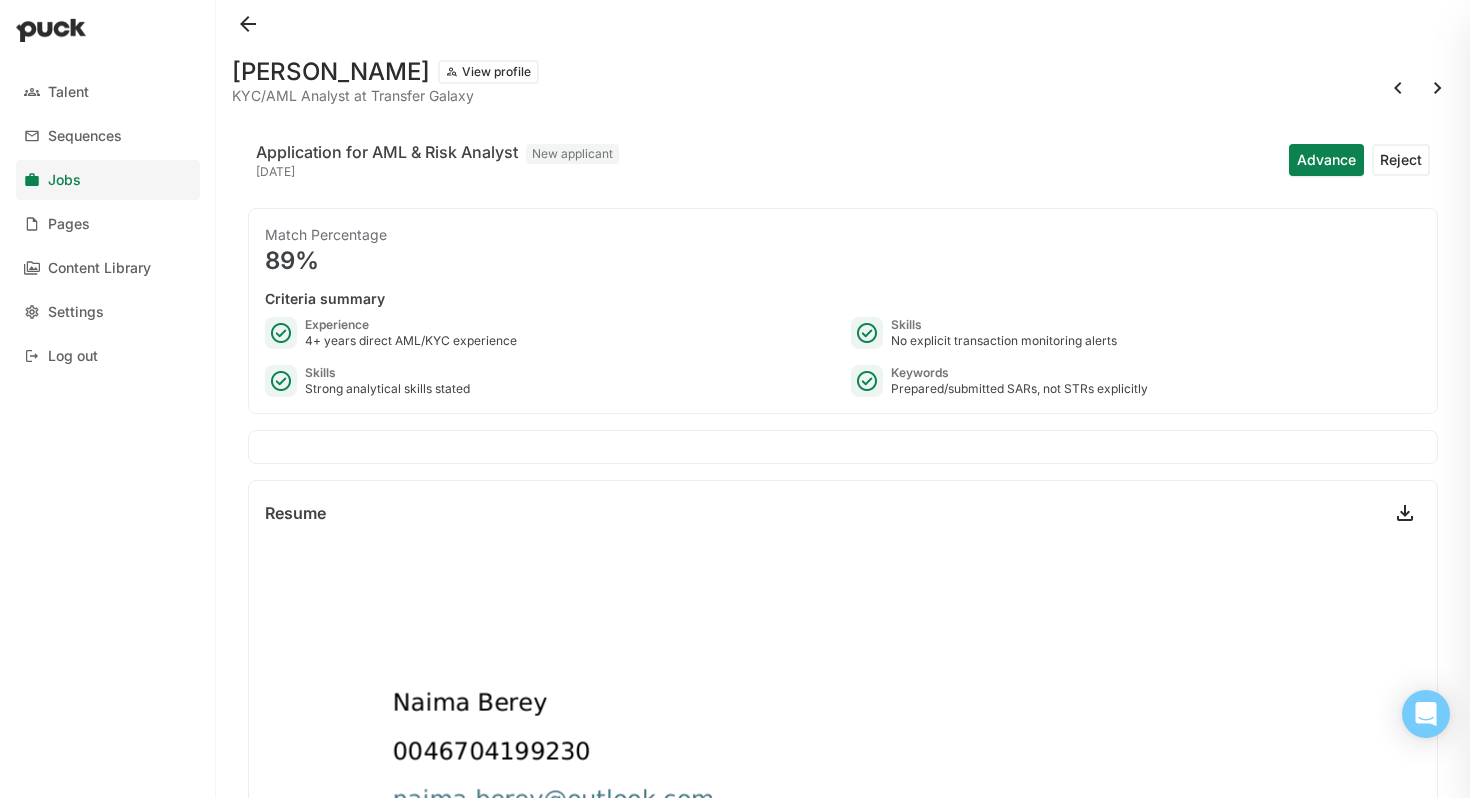 click at bounding box center (1398, 88) 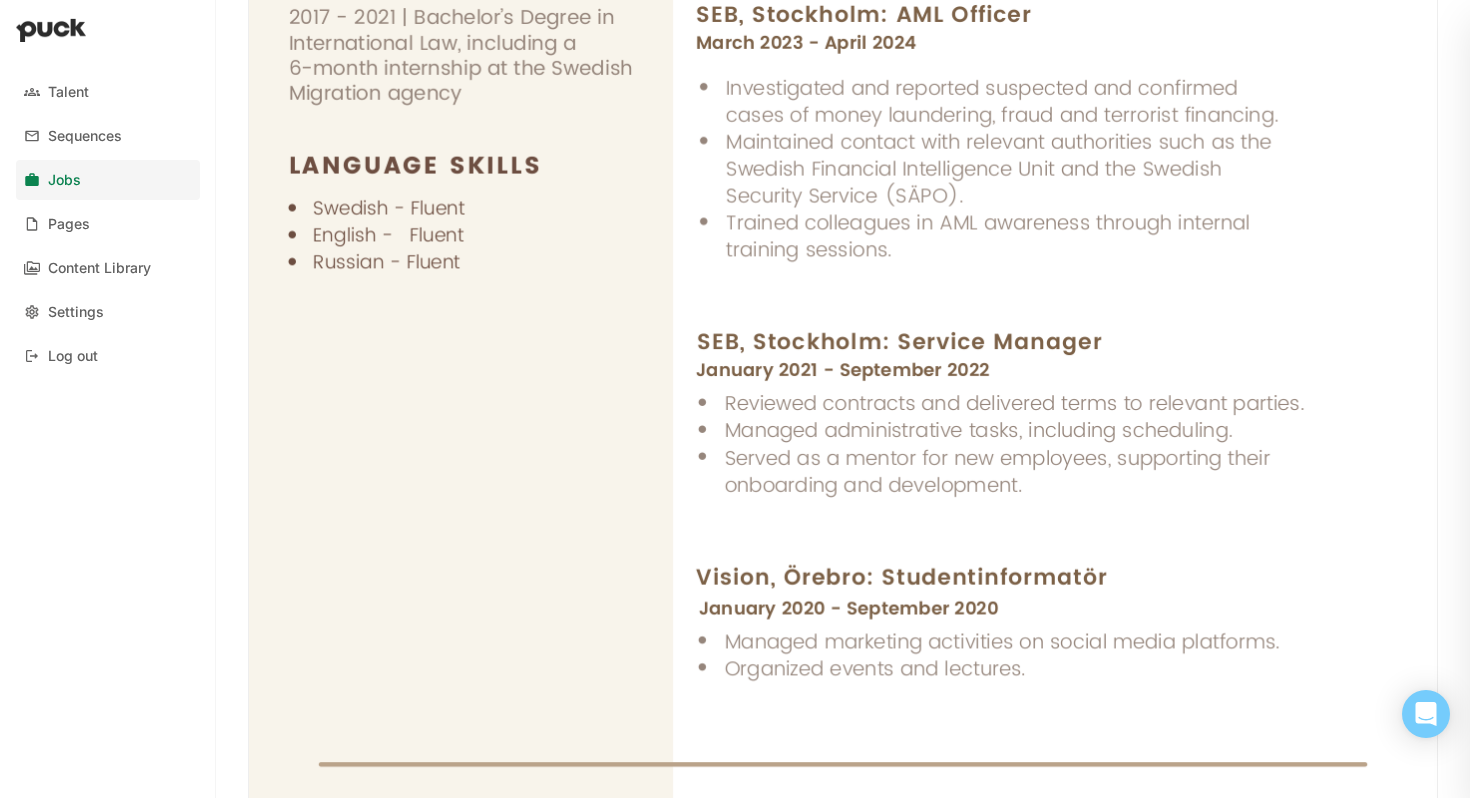 scroll, scrollTop: 0, scrollLeft: 0, axis: both 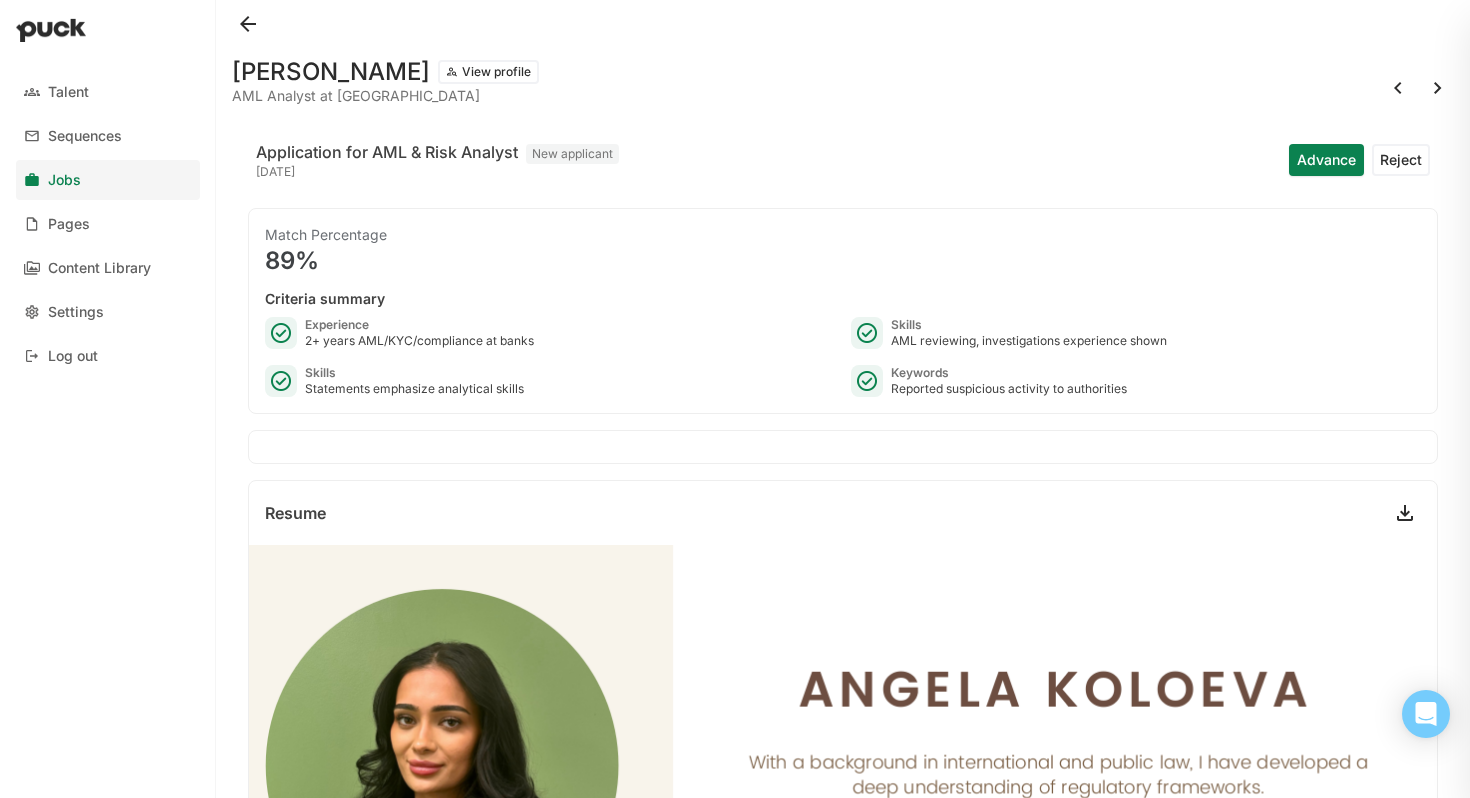 click at bounding box center (1398, 88) 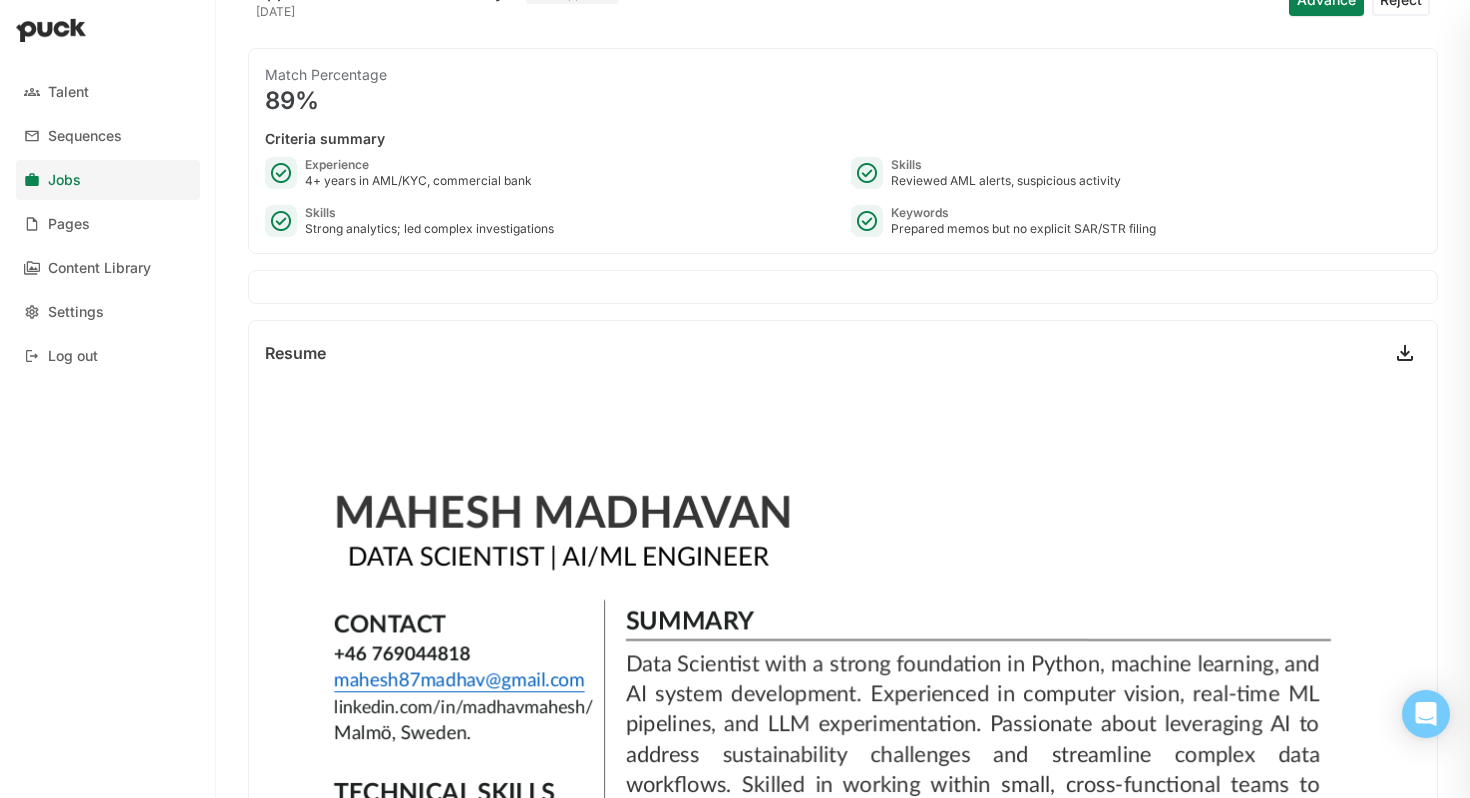 scroll, scrollTop: 0, scrollLeft: 0, axis: both 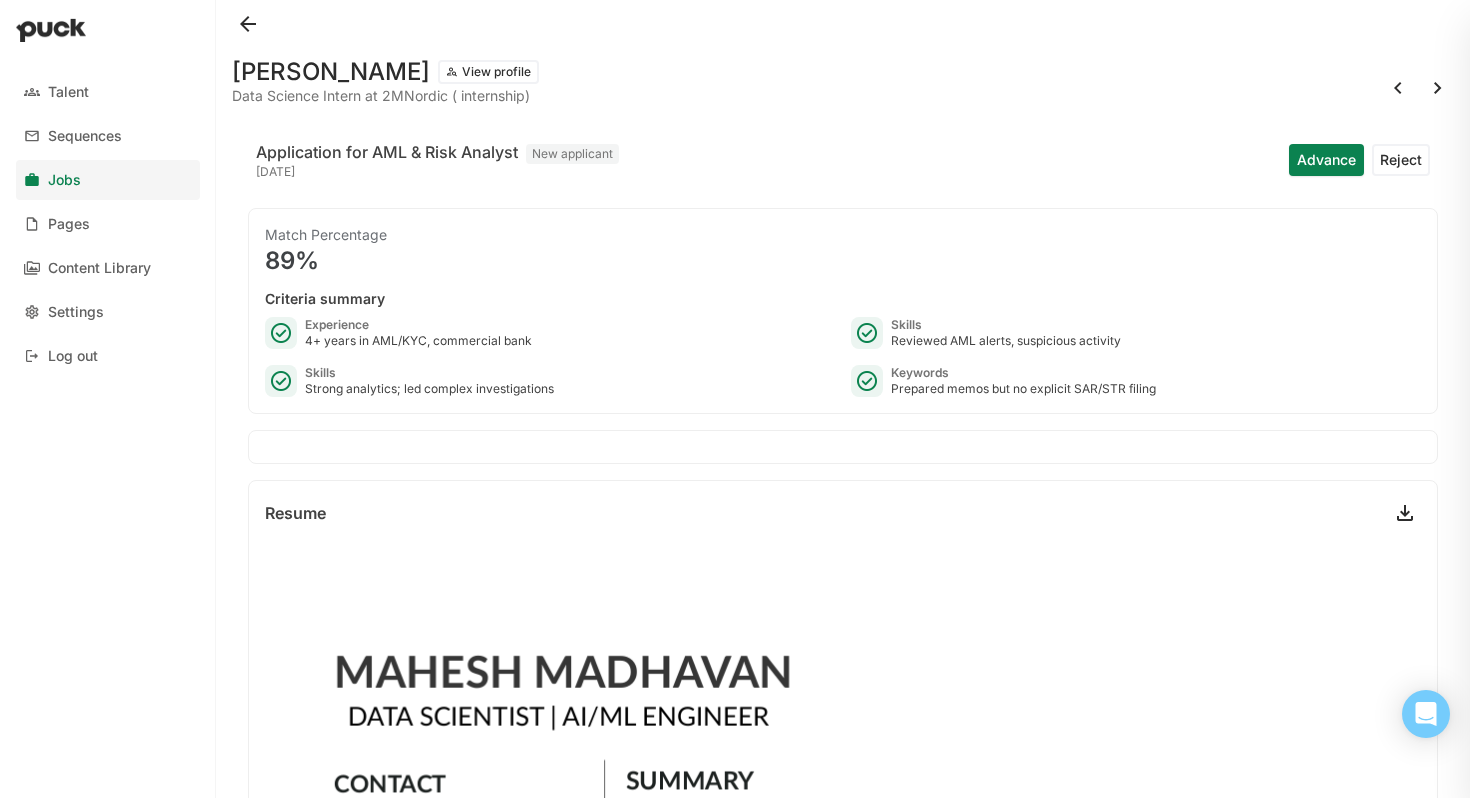 click on "Advance" at bounding box center (1326, 160) 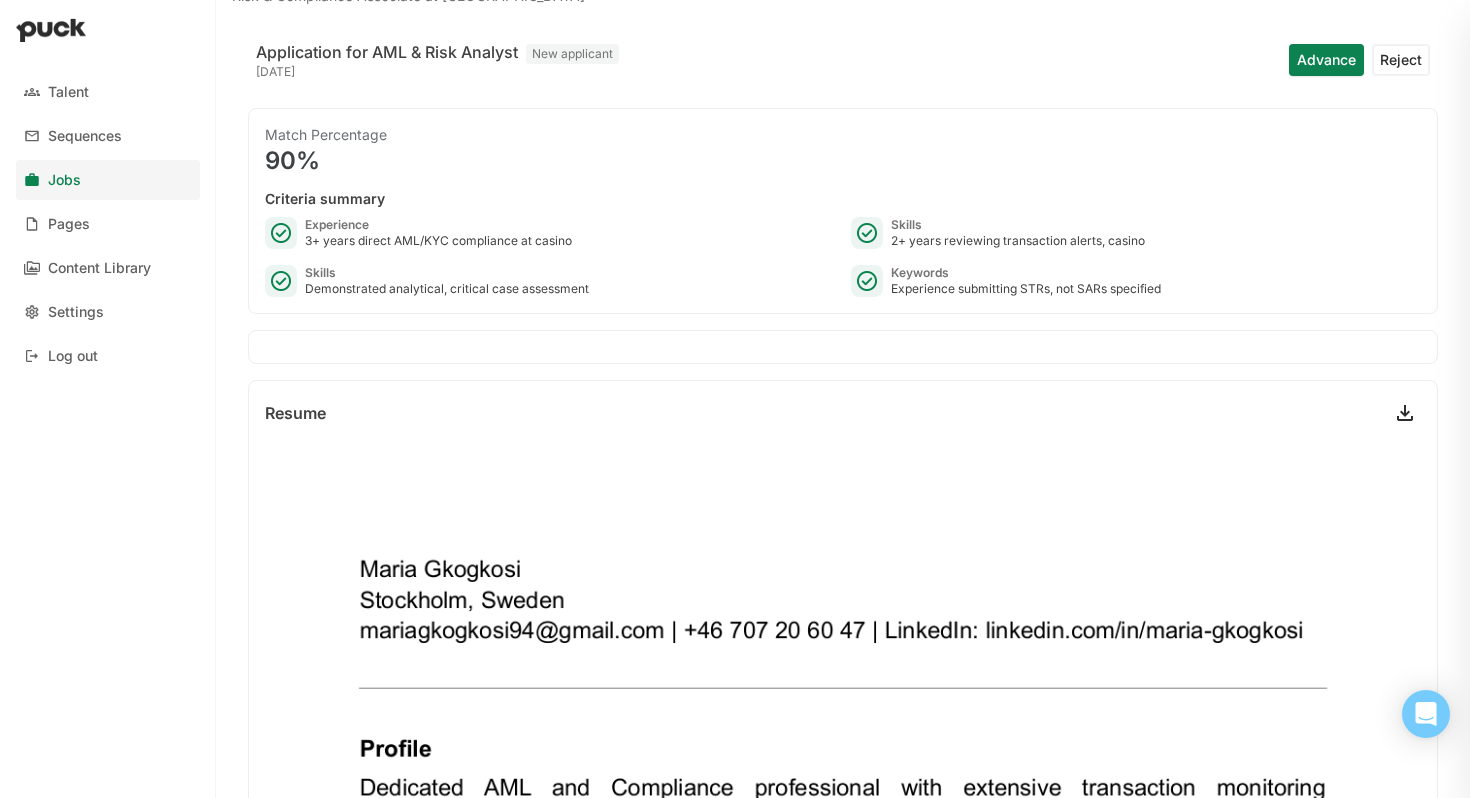 scroll, scrollTop: 0, scrollLeft: 0, axis: both 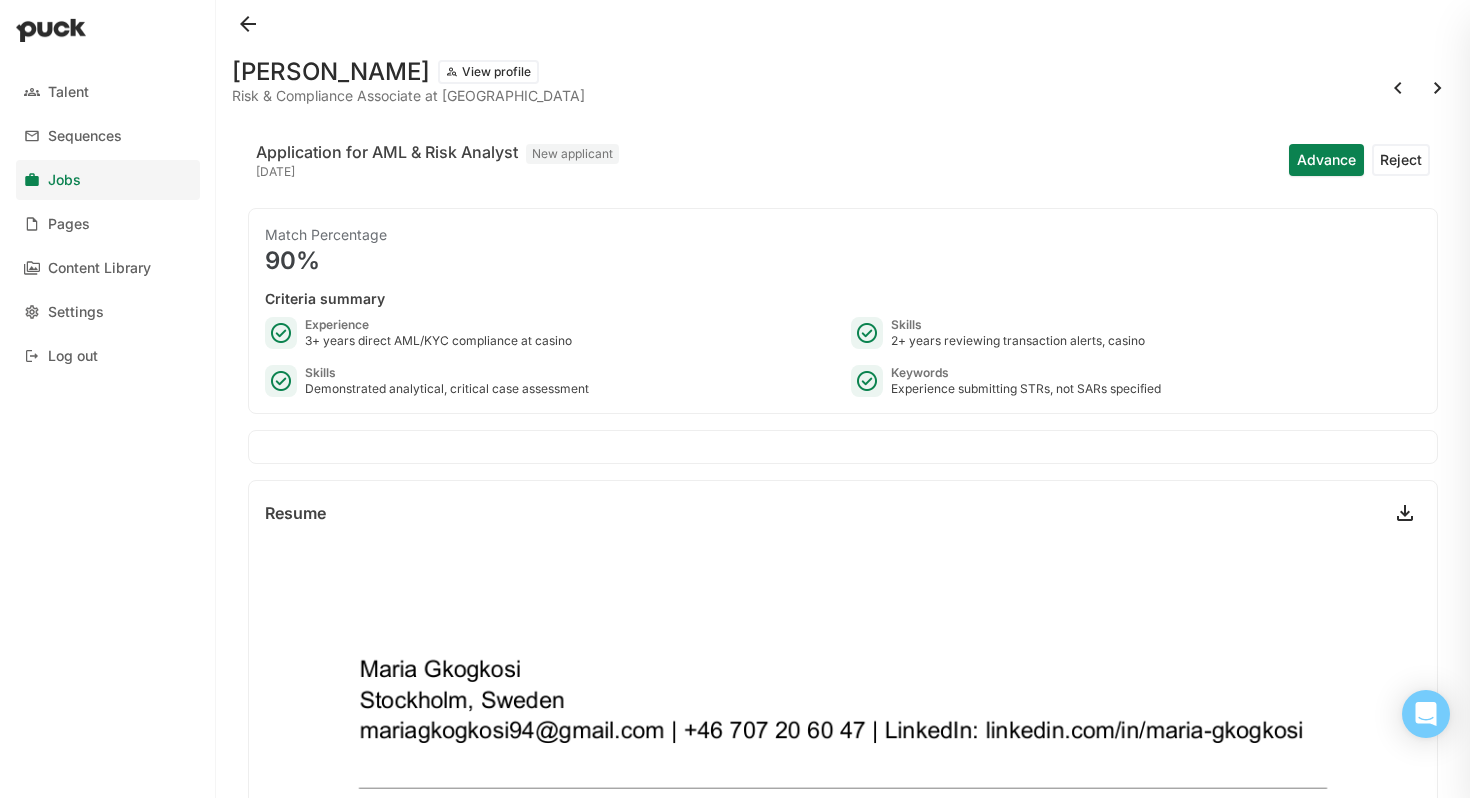 click at bounding box center [1398, 88] 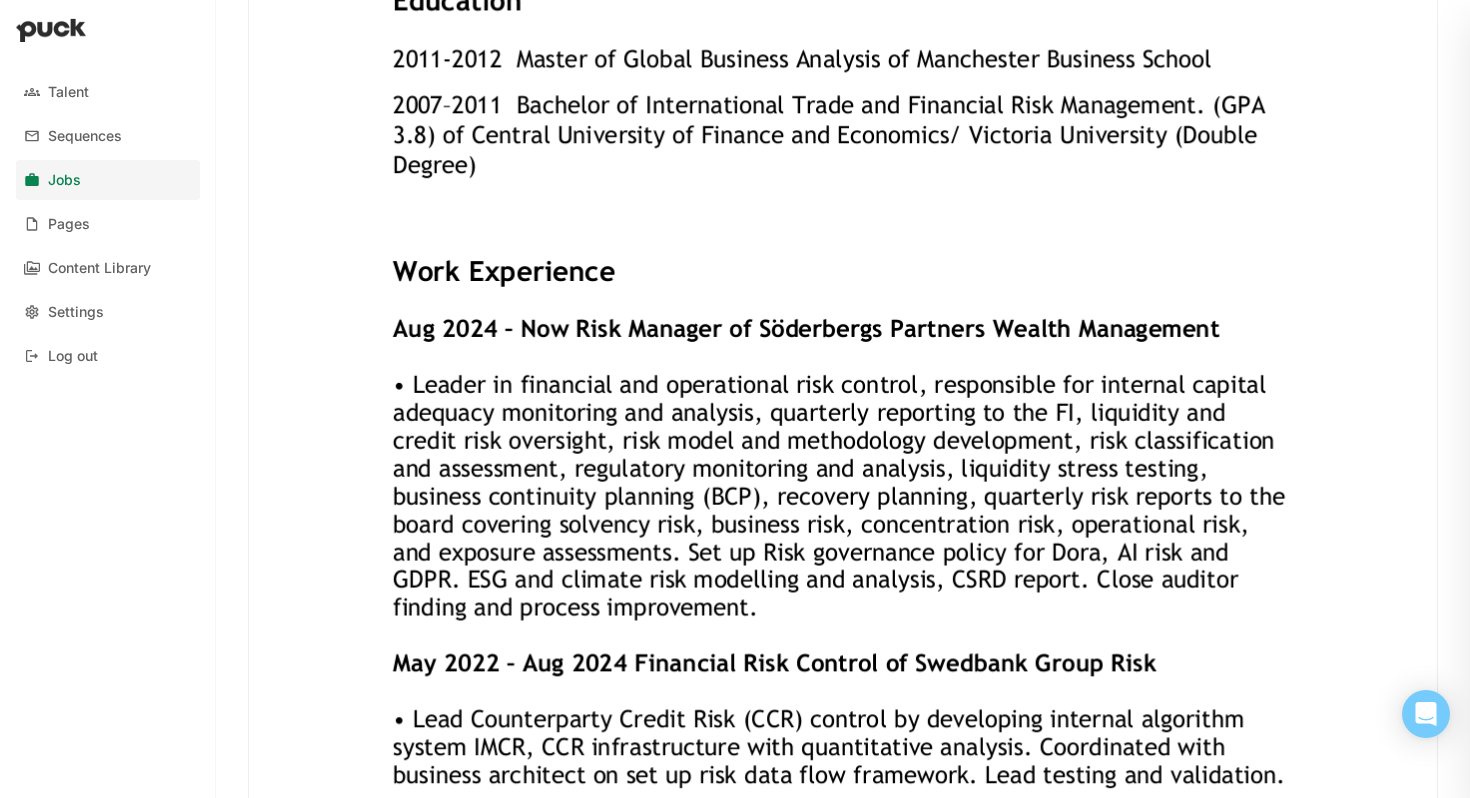 scroll, scrollTop: 0, scrollLeft: 0, axis: both 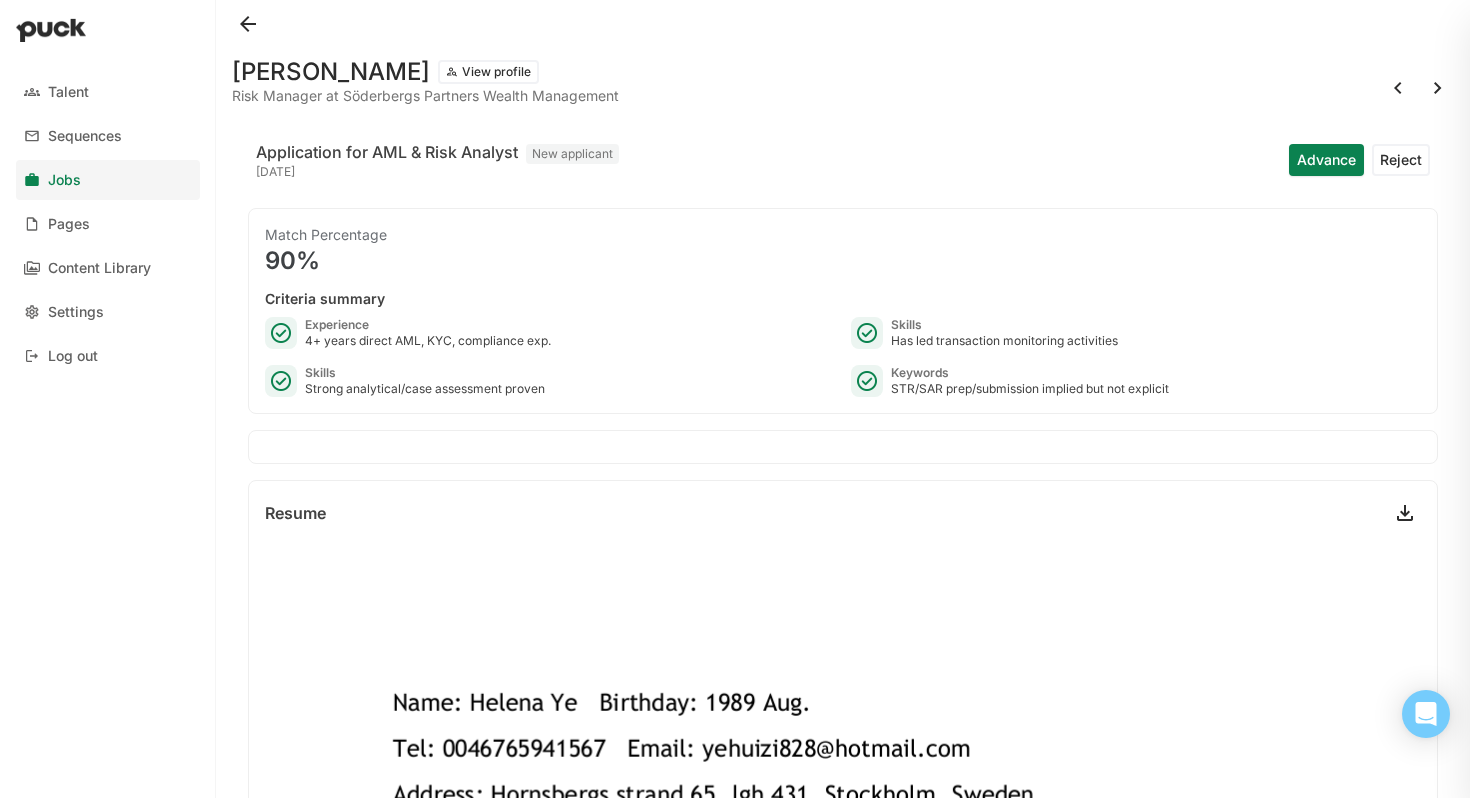click at bounding box center (1398, 88) 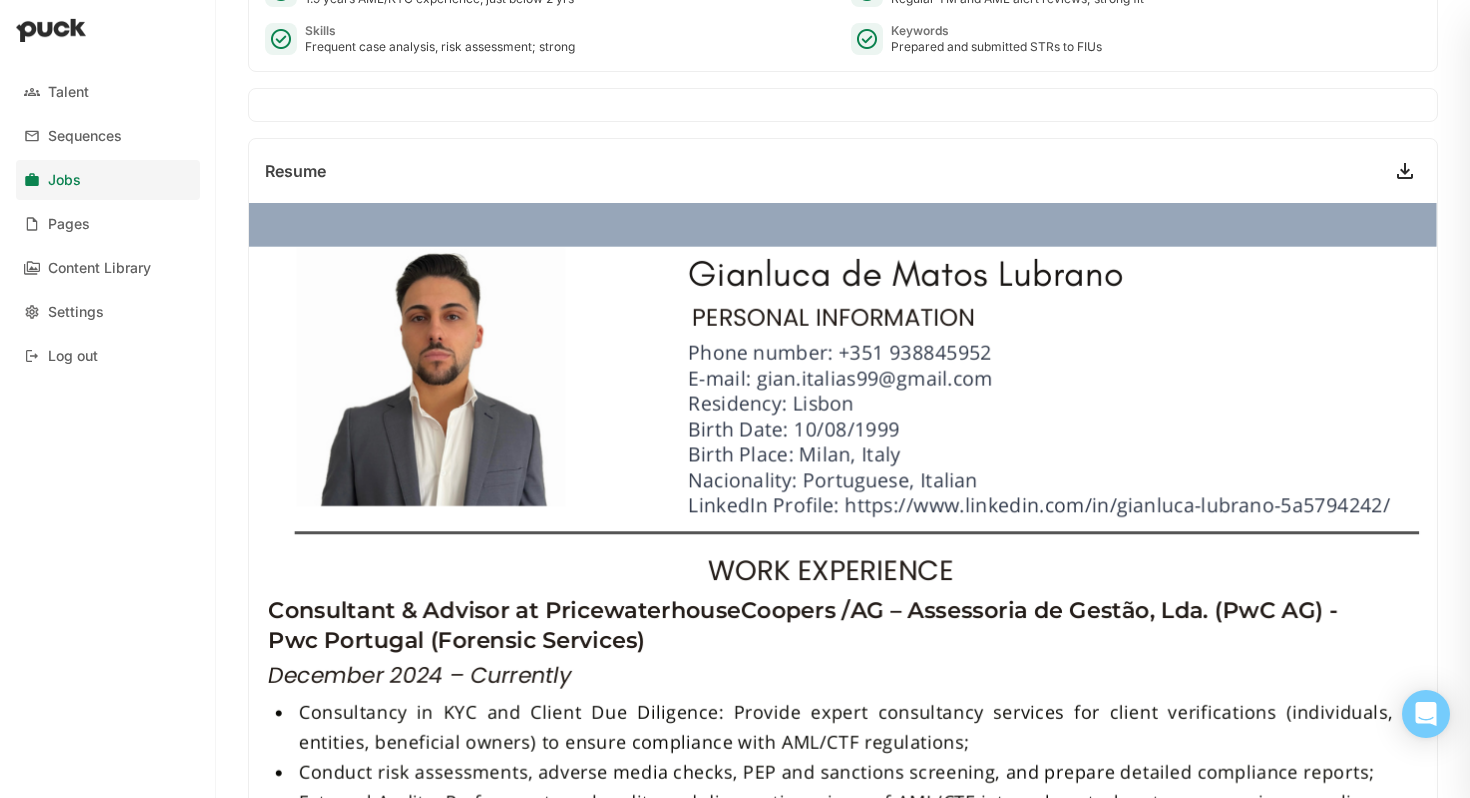 scroll, scrollTop: 0, scrollLeft: 0, axis: both 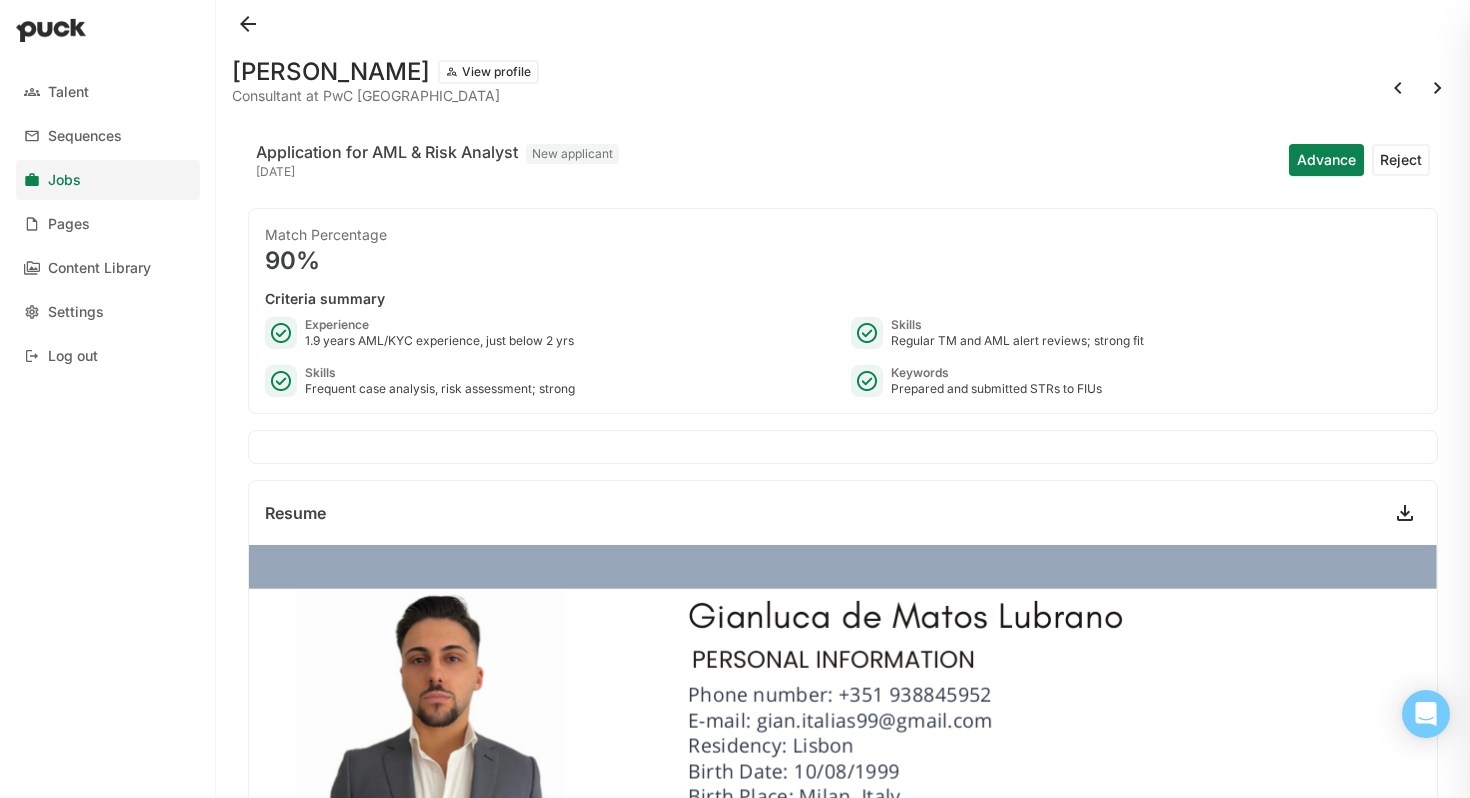 click at bounding box center [1398, 88] 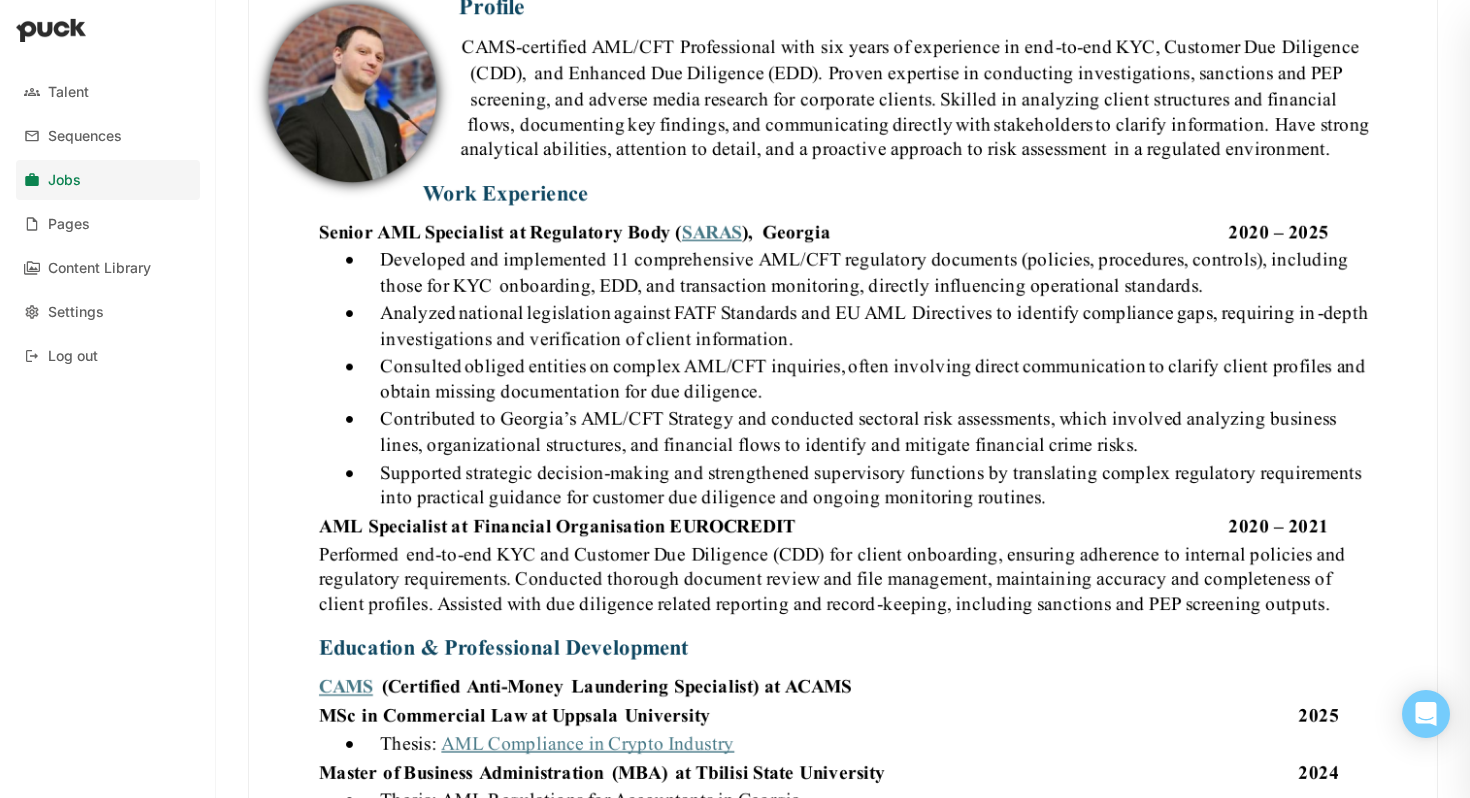 scroll, scrollTop: 0, scrollLeft: 0, axis: both 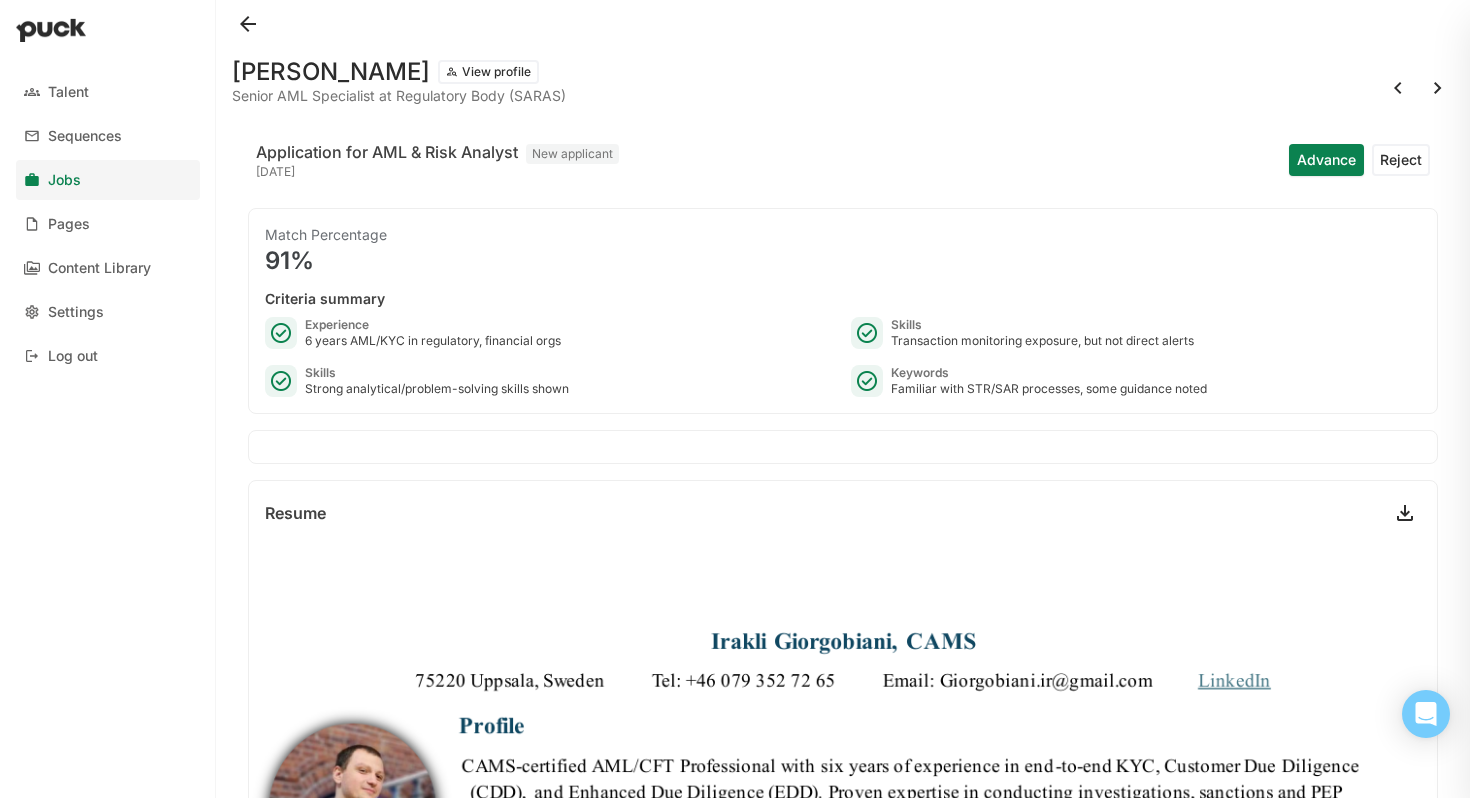 click on "Advance" at bounding box center (1326, 160) 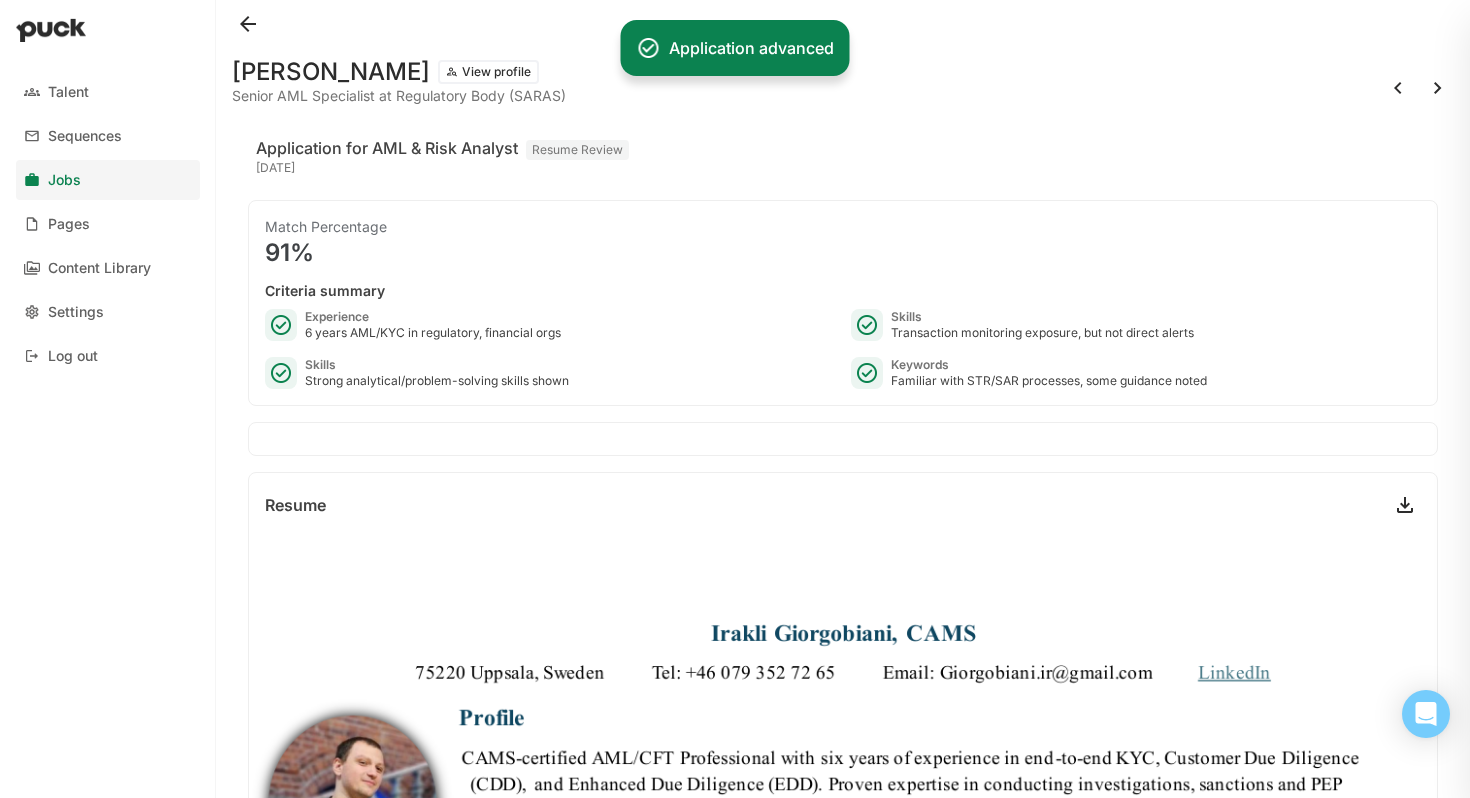 click at bounding box center (1398, 88) 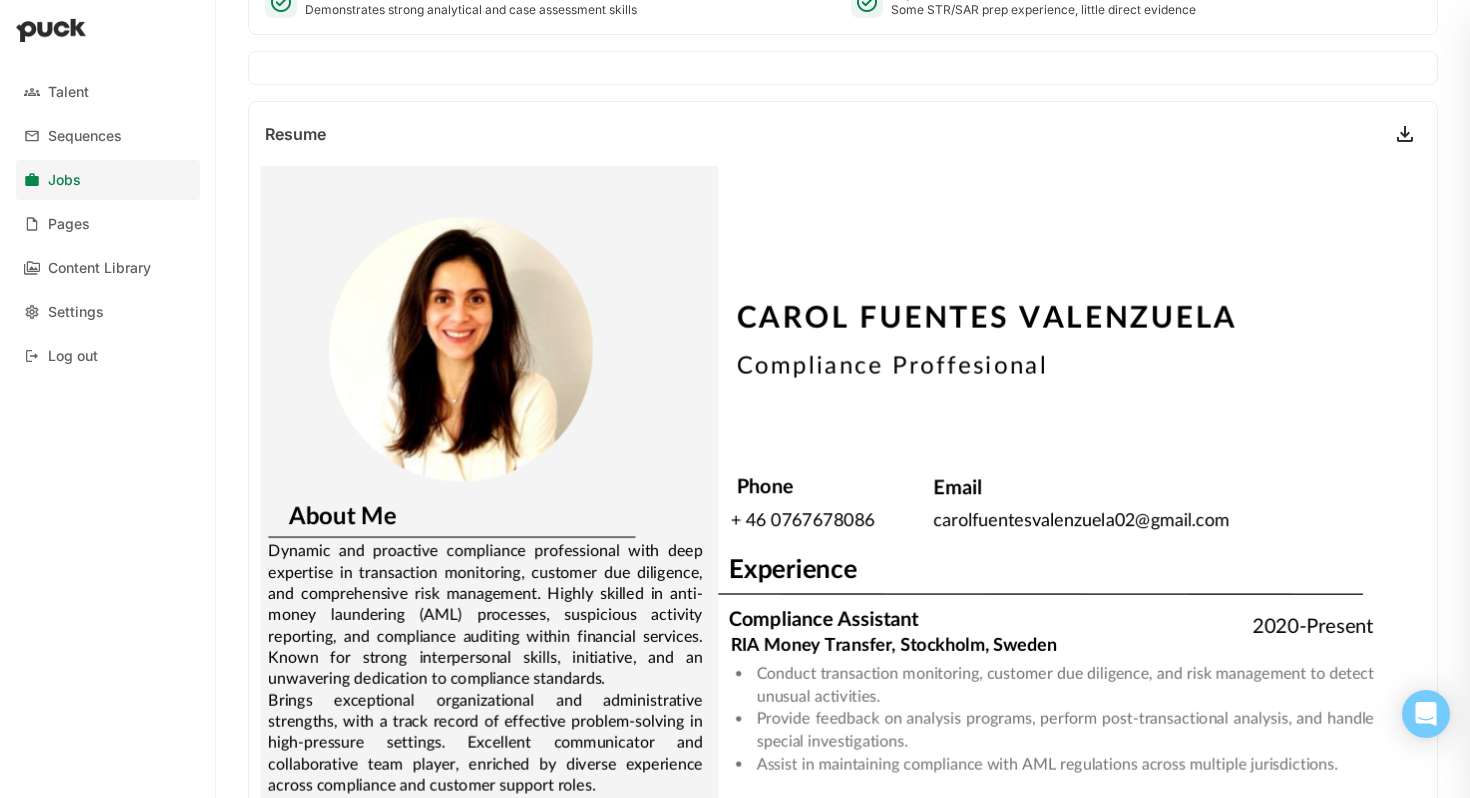 scroll, scrollTop: 0, scrollLeft: 0, axis: both 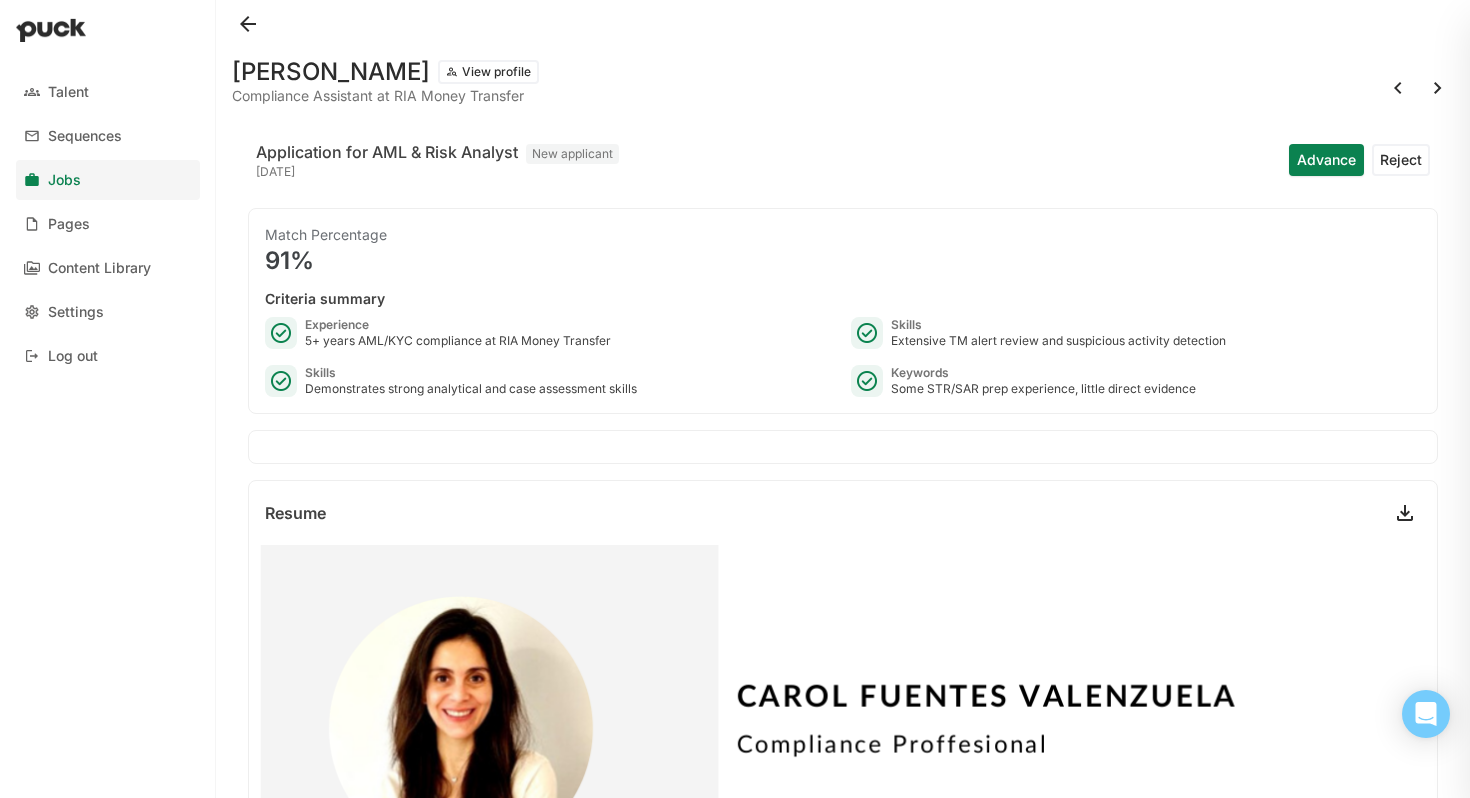 click at bounding box center [1398, 88] 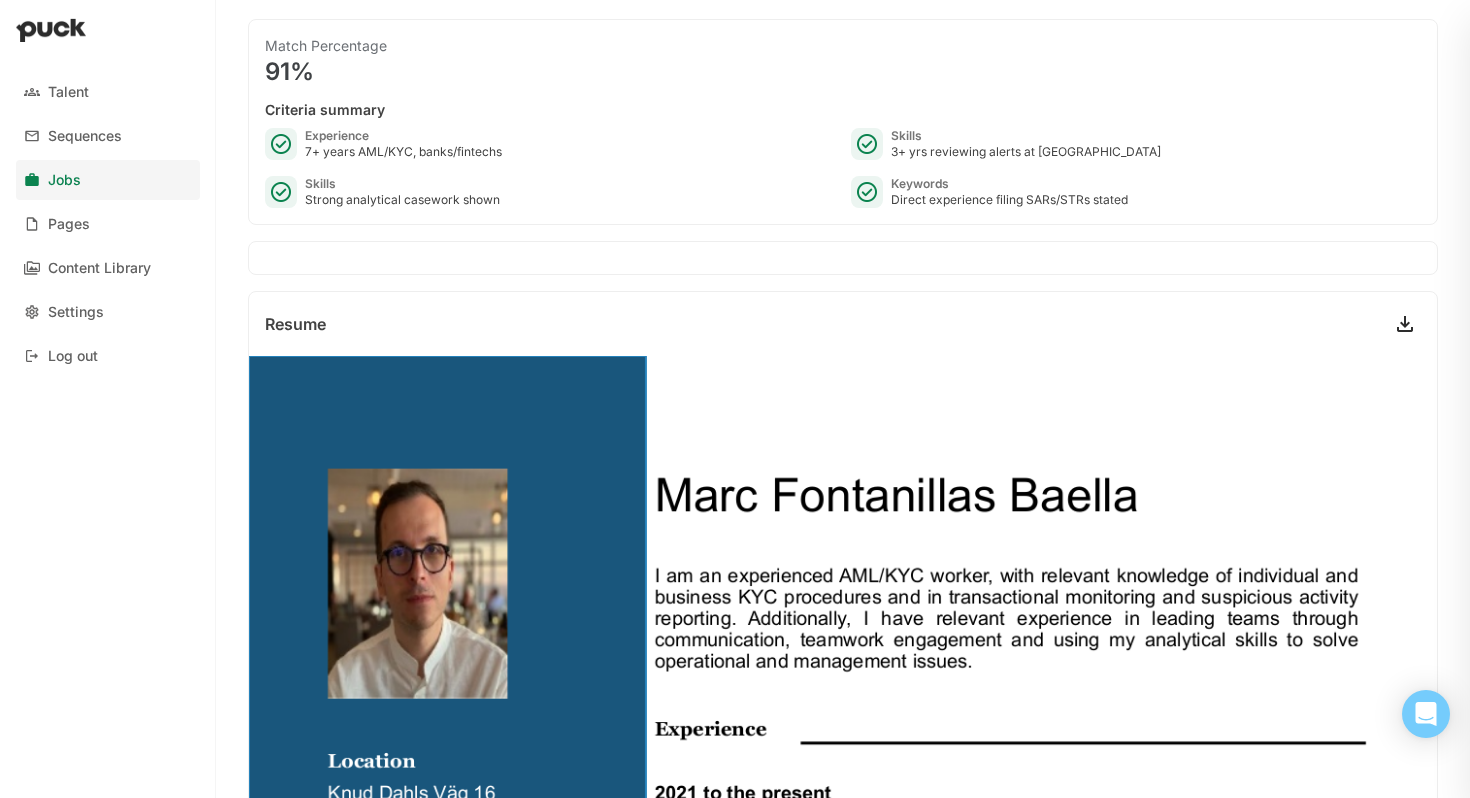 scroll, scrollTop: 0, scrollLeft: 0, axis: both 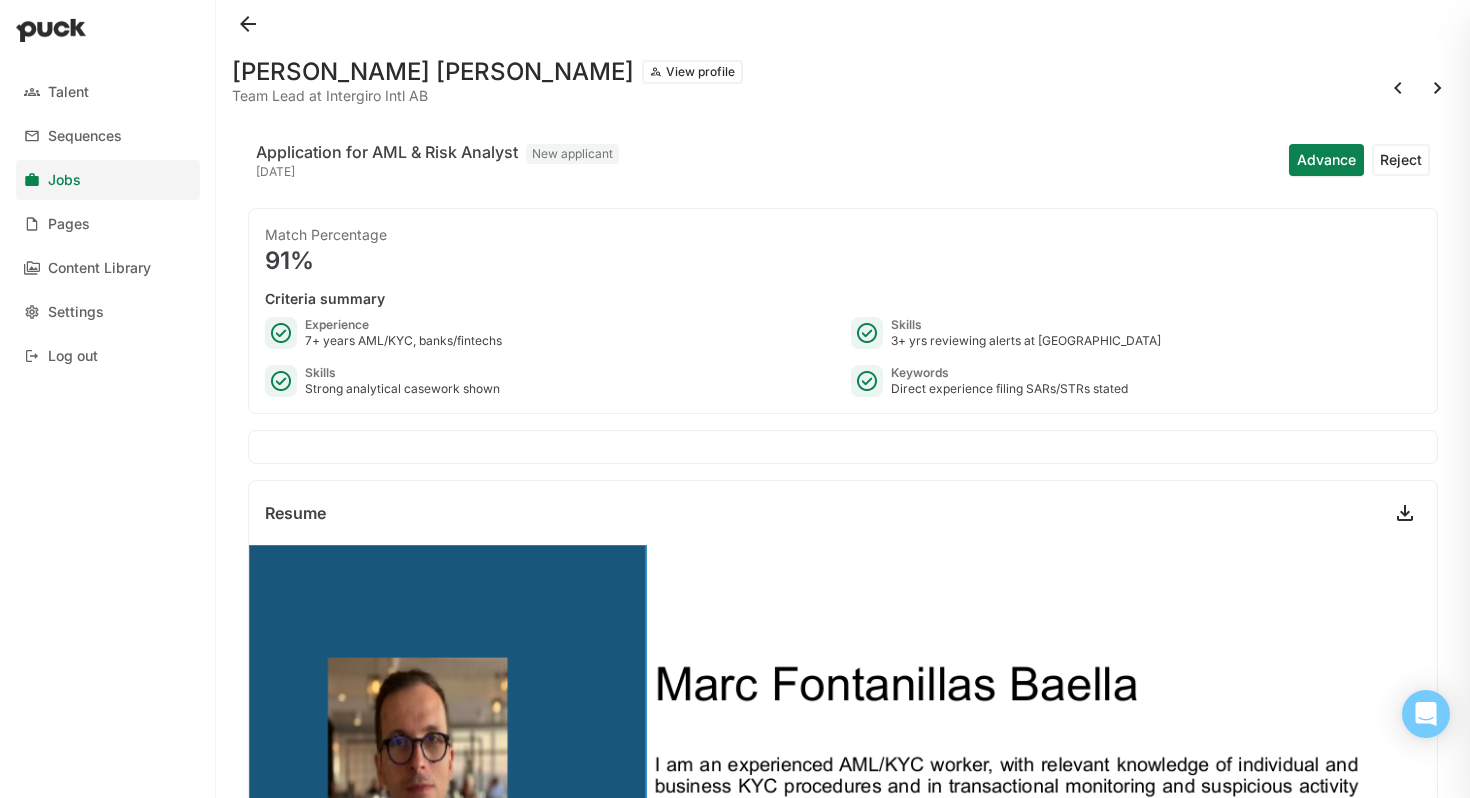 click on "Advance" at bounding box center [1326, 160] 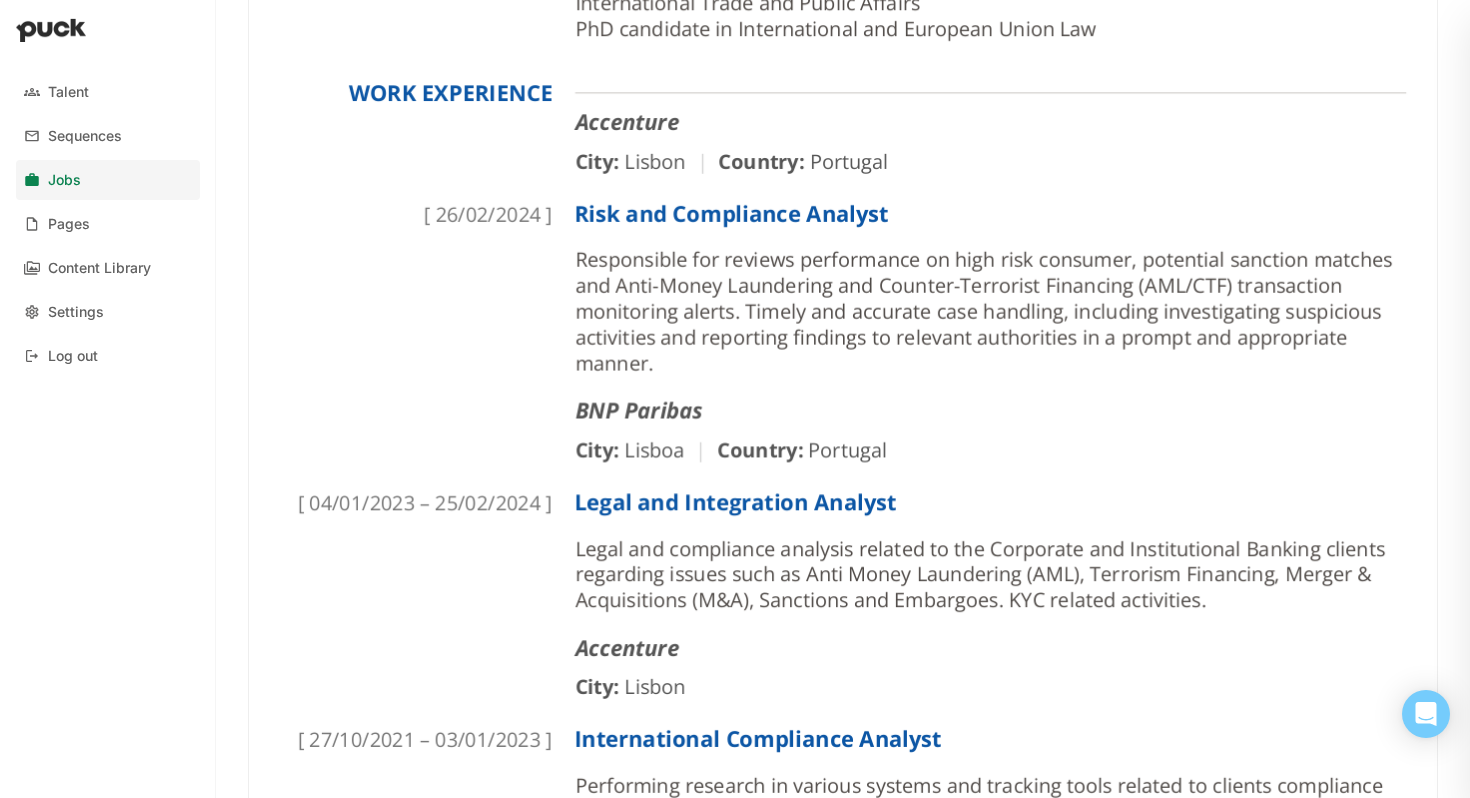 scroll, scrollTop: 0, scrollLeft: 0, axis: both 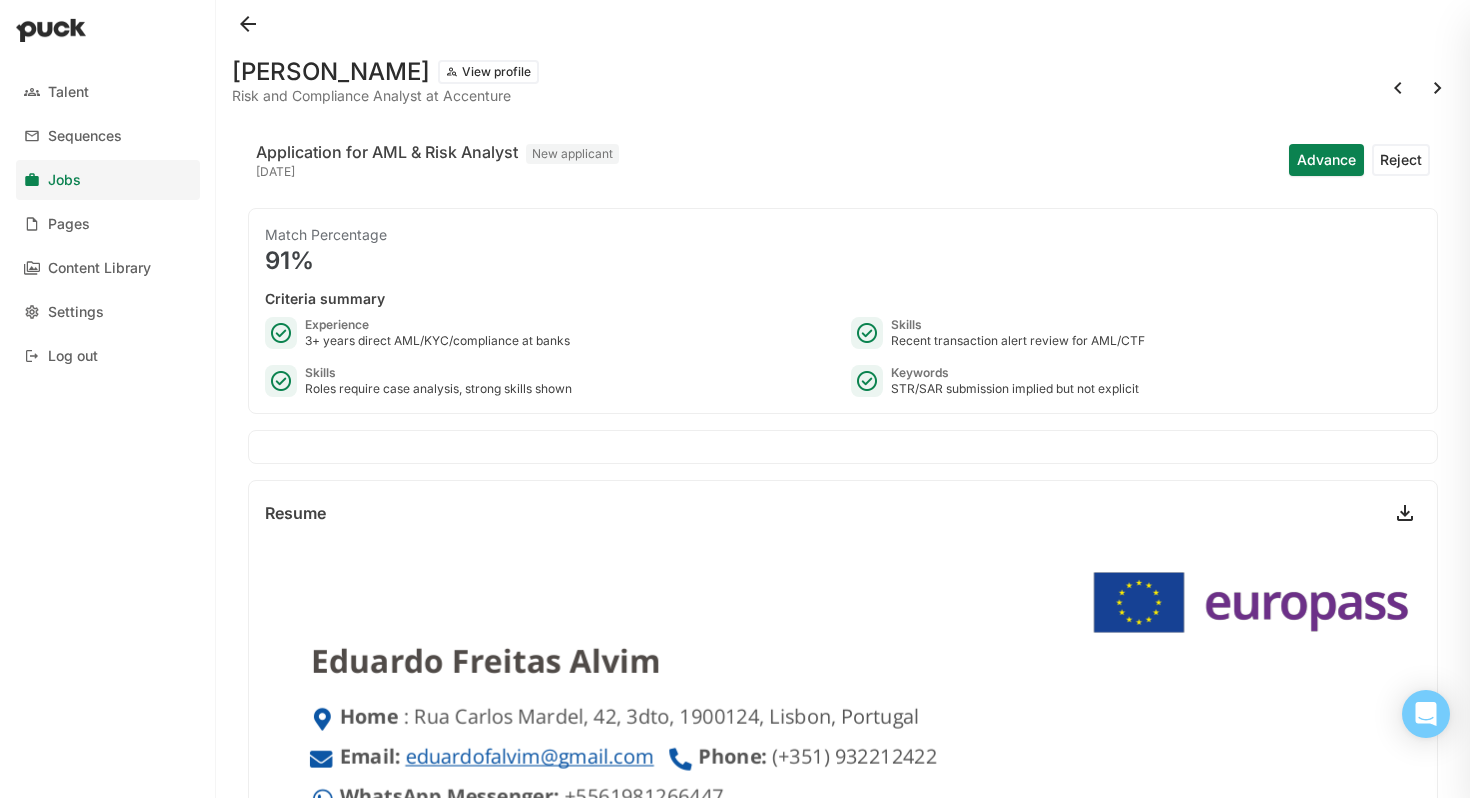 click at bounding box center (1398, 88) 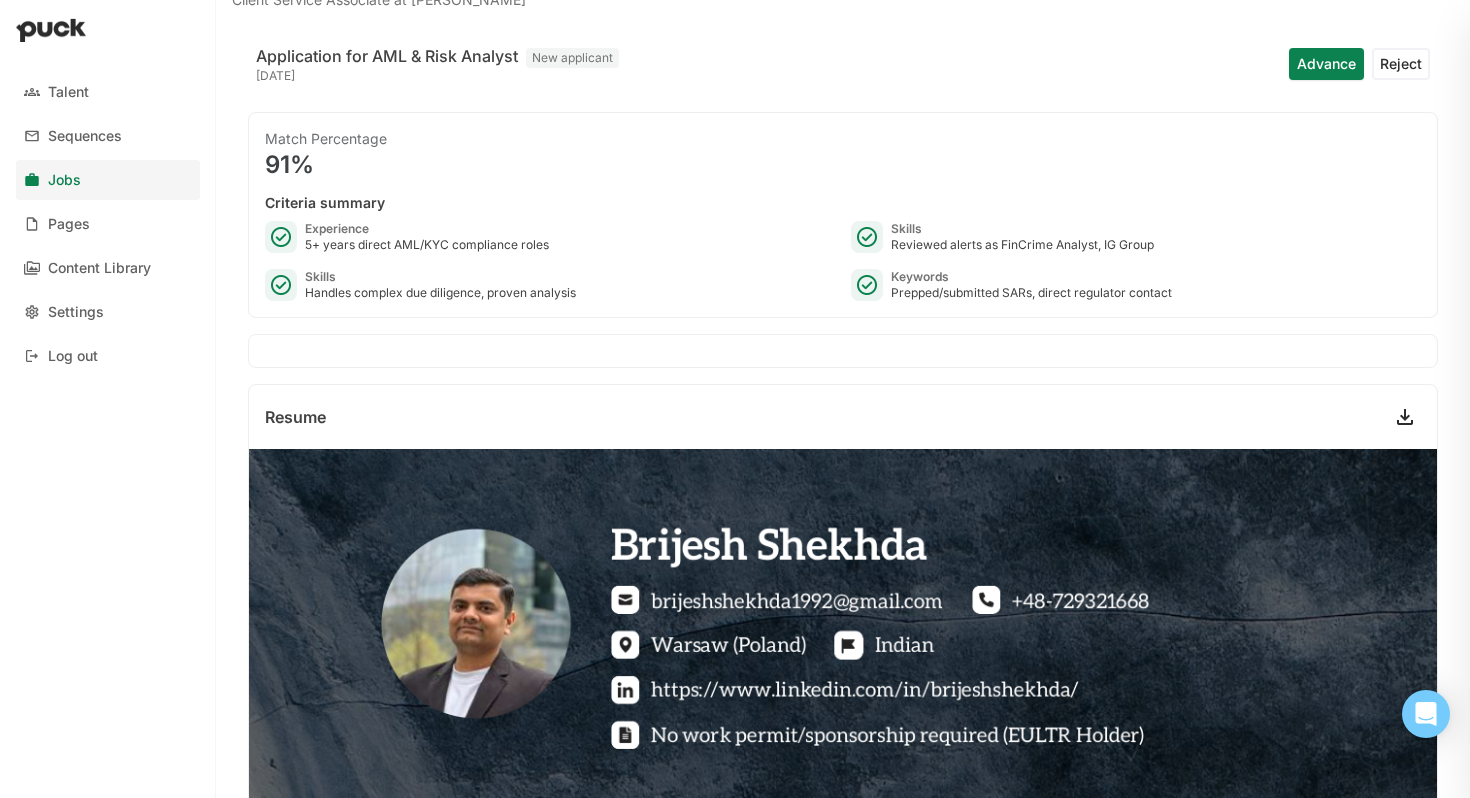 scroll, scrollTop: 0, scrollLeft: 0, axis: both 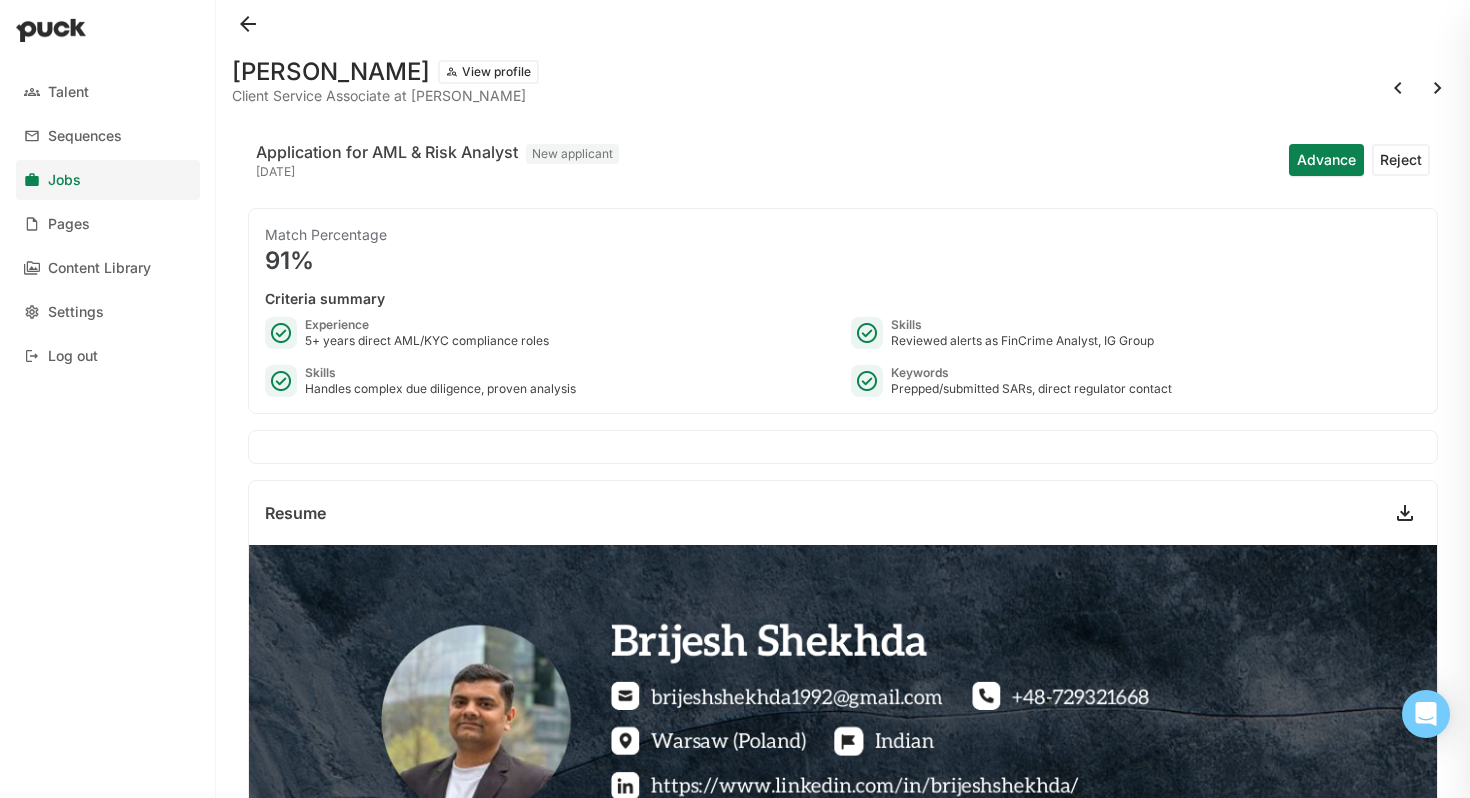 click on "Advance" at bounding box center (1326, 160) 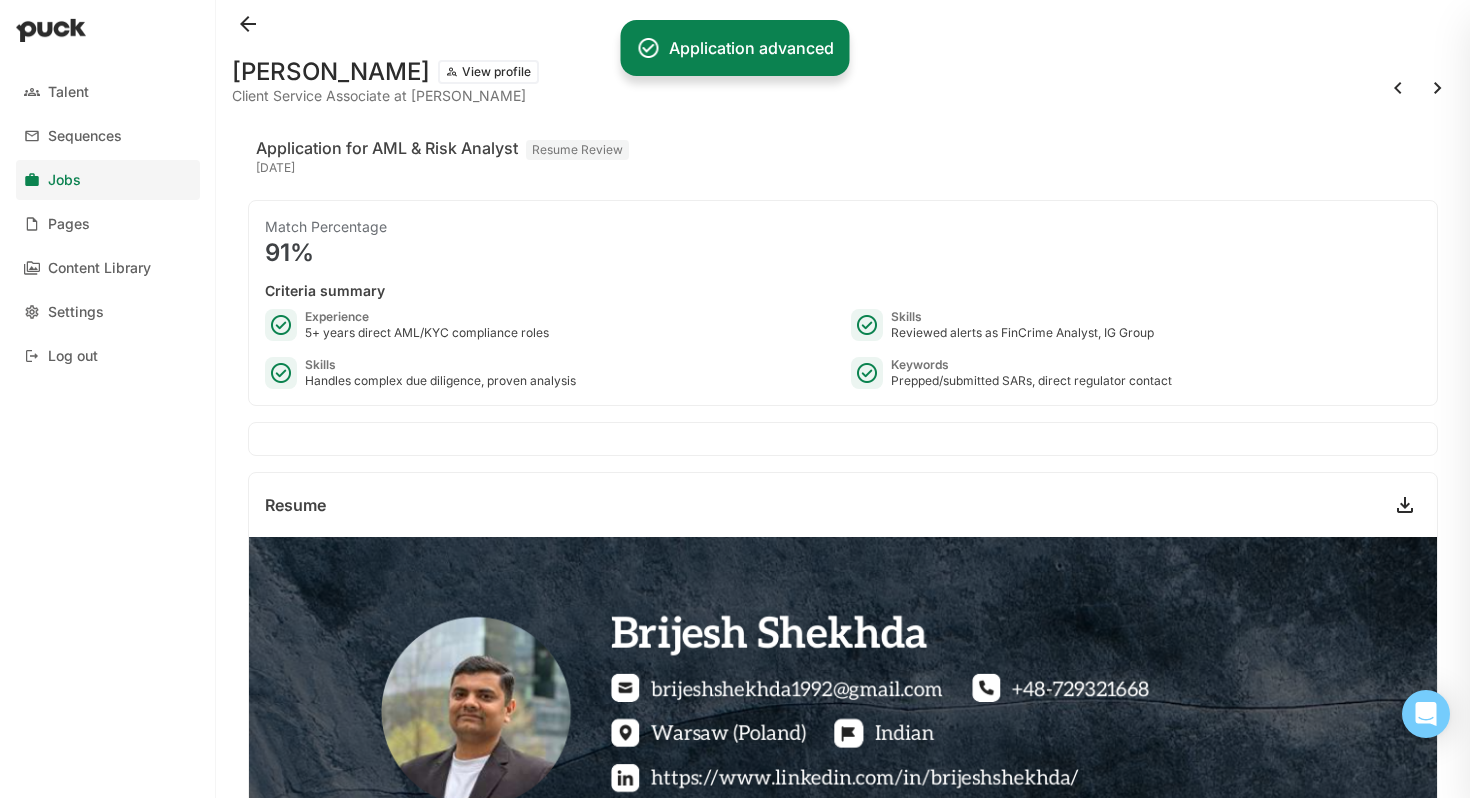 click at bounding box center [1398, 88] 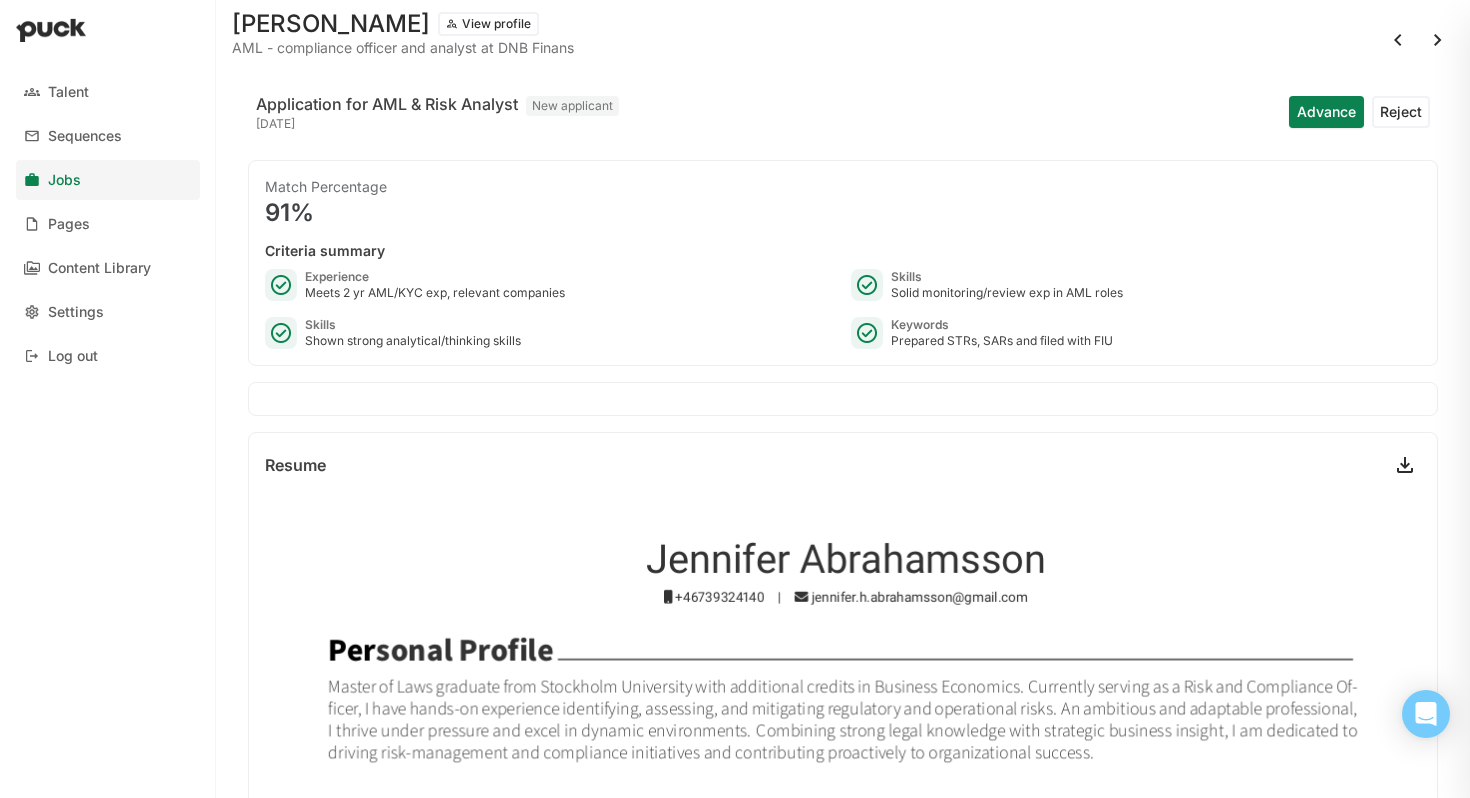 scroll, scrollTop: 0, scrollLeft: 0, axis: both 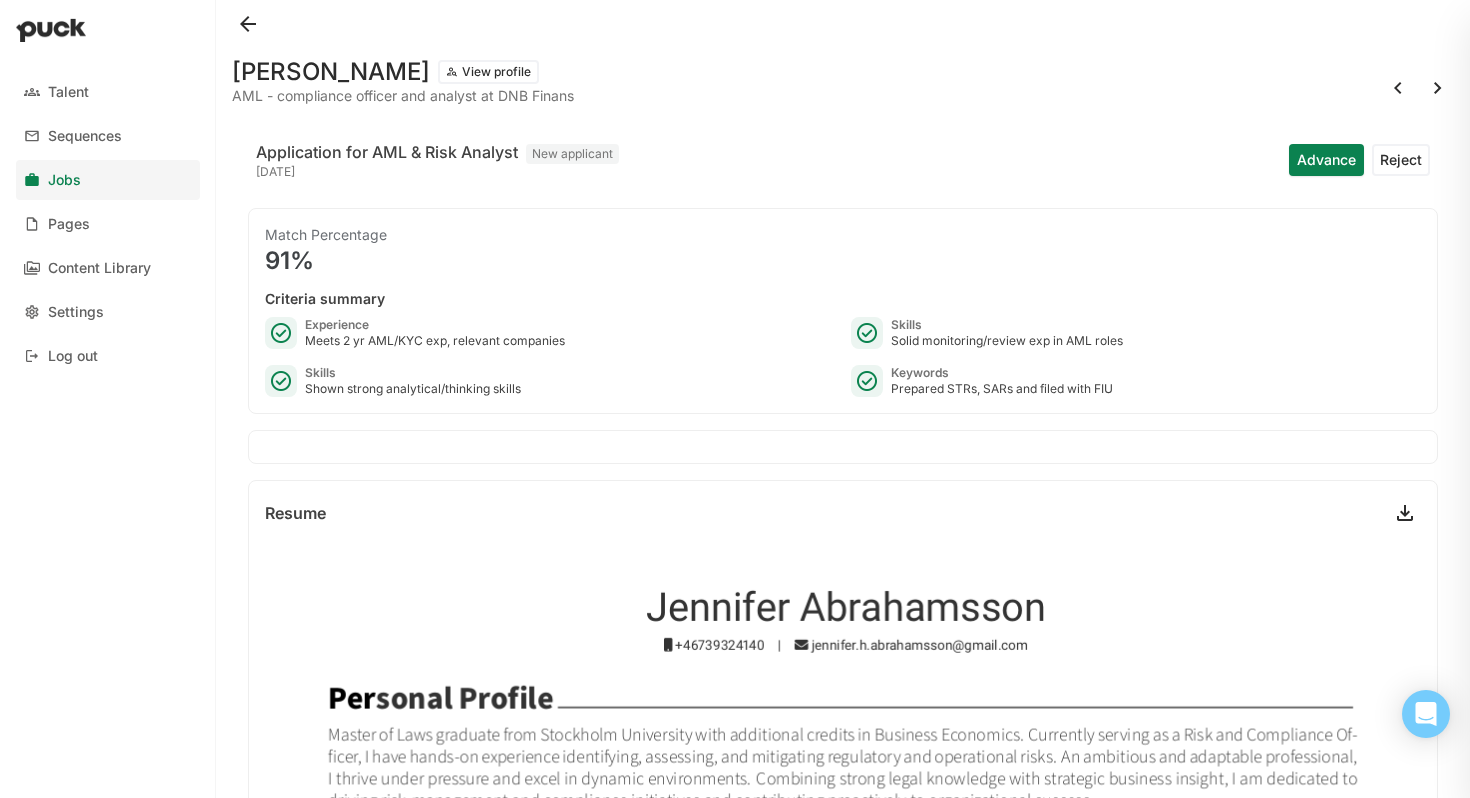 click at bounding box center [1398, 88] 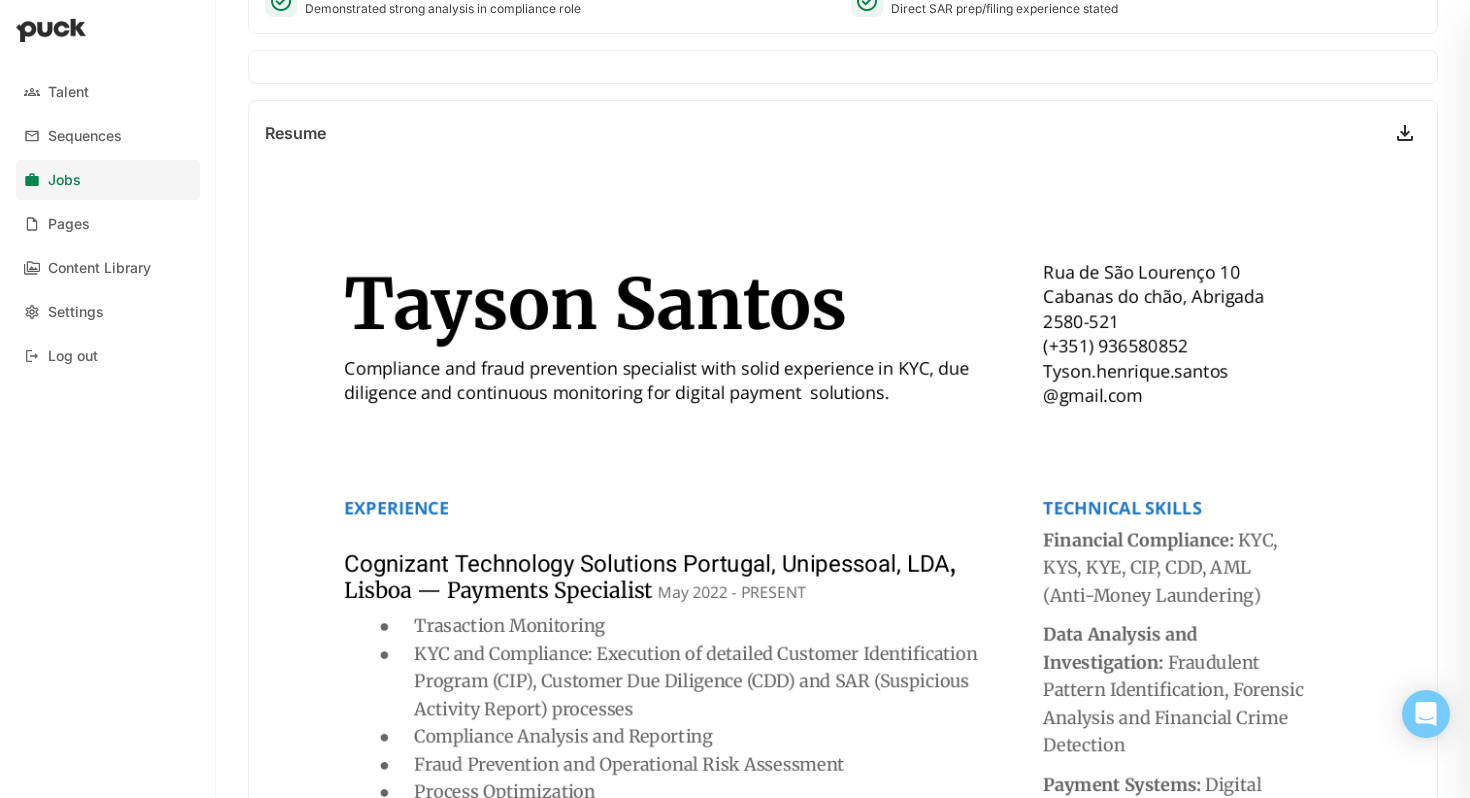 scroll, scrollTop: 0, scrollLeft: 0, axis: both 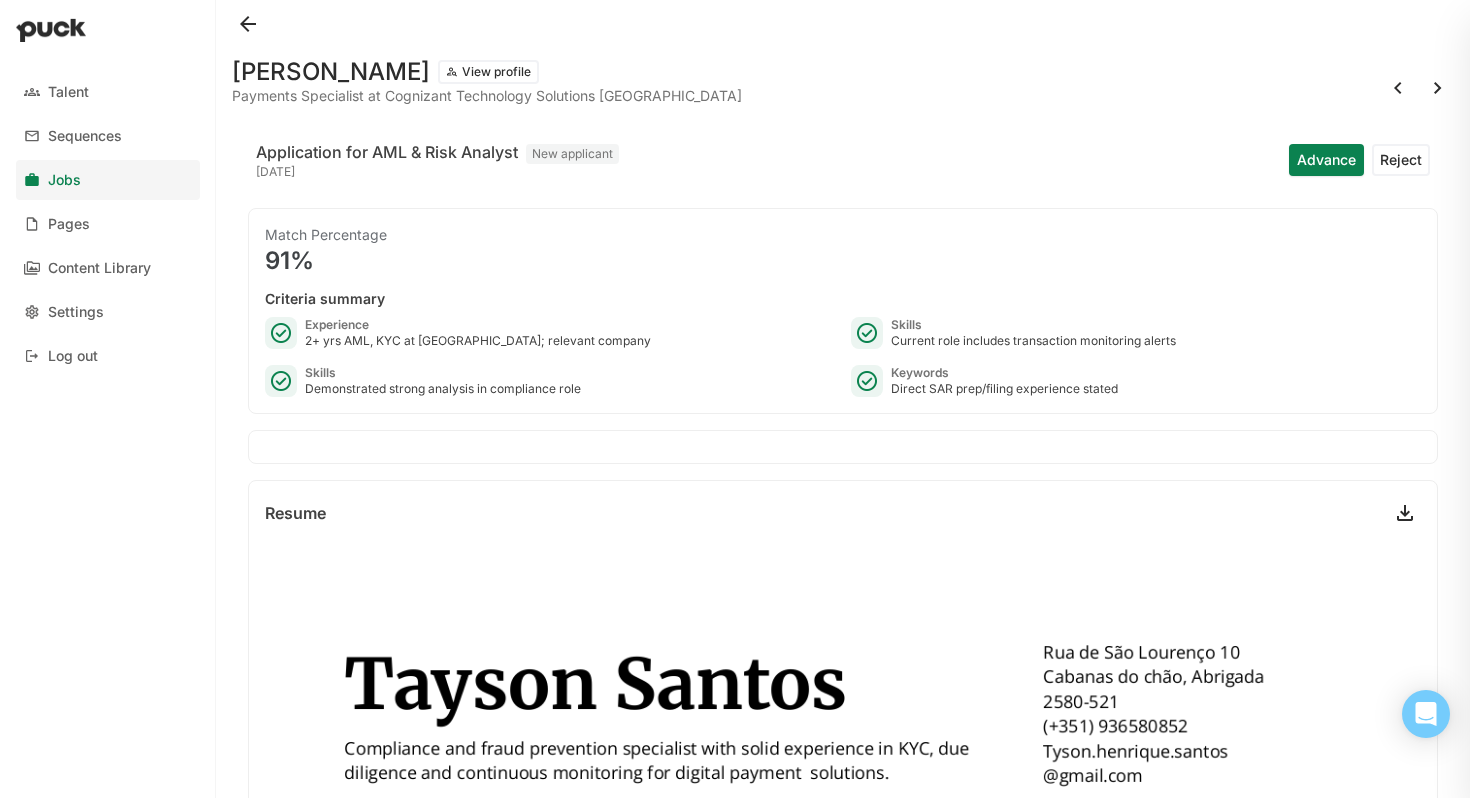 click at bounding box center (1398, 88) 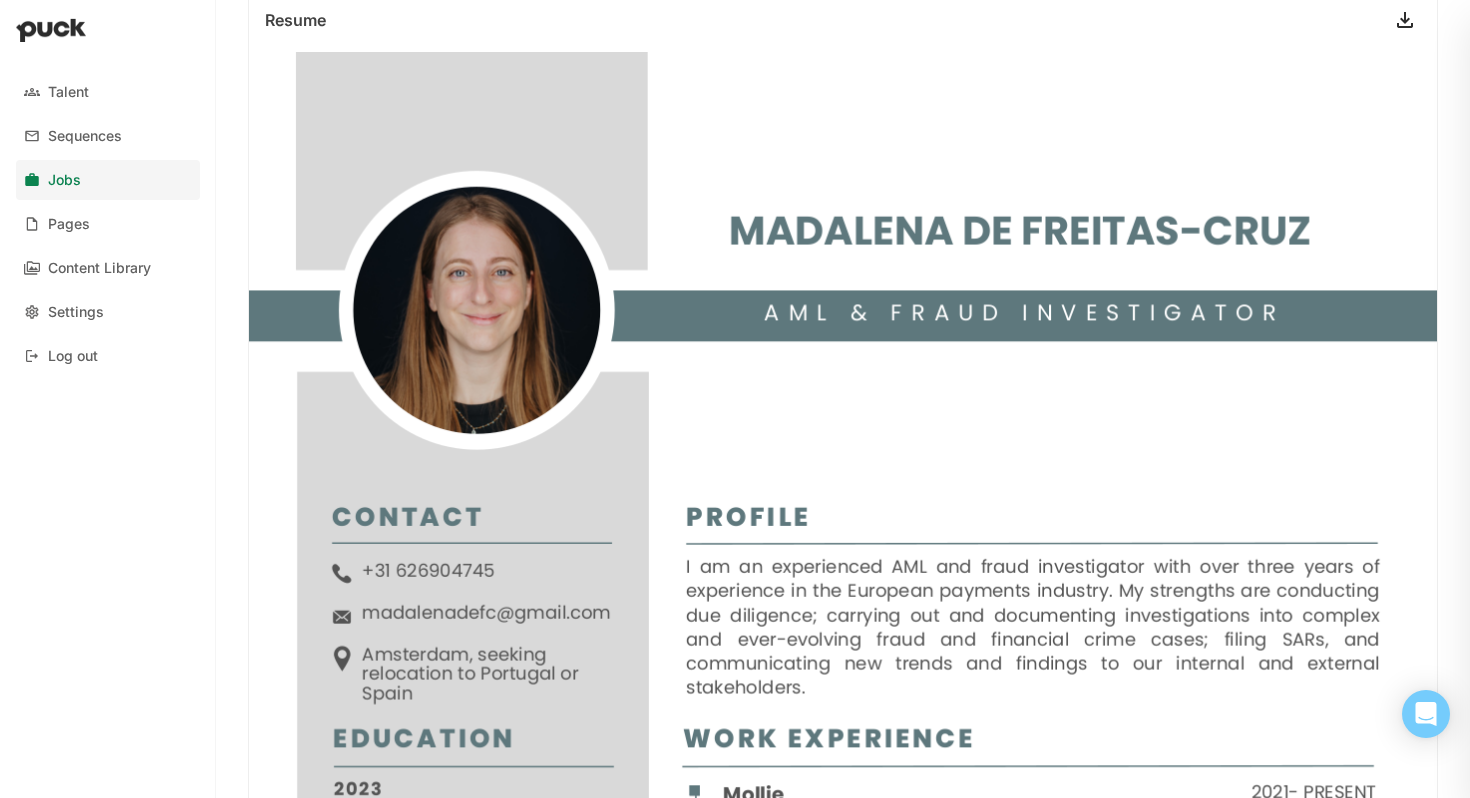 scroll, scrollTop: 0, scrollLeft: 0, axis: both 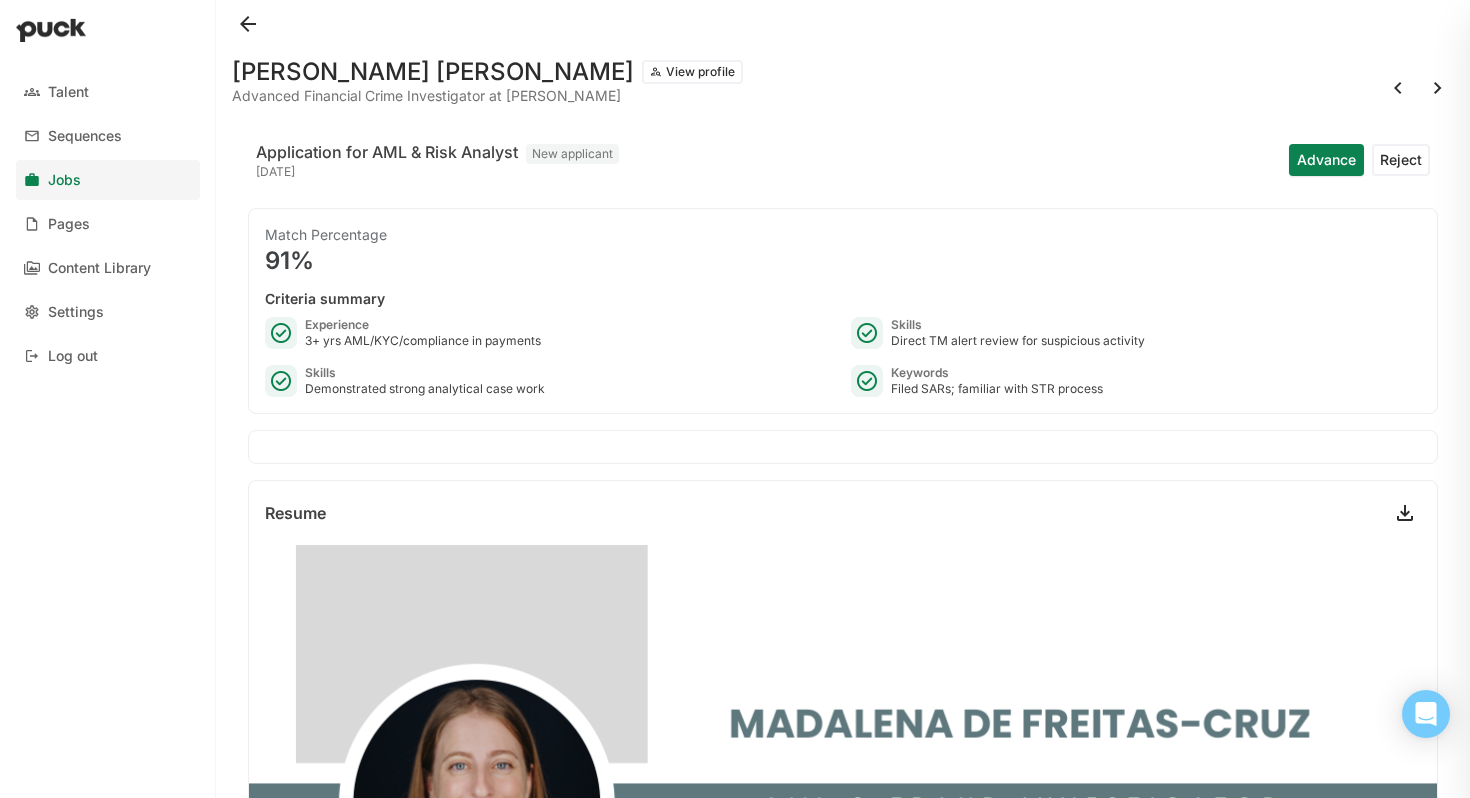 click on "Advance" at bounding box center [1326, 160] 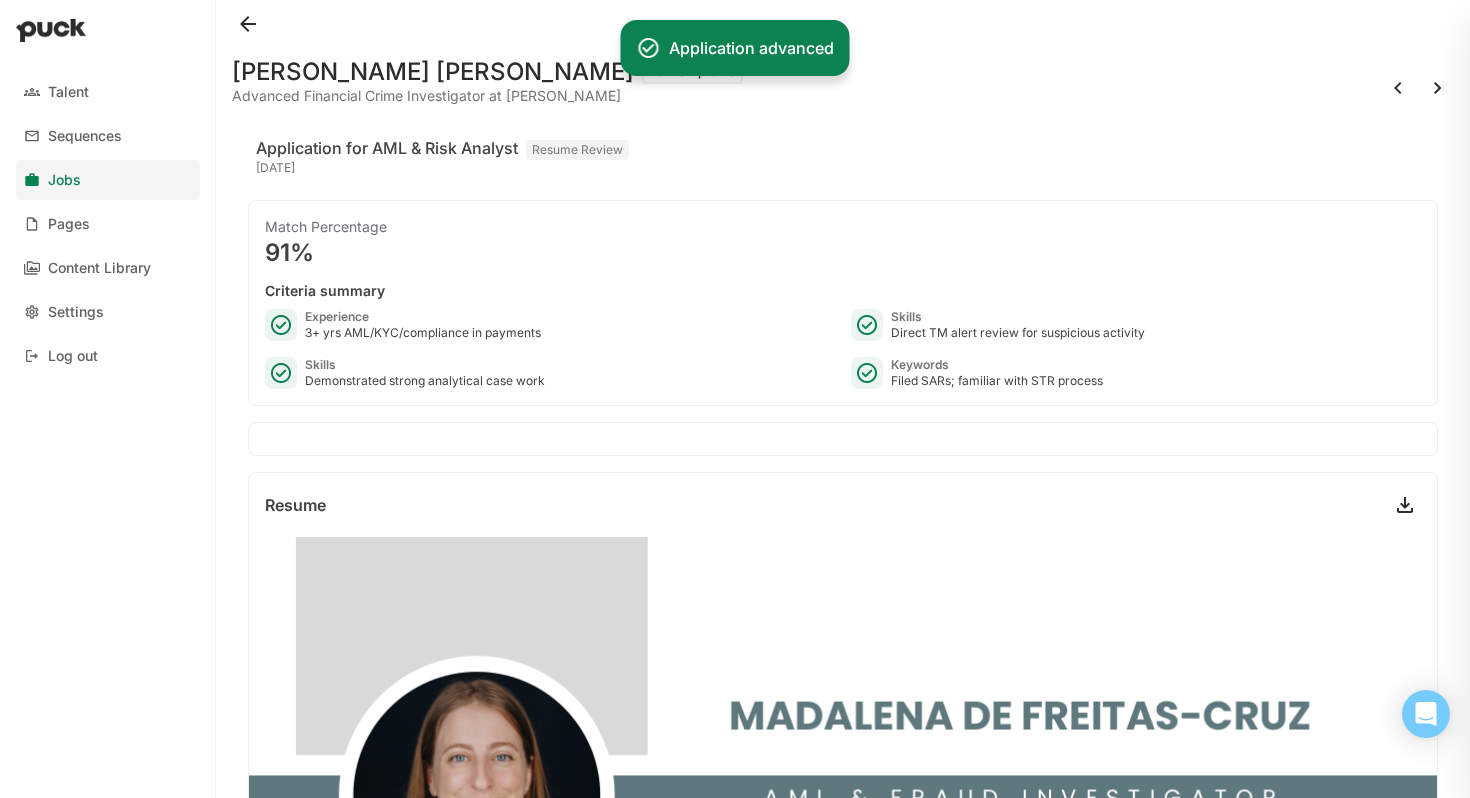 click at bounding box center (1398, 88) 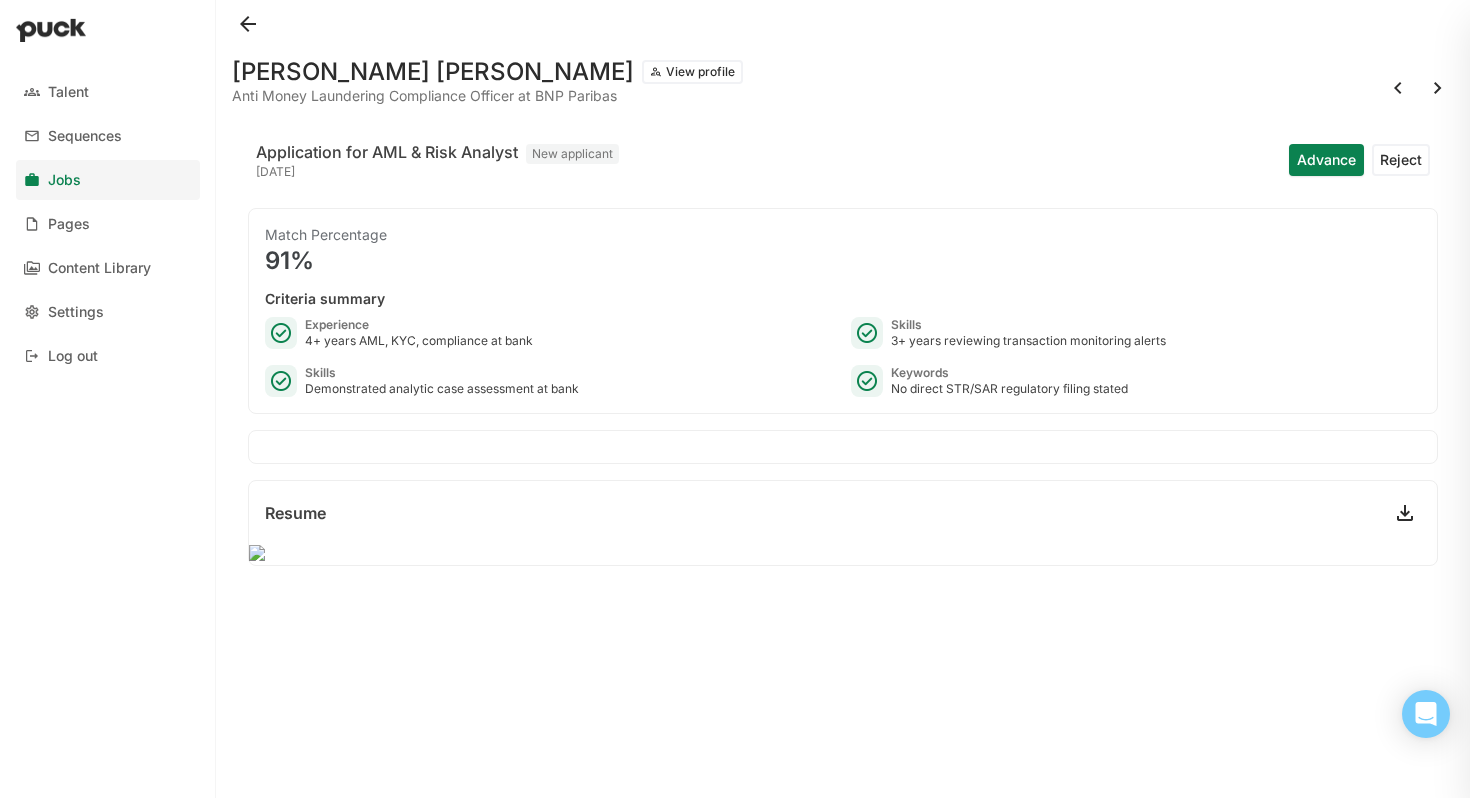 click at bounding box center [1398, 88] 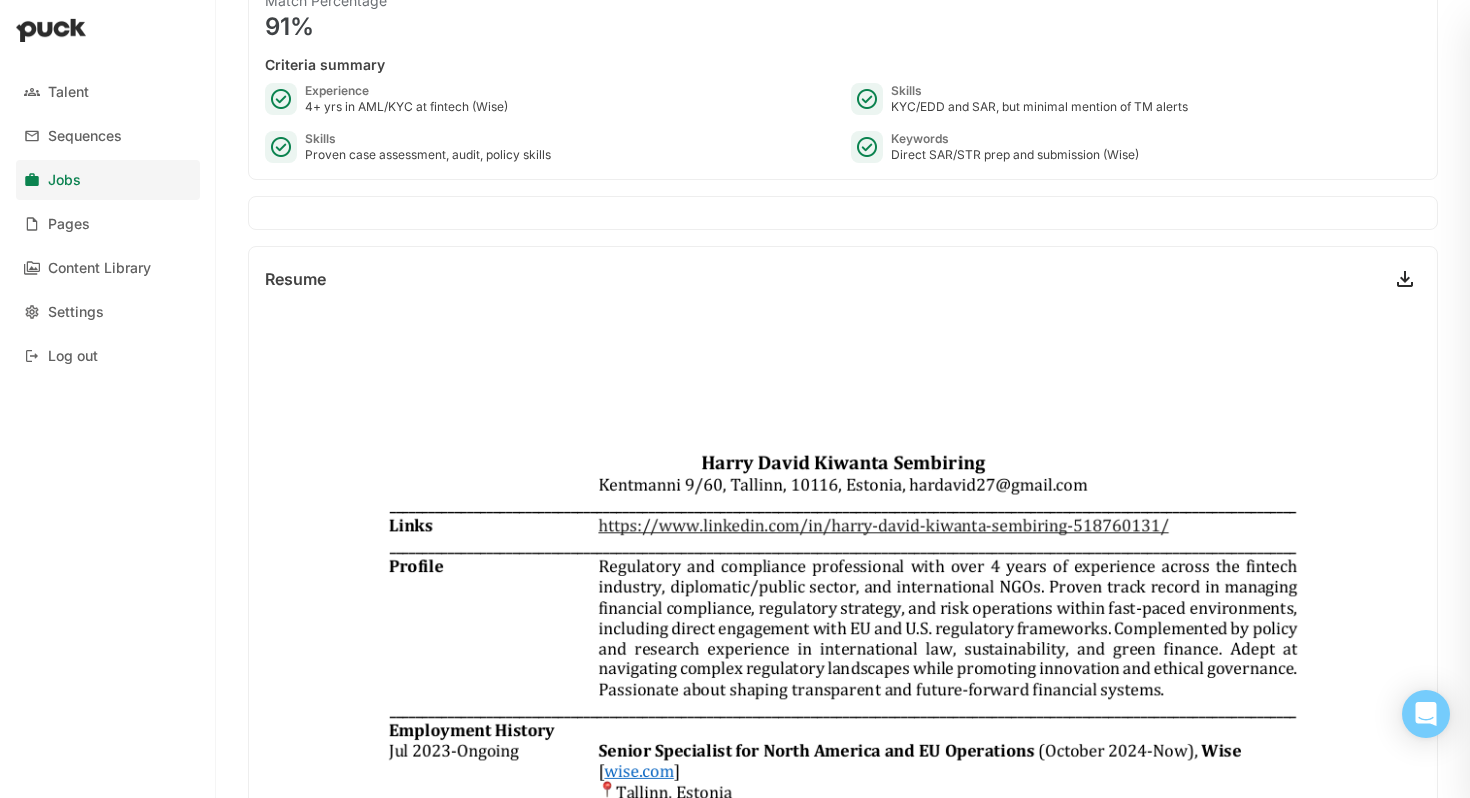 scroll, scrollTop: 0, scrollLeft: 0, axis: both 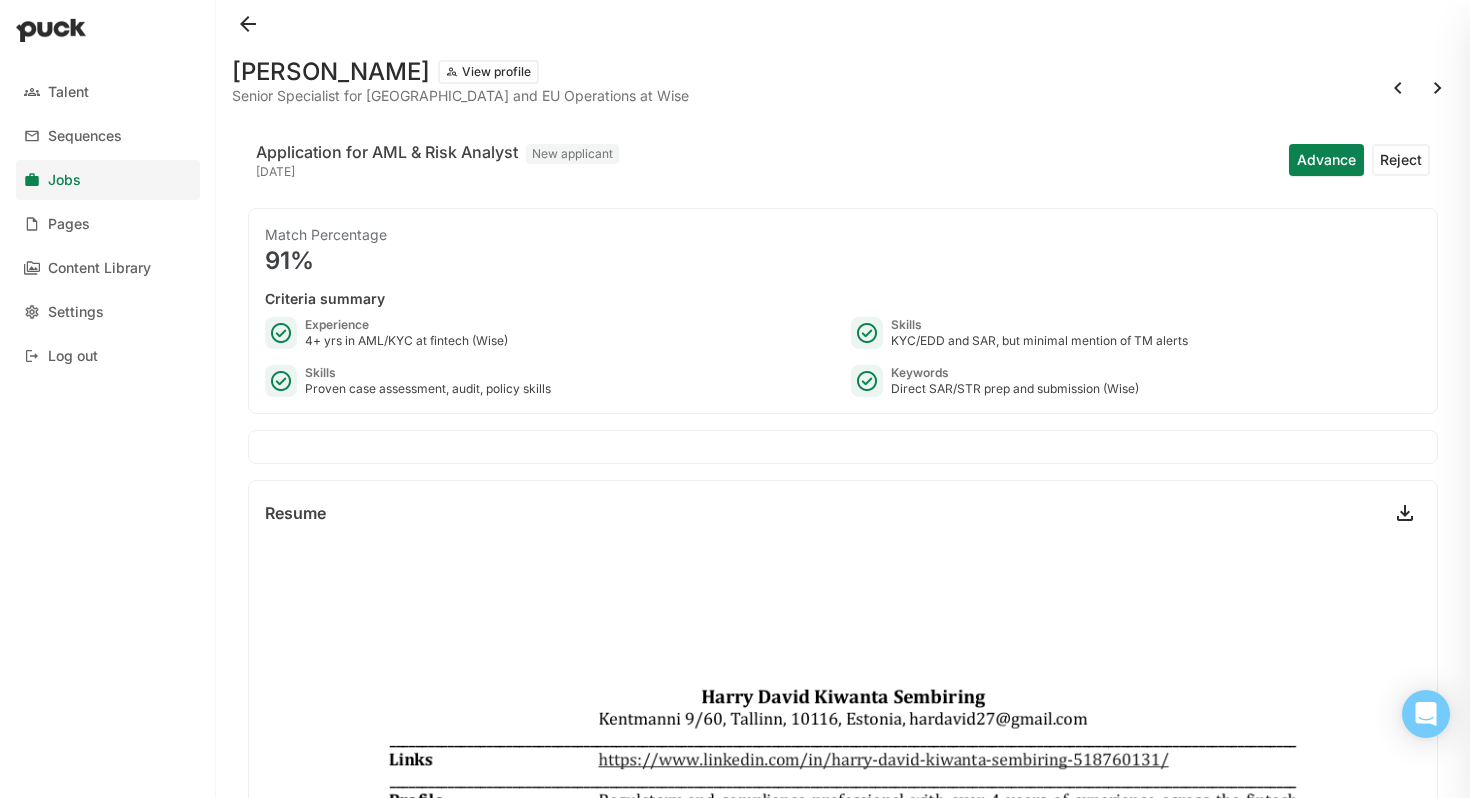click on "Advance" at bounding box center [1326, 160] 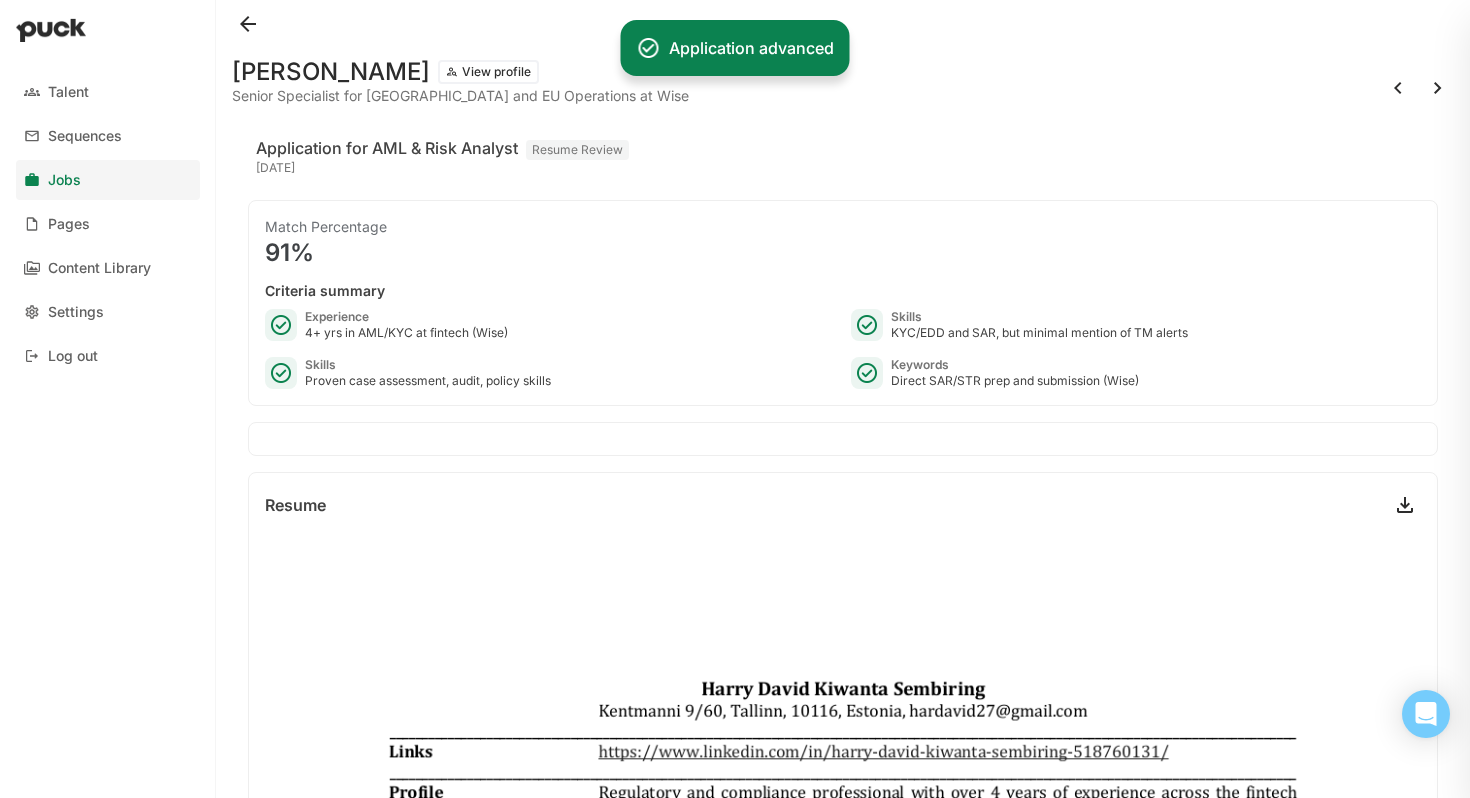 click at bounding box center (1398, 88) 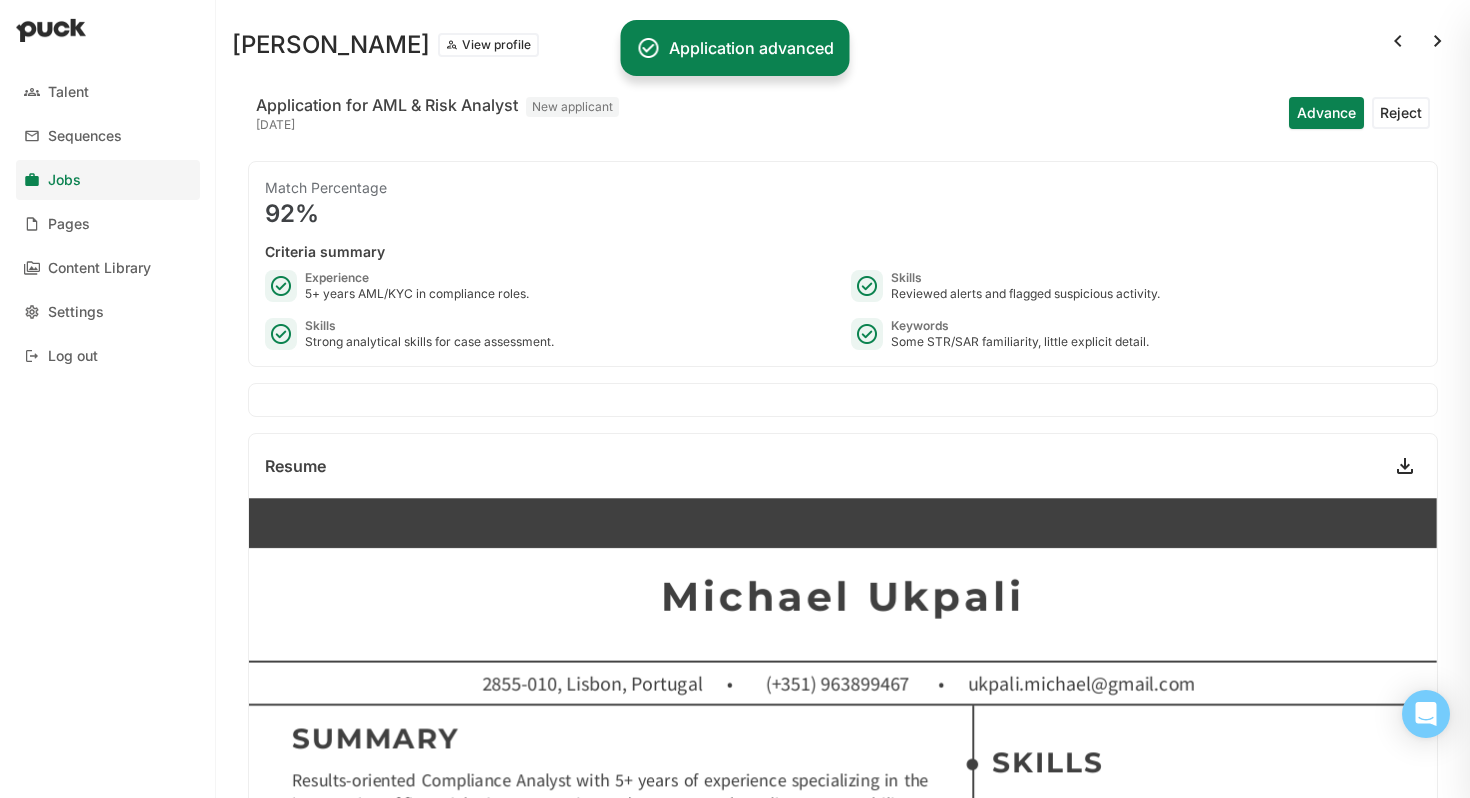 scroll, scrollTop: 0, scrollLeft: 0, axis: both 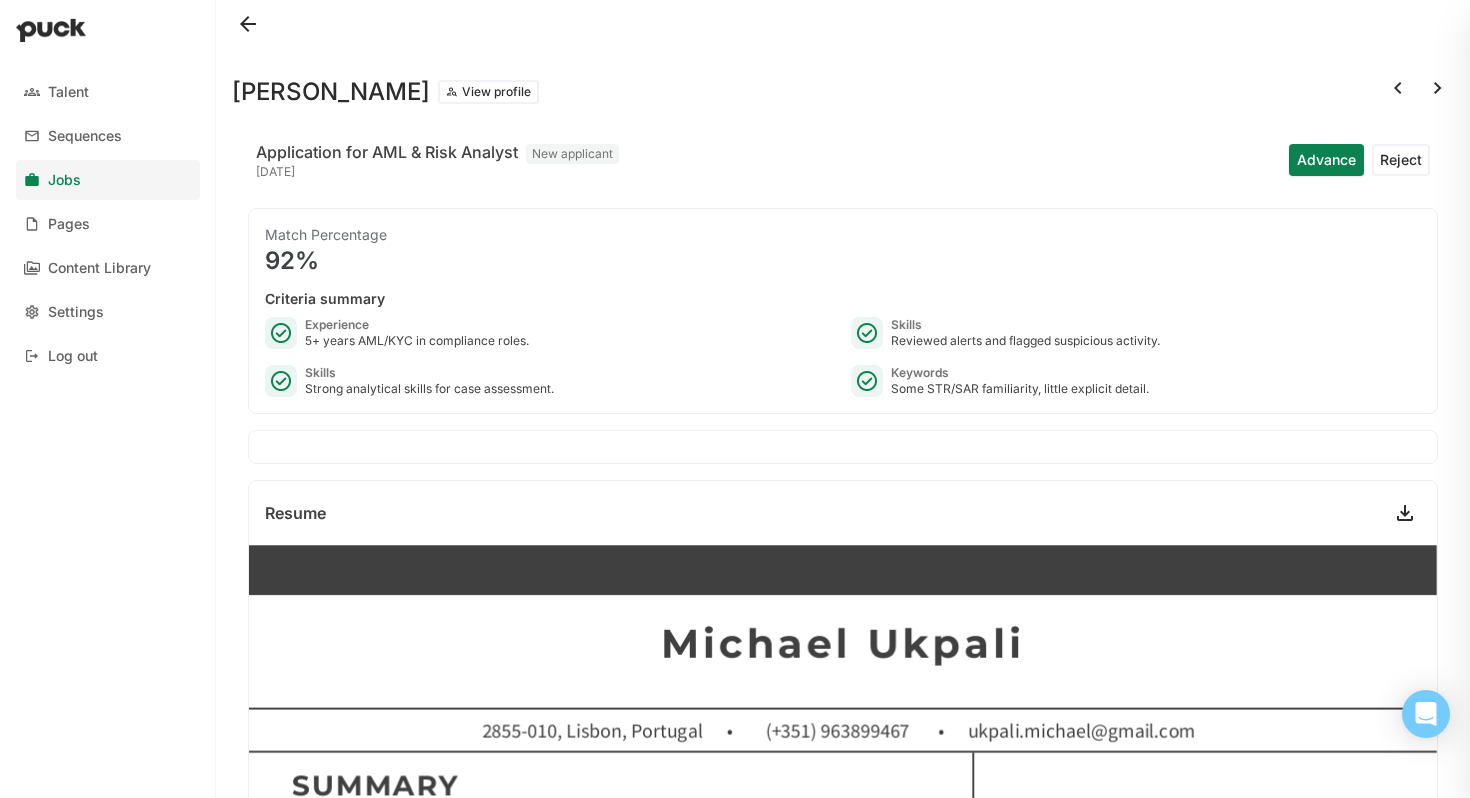 click at bounding box center [1398, 88] 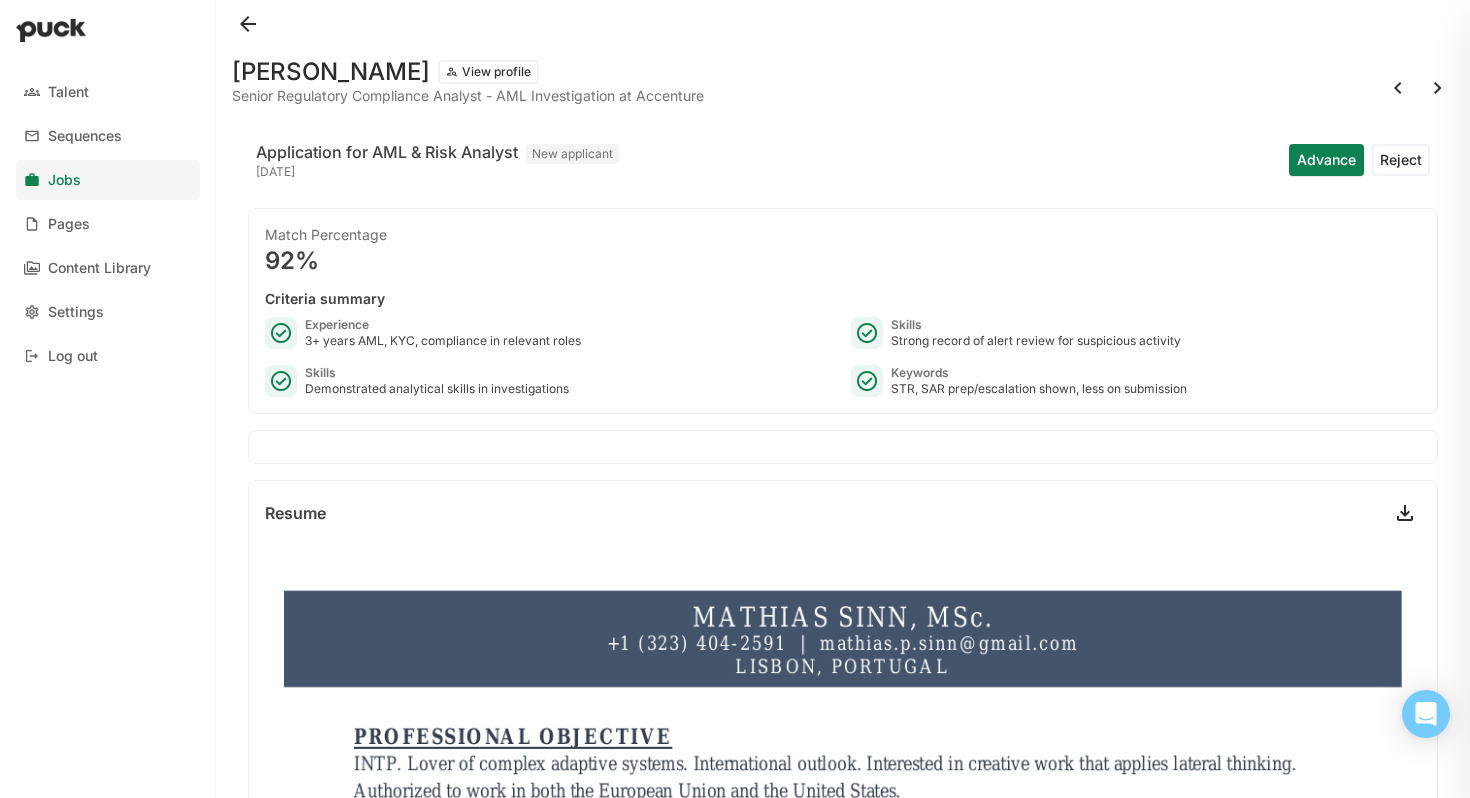 click at bounding box center [1398, 88] 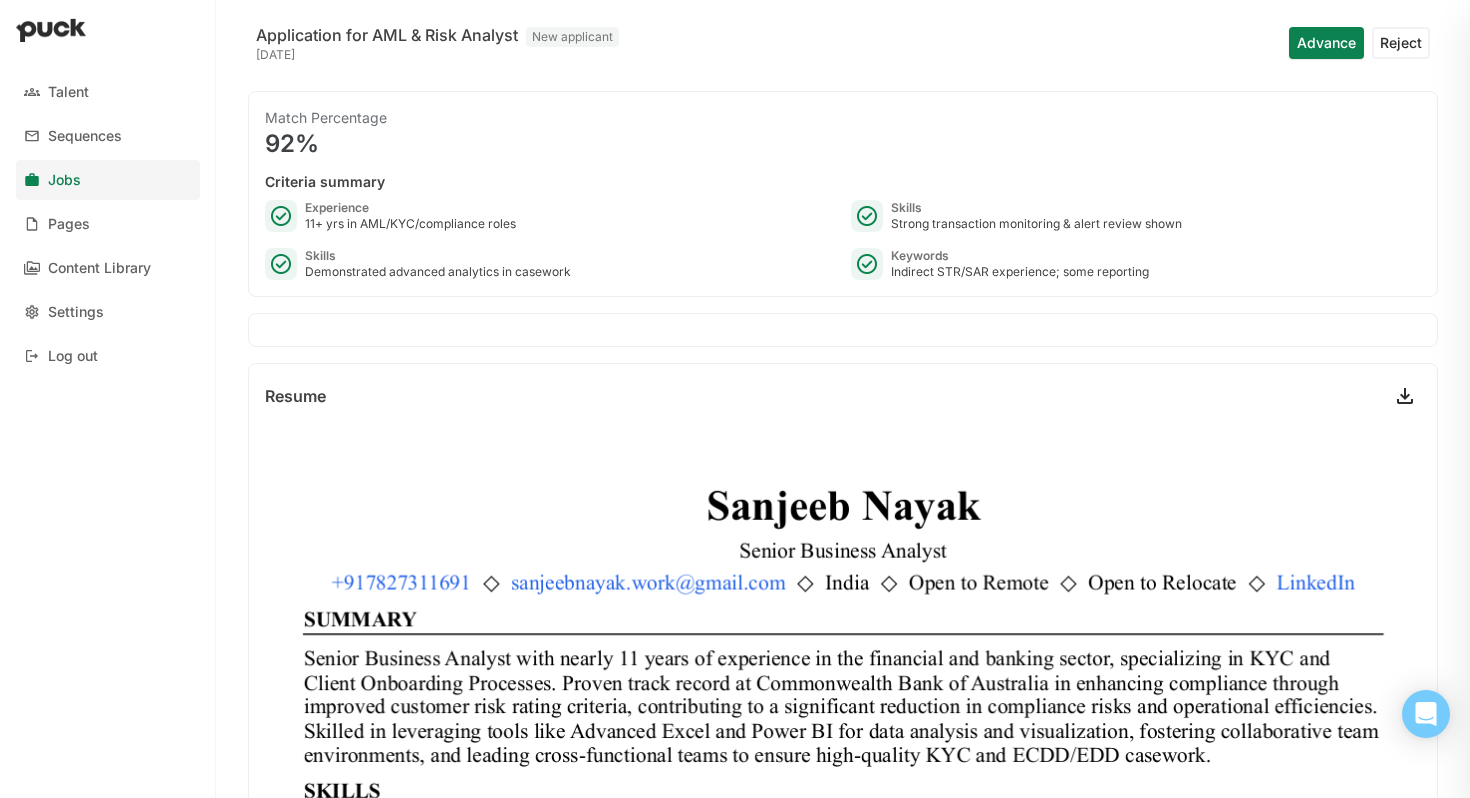 scroll, scrollTop: 0, scrollLeft: 0, axis: both 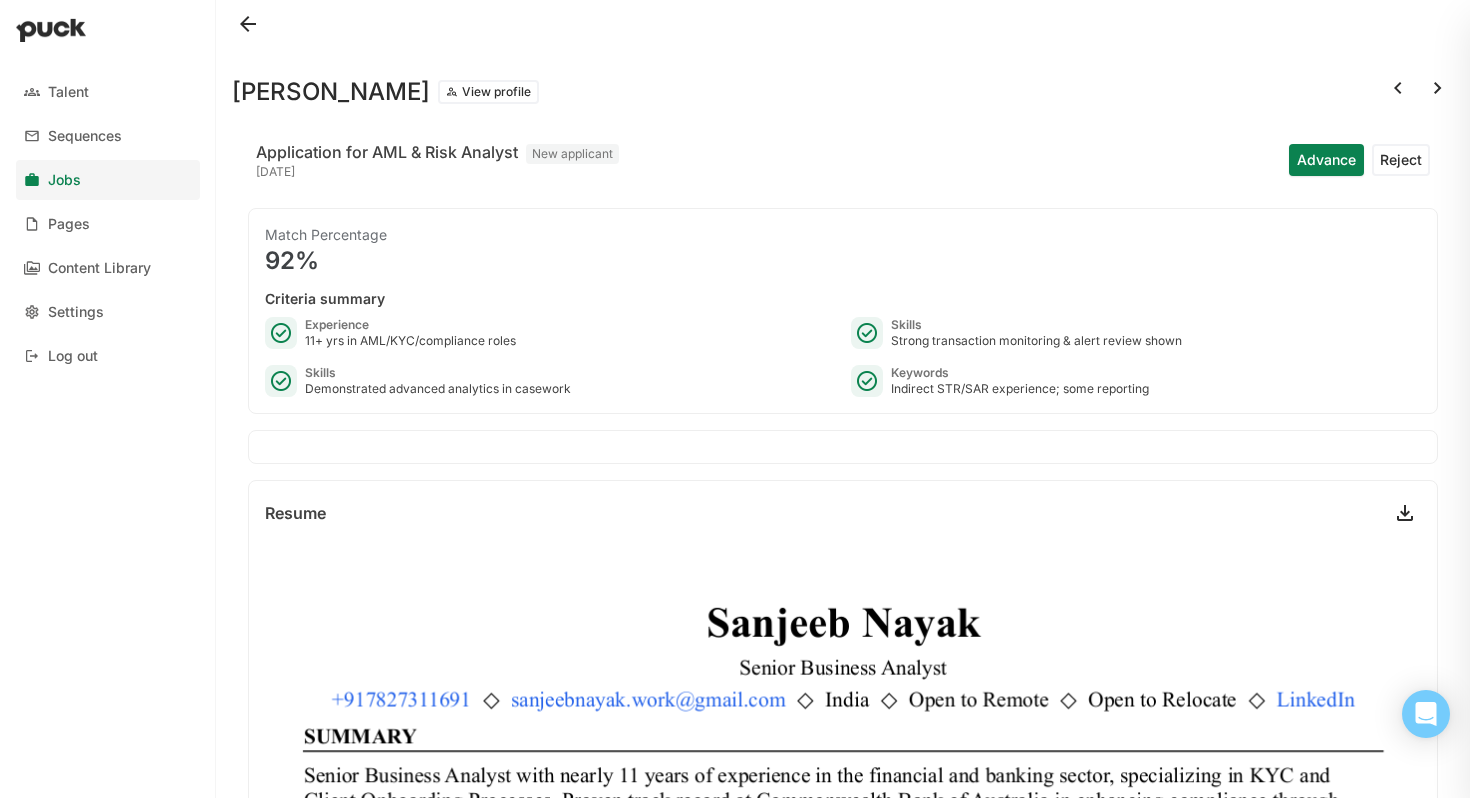 click on "Advance" at bounding box center (1326, 160) 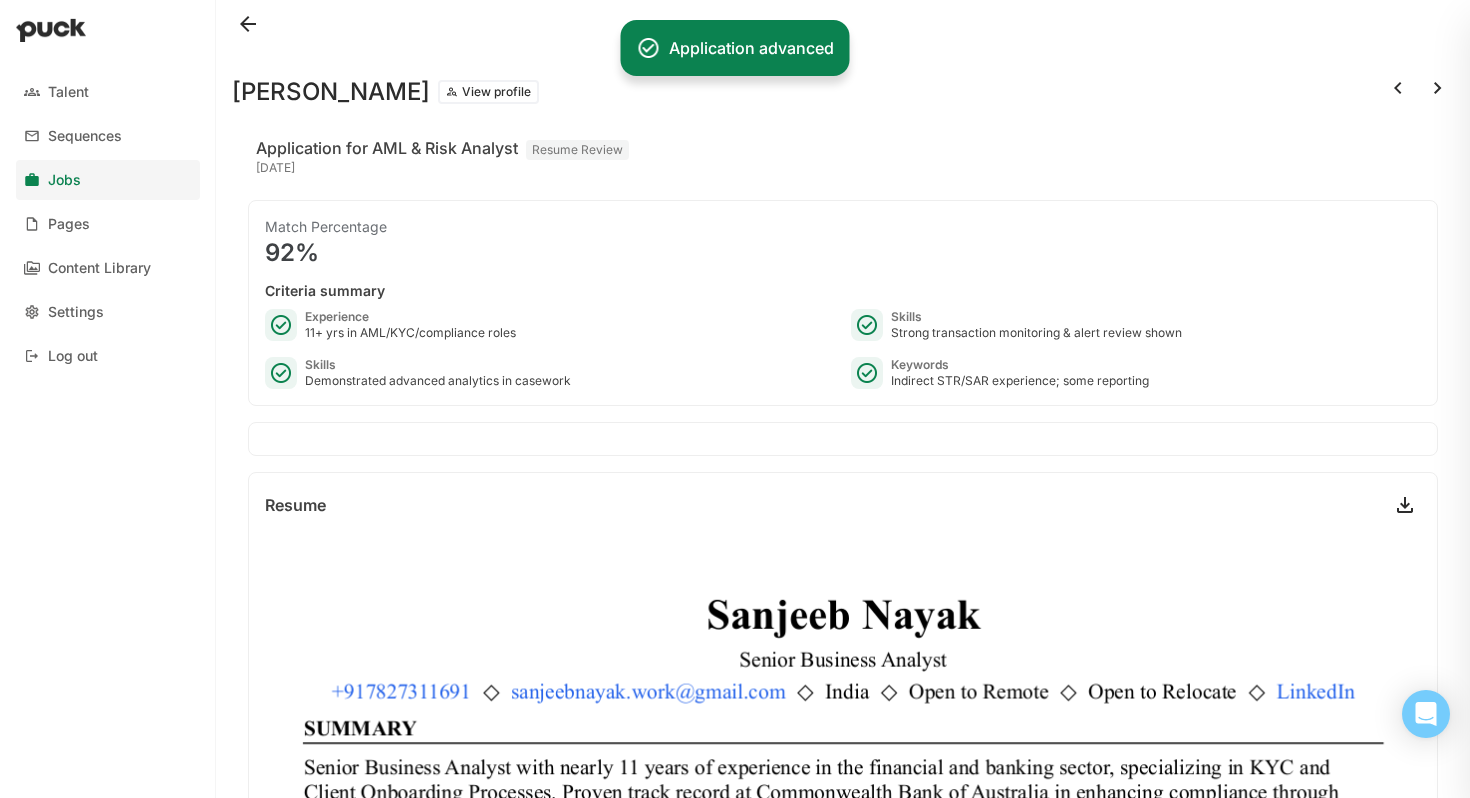 click at bounding box center [1398, 88] 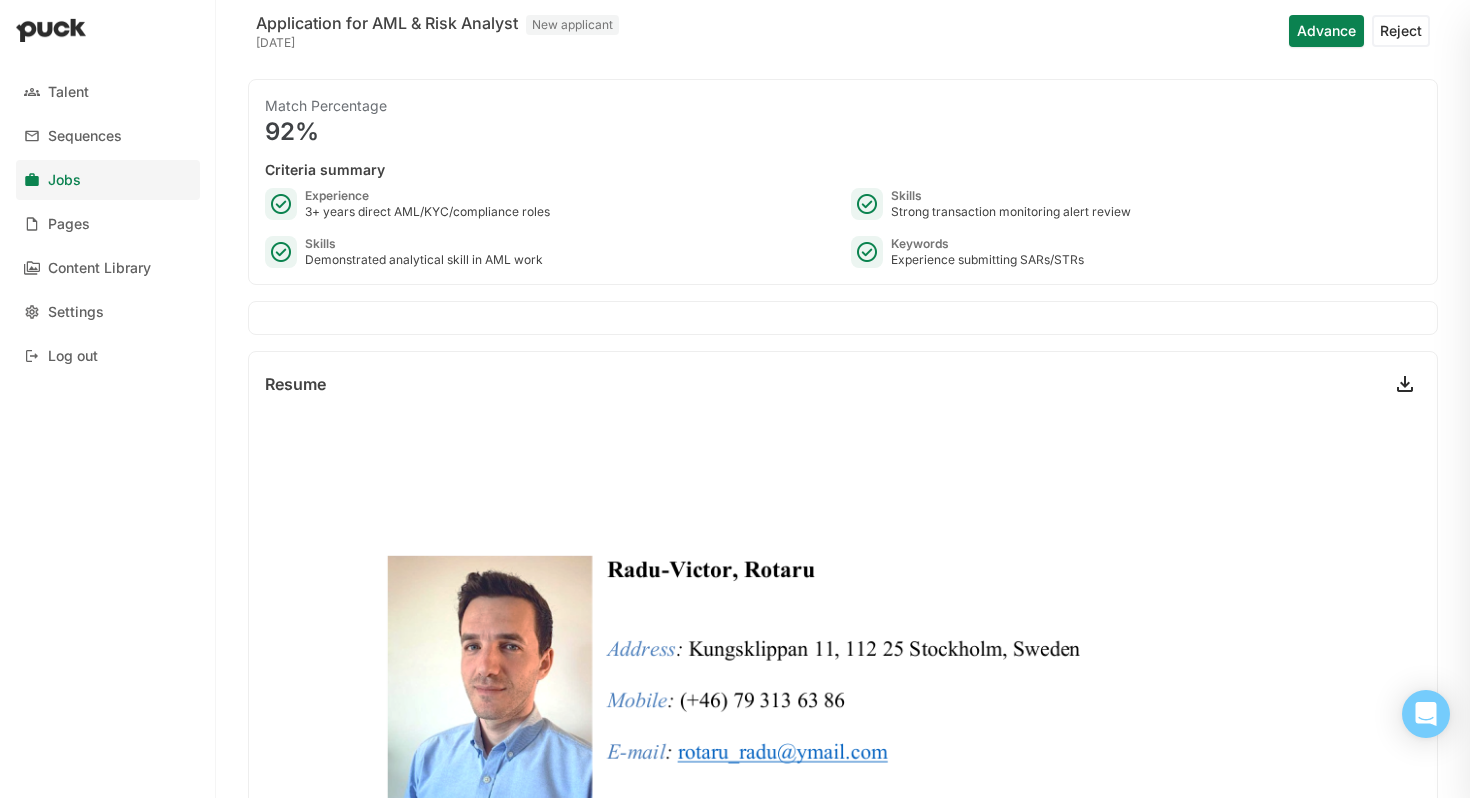 scroll, scrollTop: 0, scrollLeft: 0, axis: both 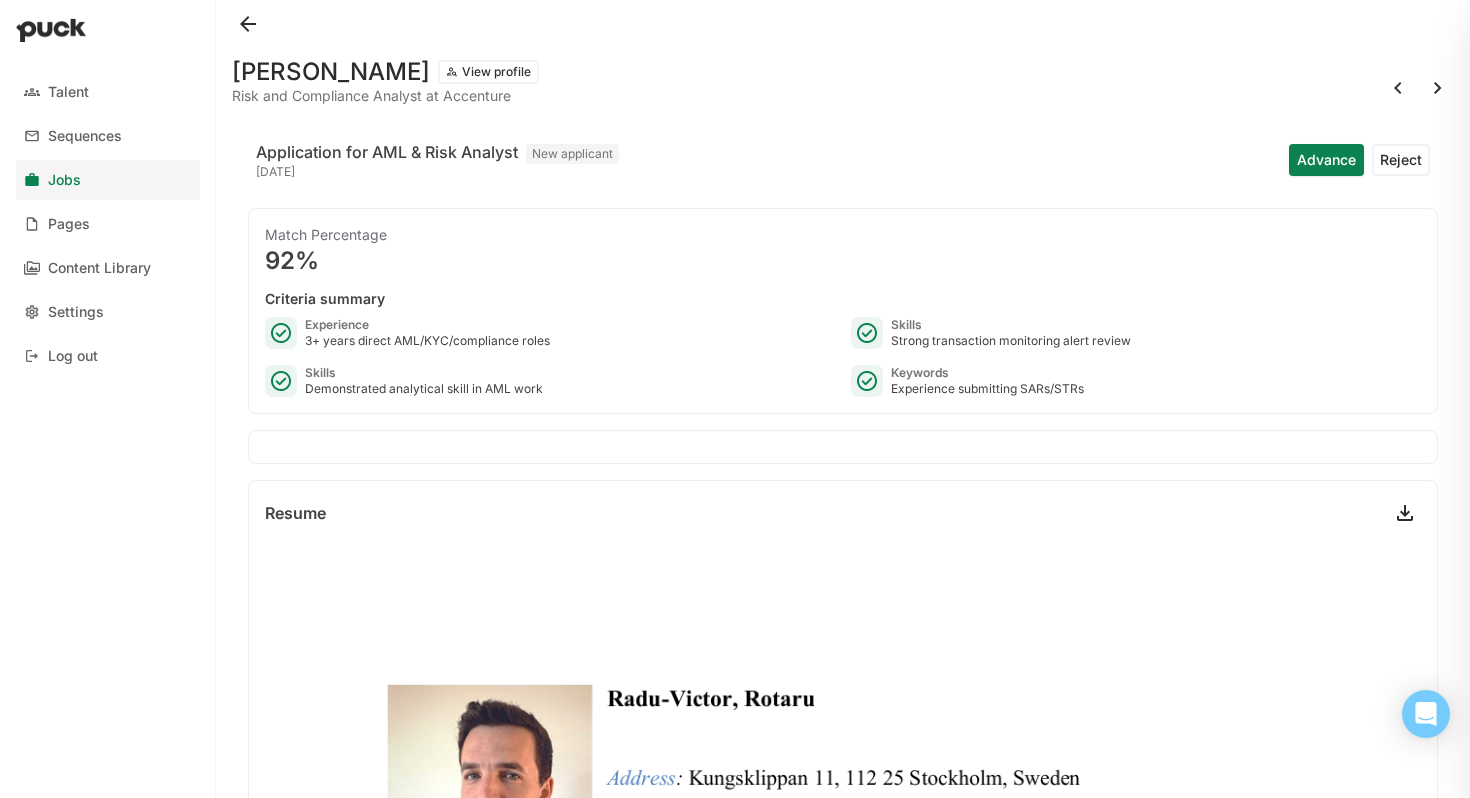 click at bounding box center (1398, 88) 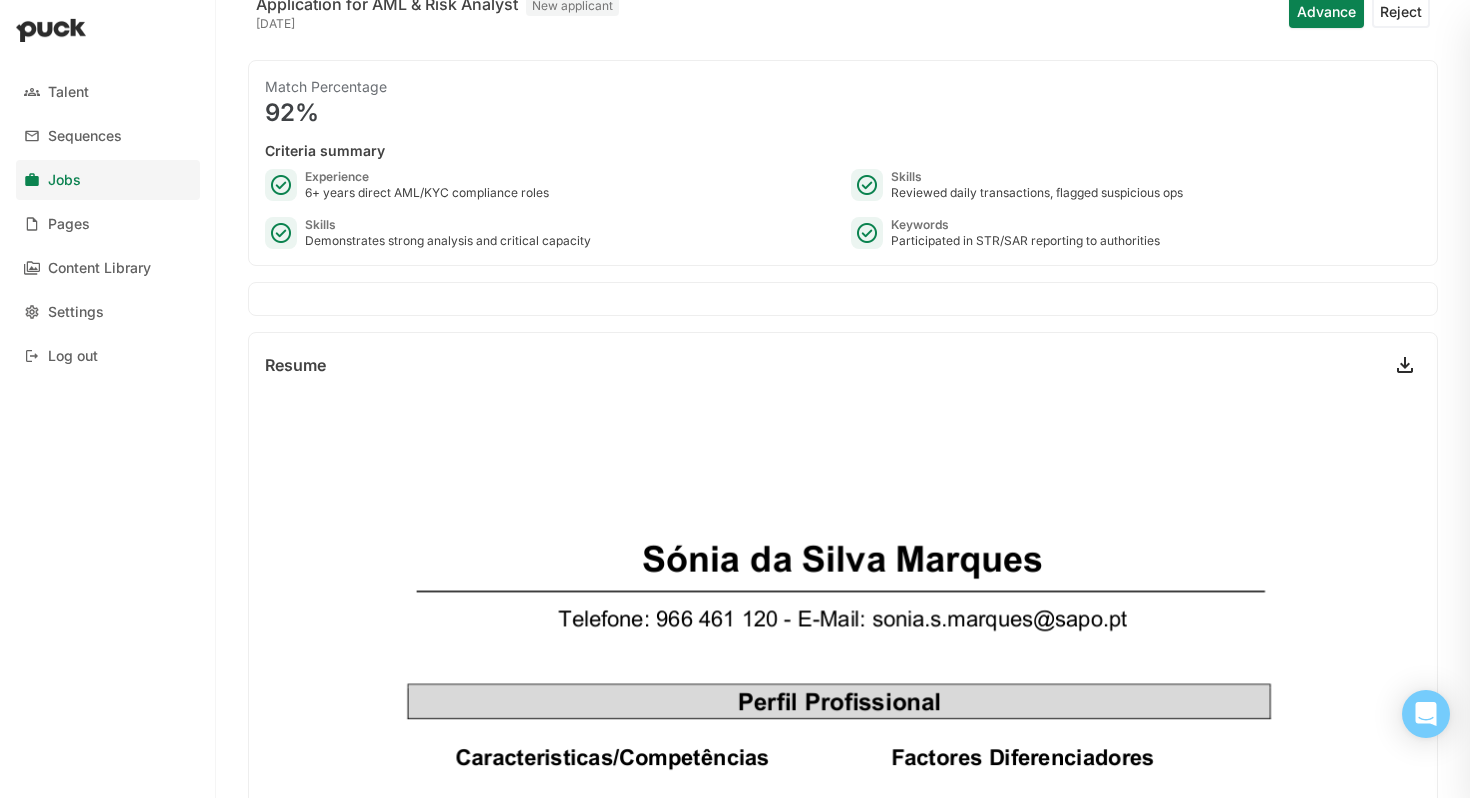 scroll, scrollTop: 0, scrollLeft: 0, axis: both 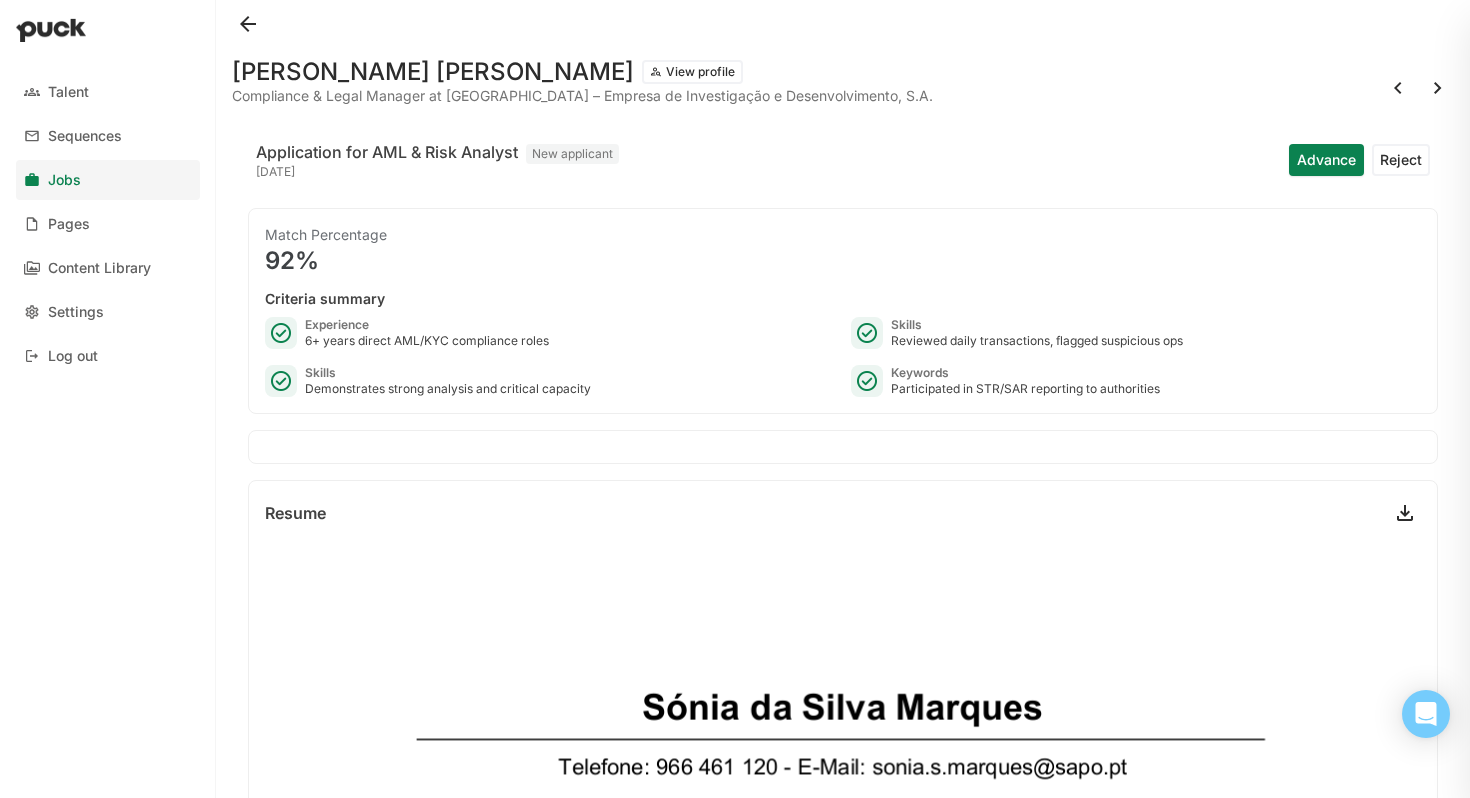 click at bounding box center (1398, 88) 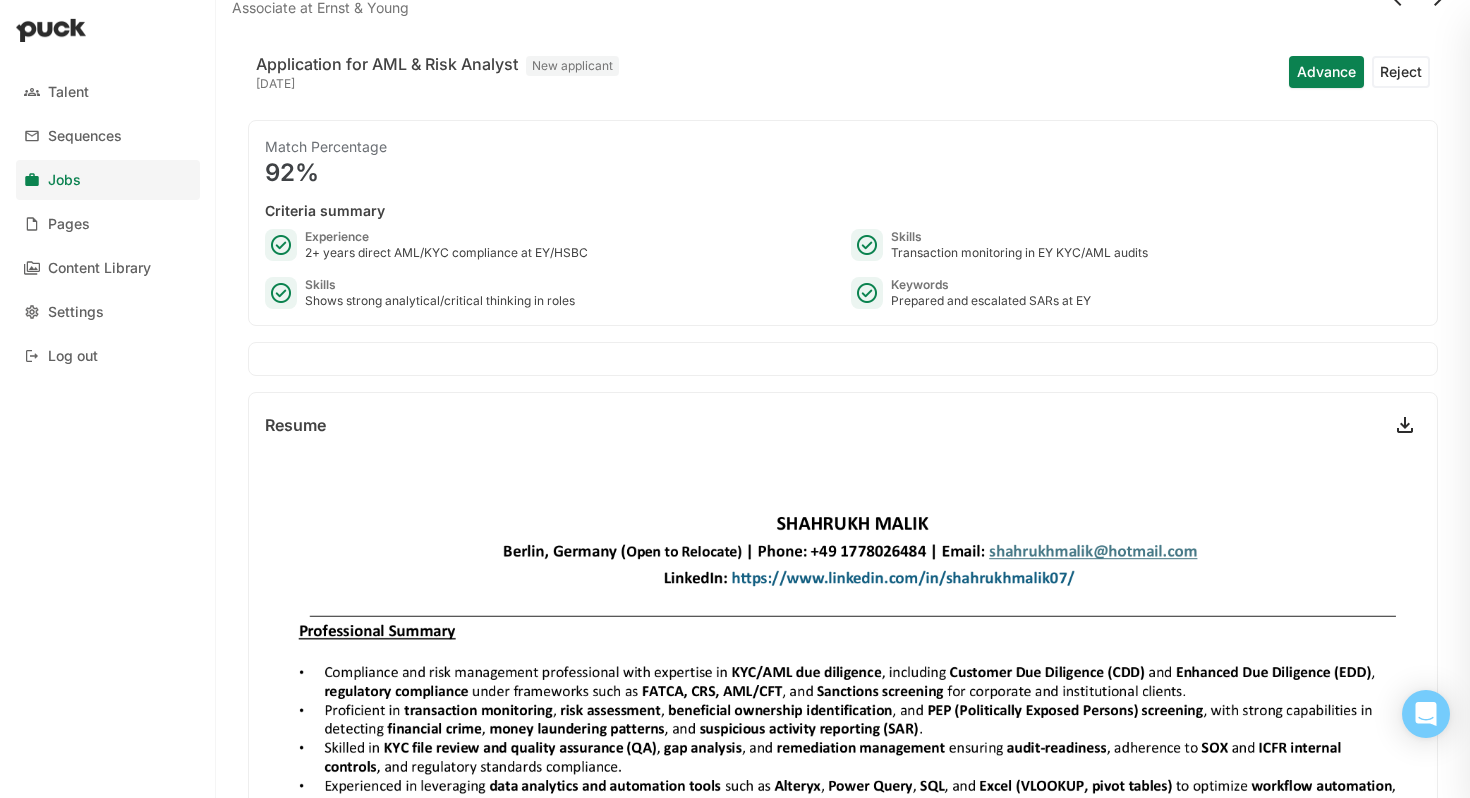 scroll, scrollTop: 0, scrollLeft: 0, axis: both 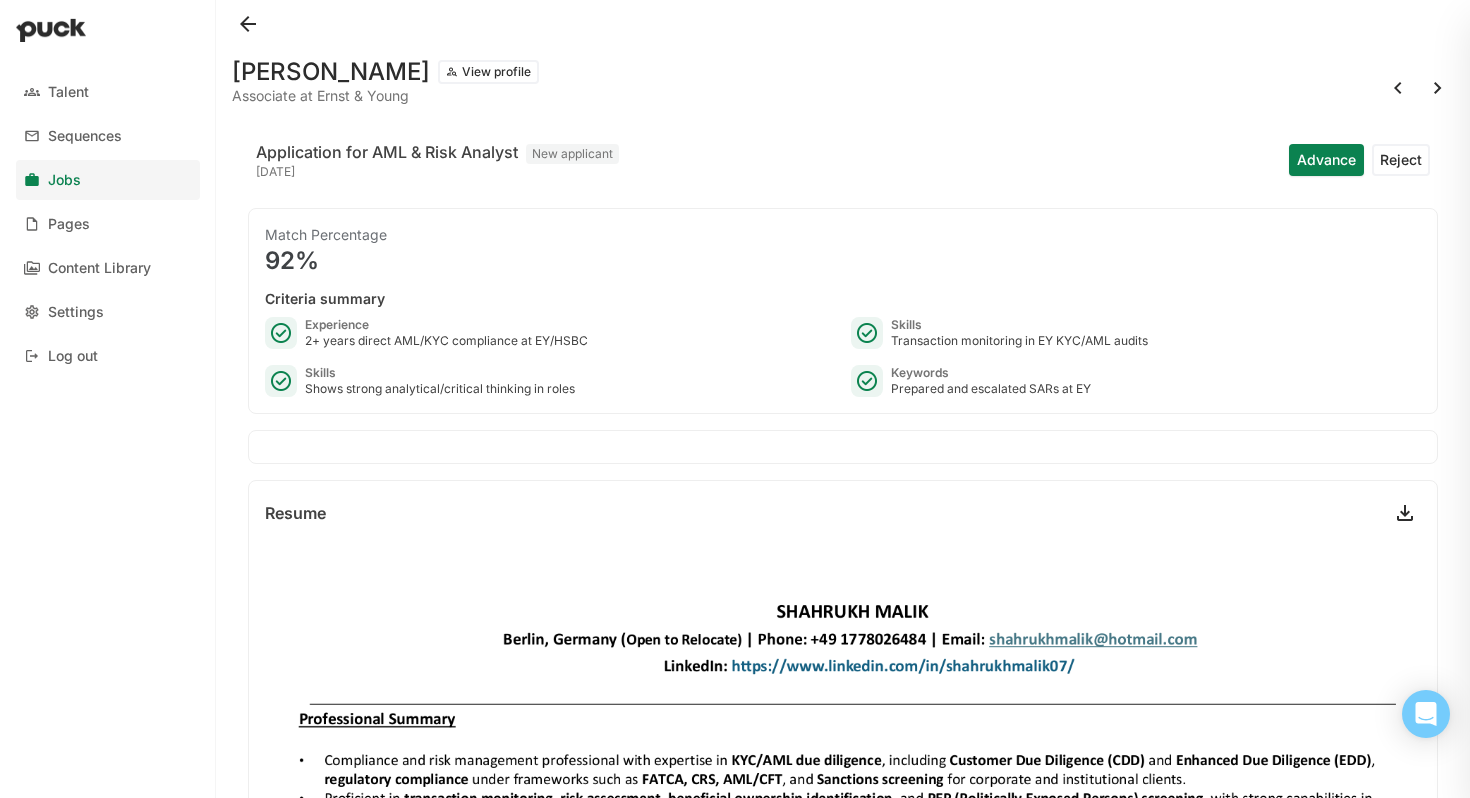 click on "Advance" at bounding box center [1326, 160] 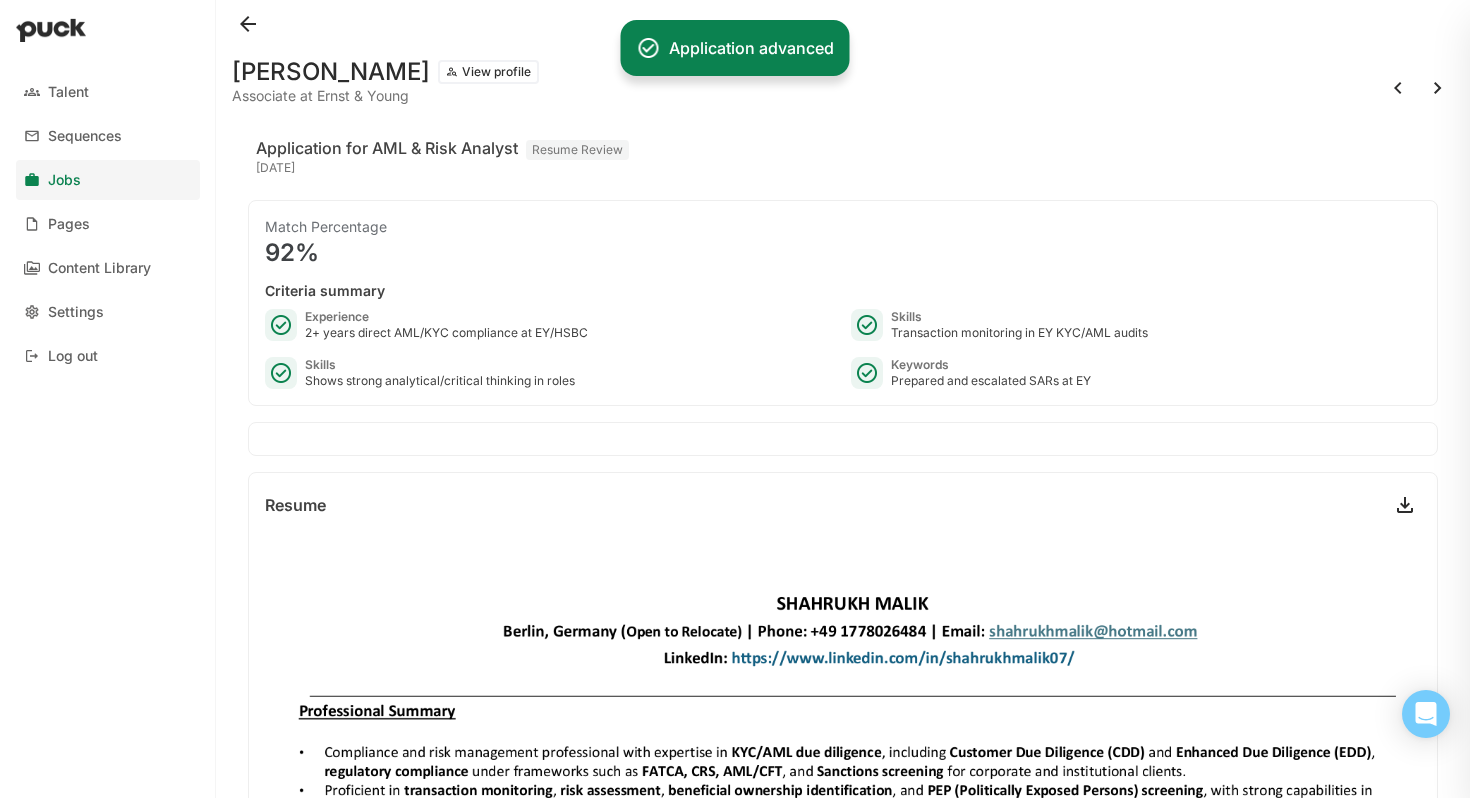 click at bounding box center (1398, 88) 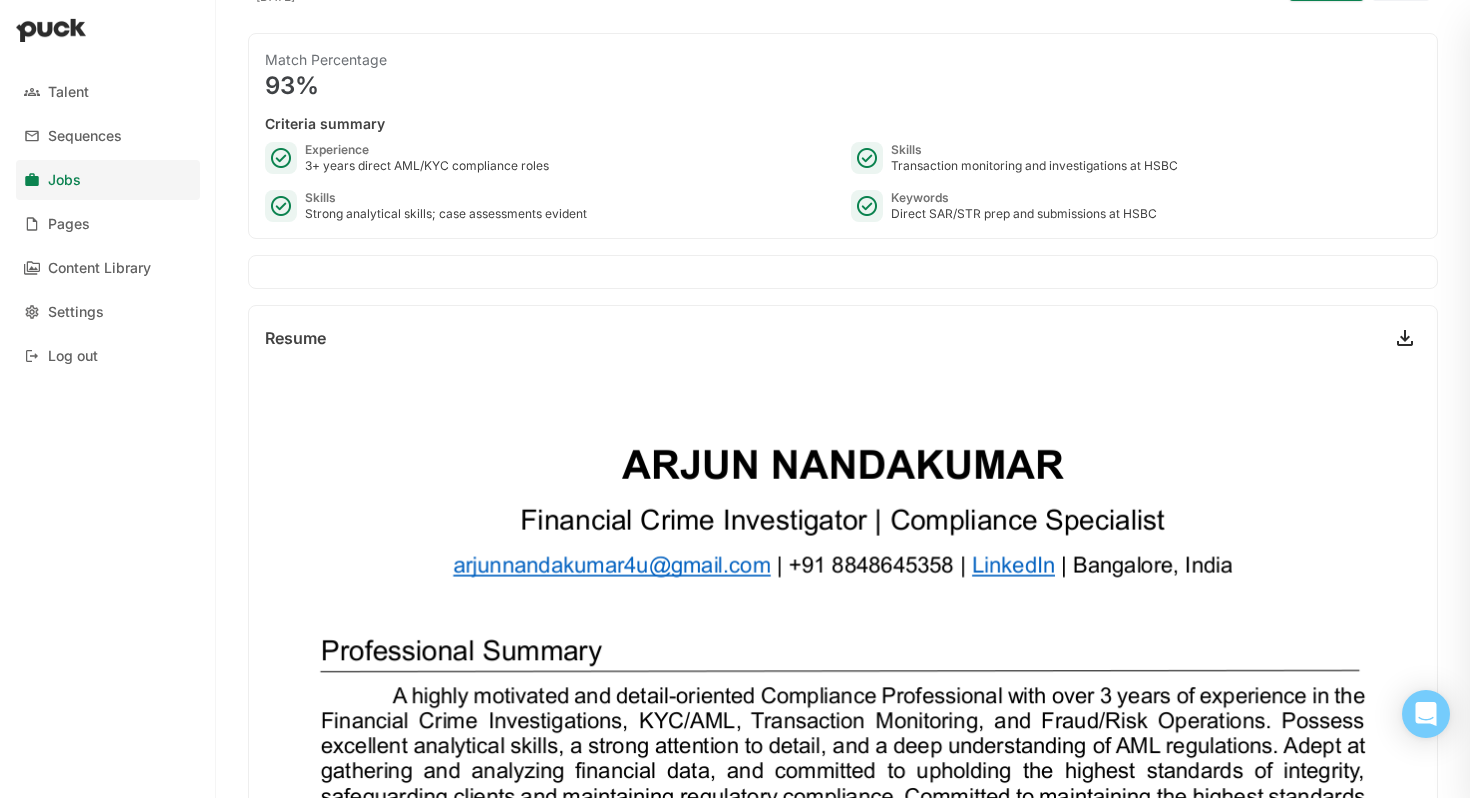 scroll, scrollTop: 0, scrollLeft: 0, axis: both 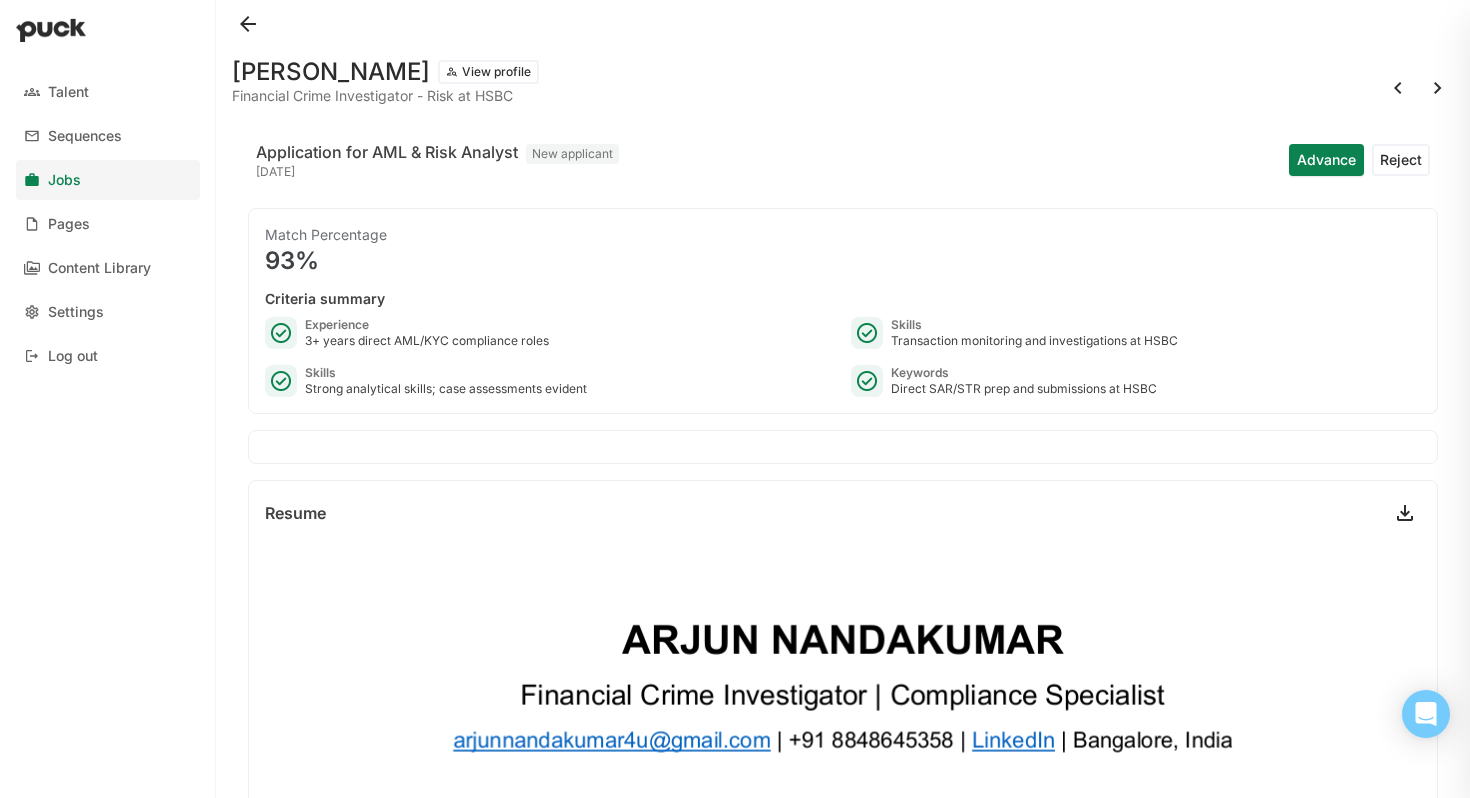 click on "Advance" at bounding box center (1326, 160) 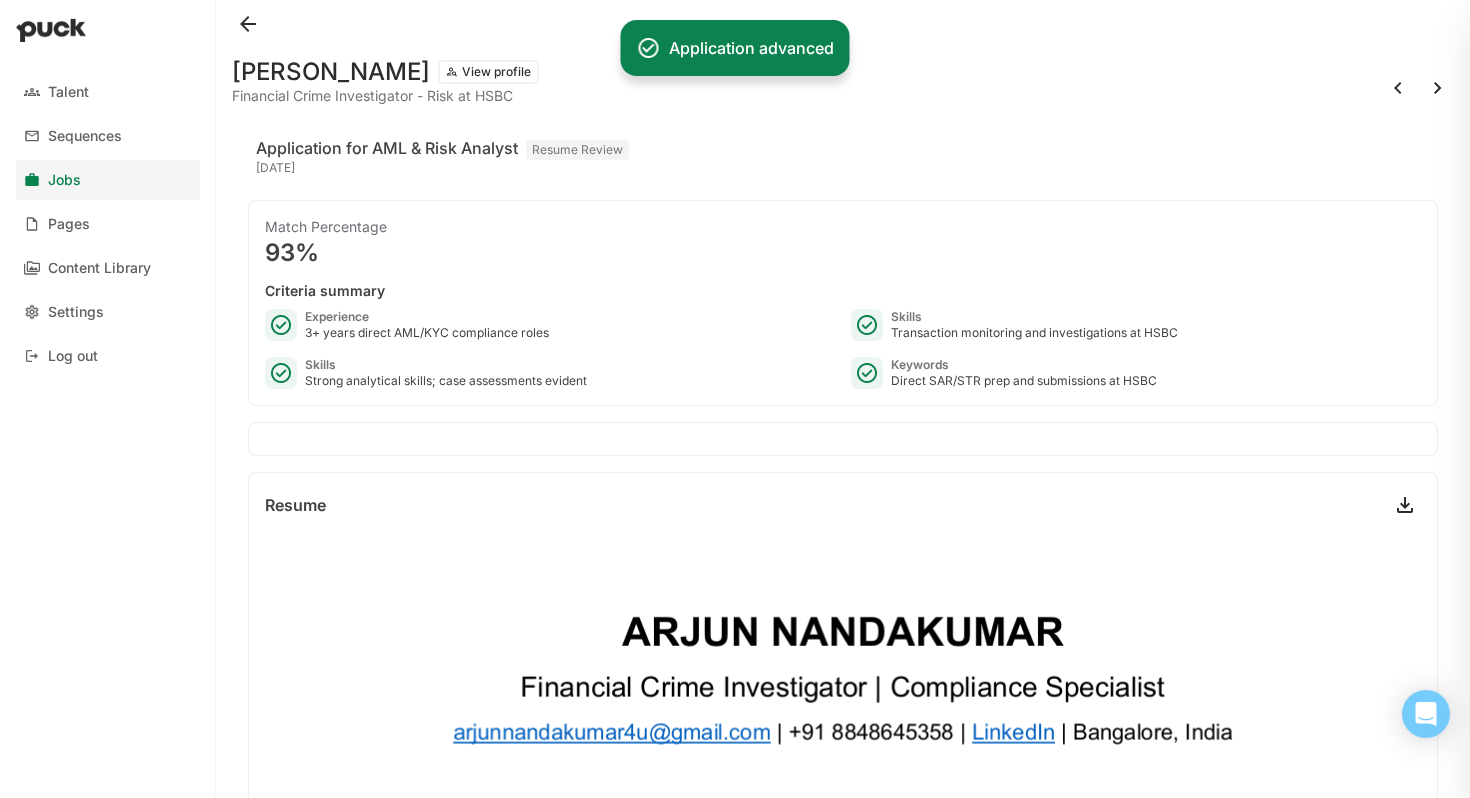 click at bounding box center [1398, 88] 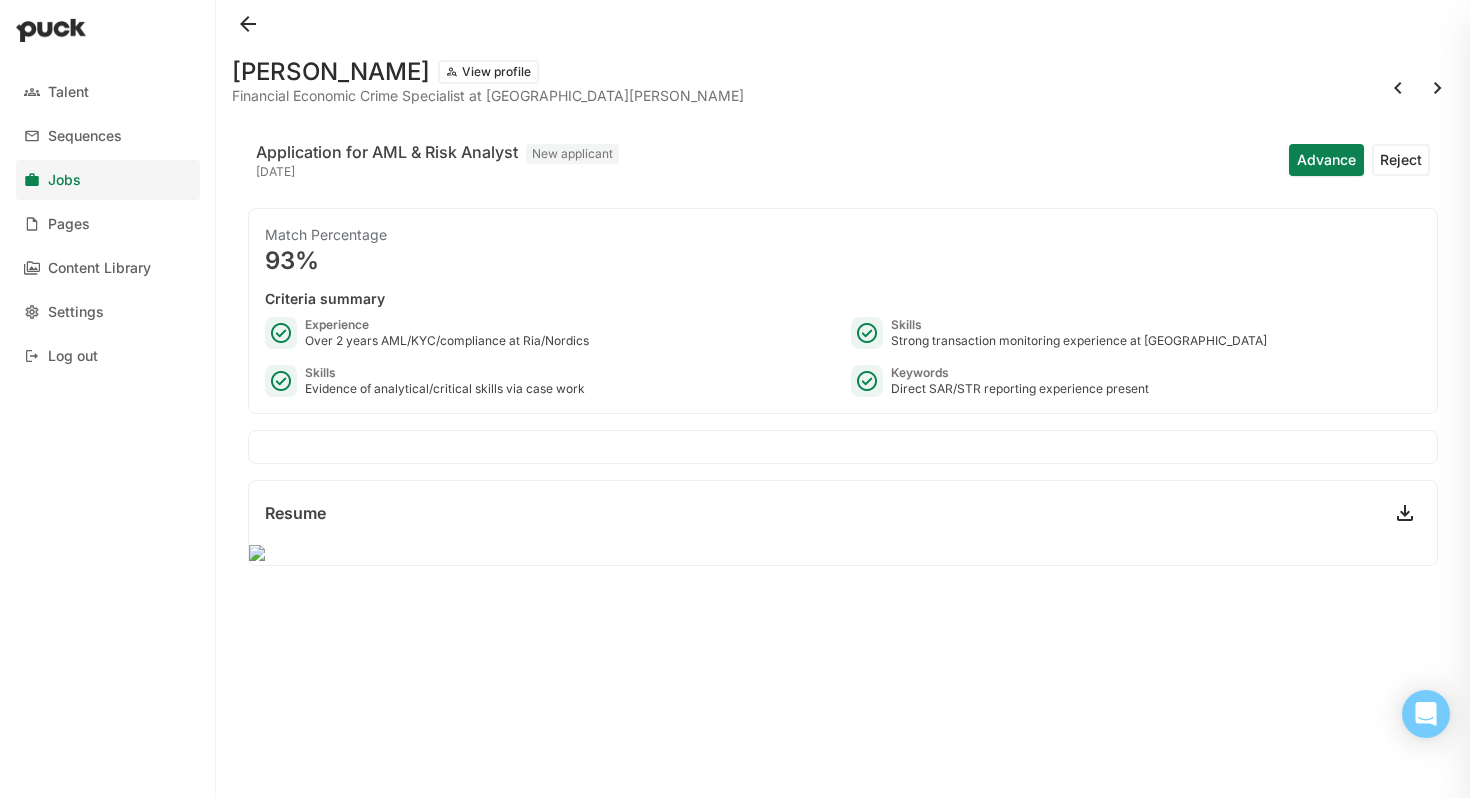 click on "Resume" at bounding box center [843, 513] 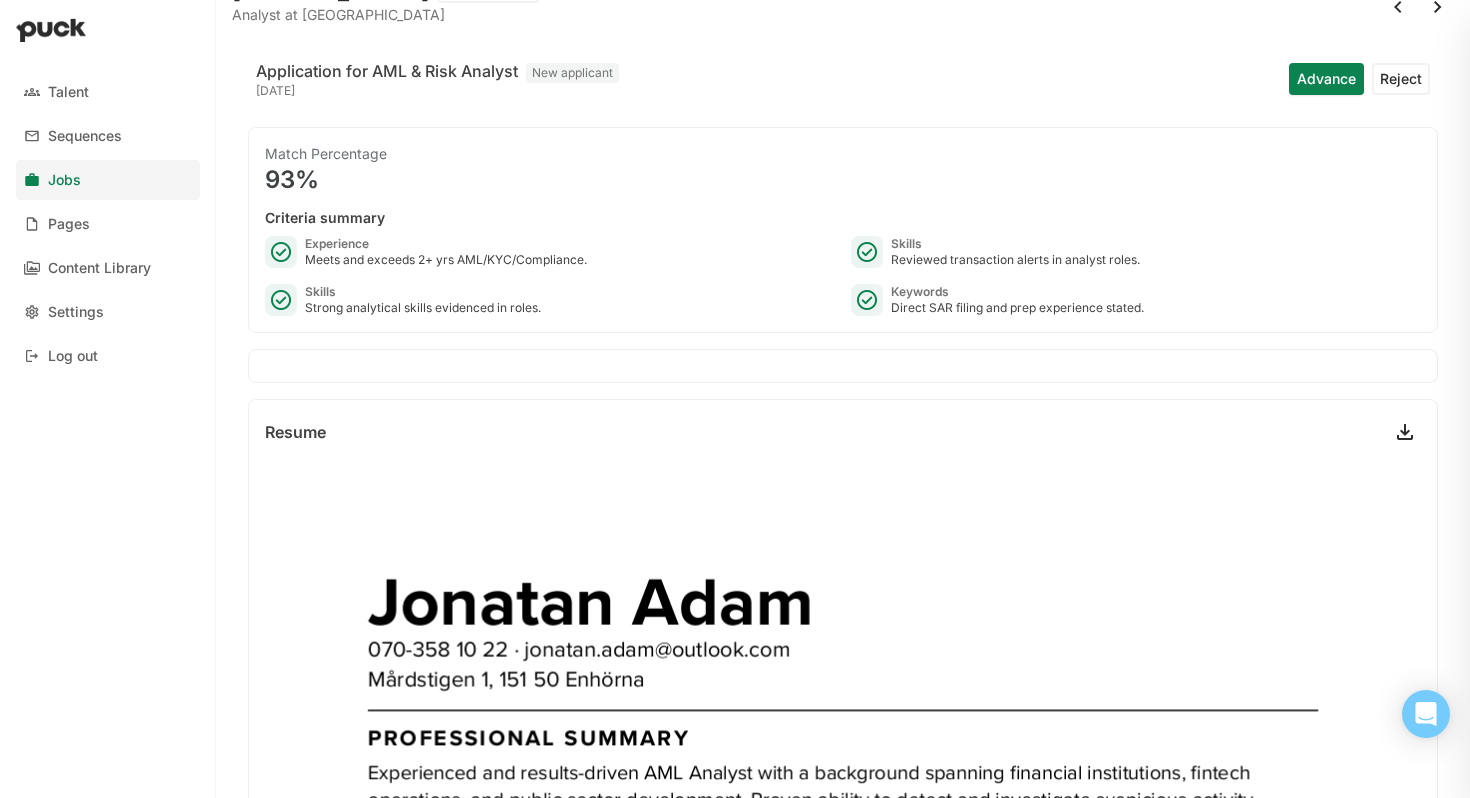 scroll, scrollTop: 0, scrollLeft: 0, axis: both 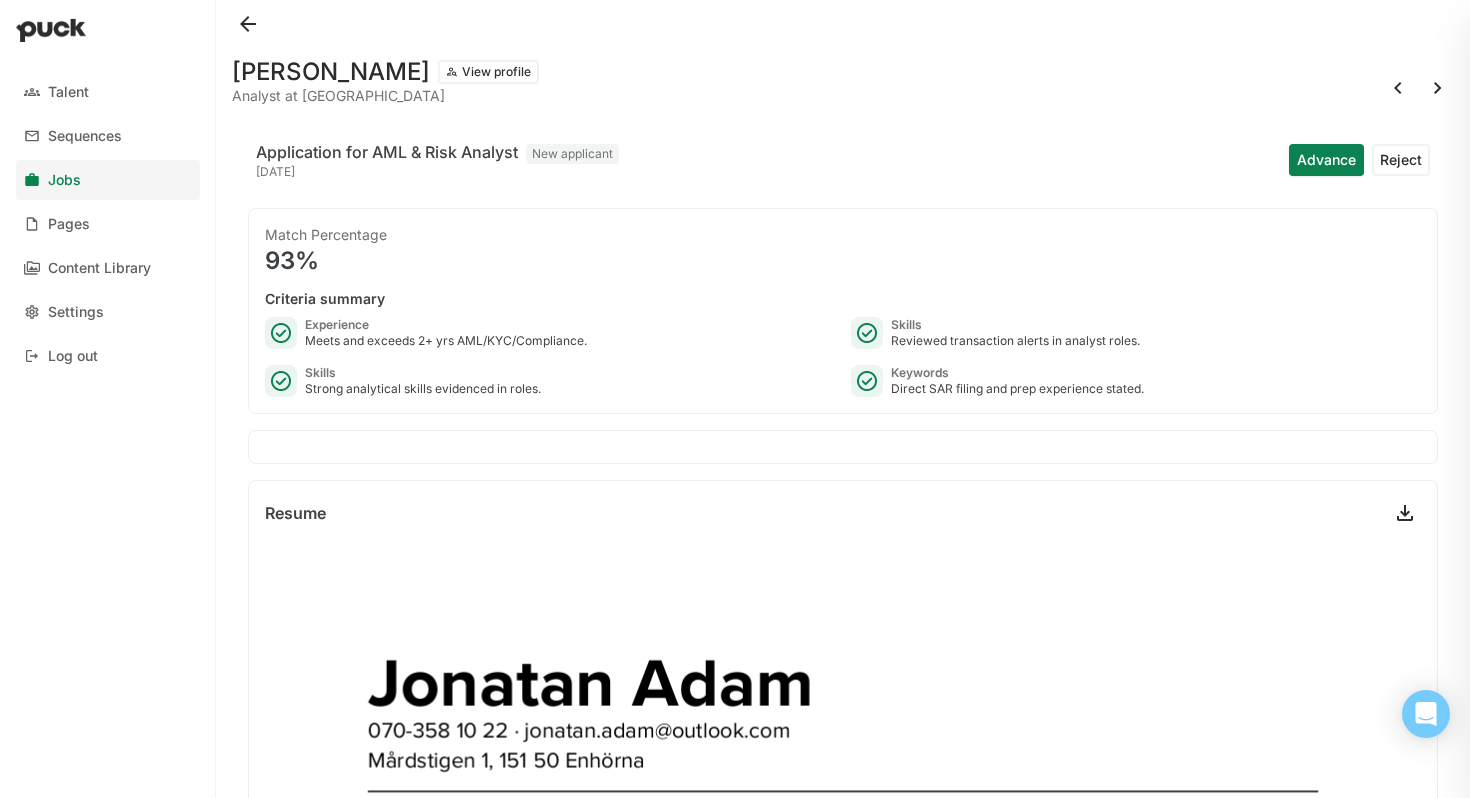 click at bounding box center (1398, 88) 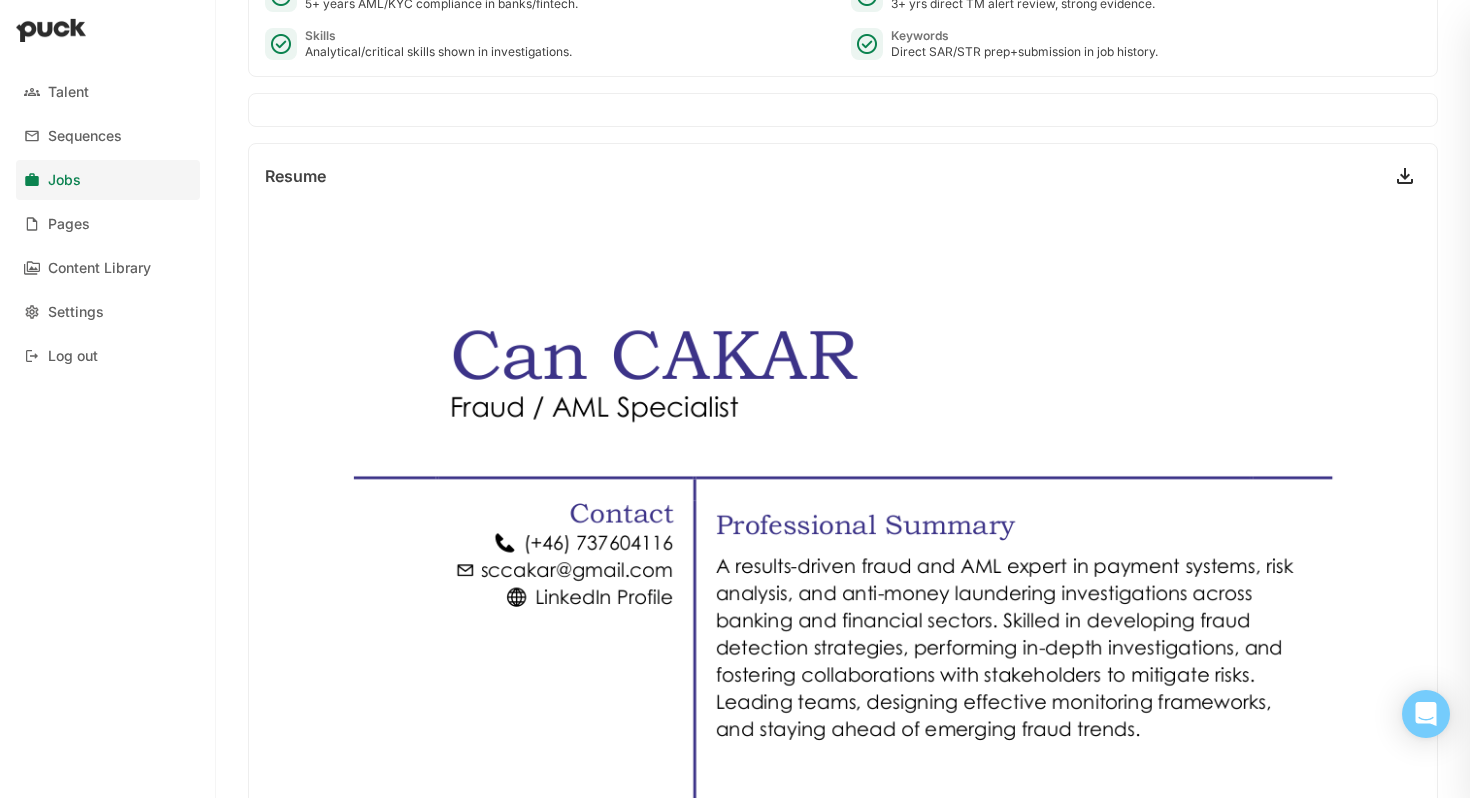 scroll, scrollTop: 0, scrollLeft: 0, axis: both 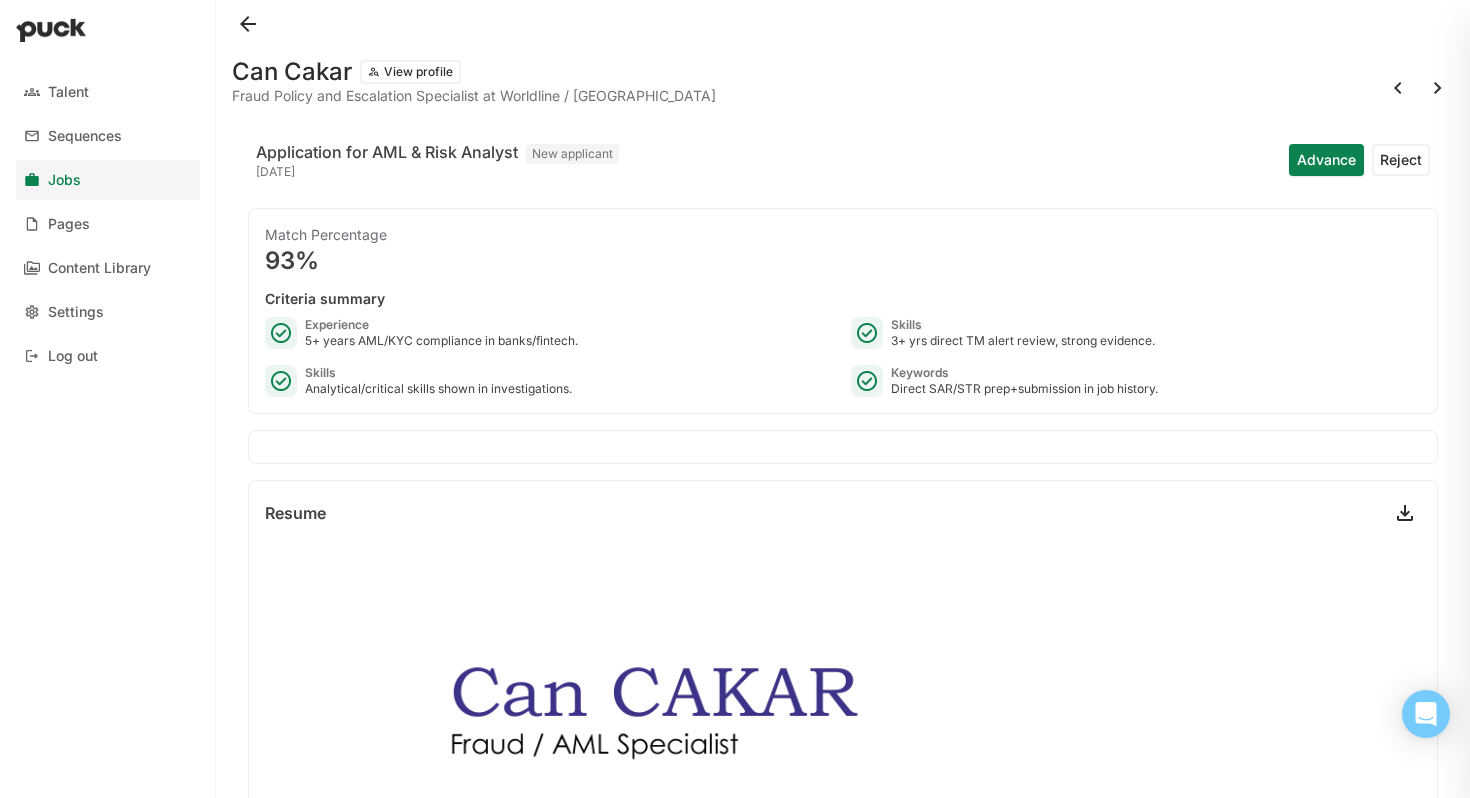 click at bounding box center [1398, 88] 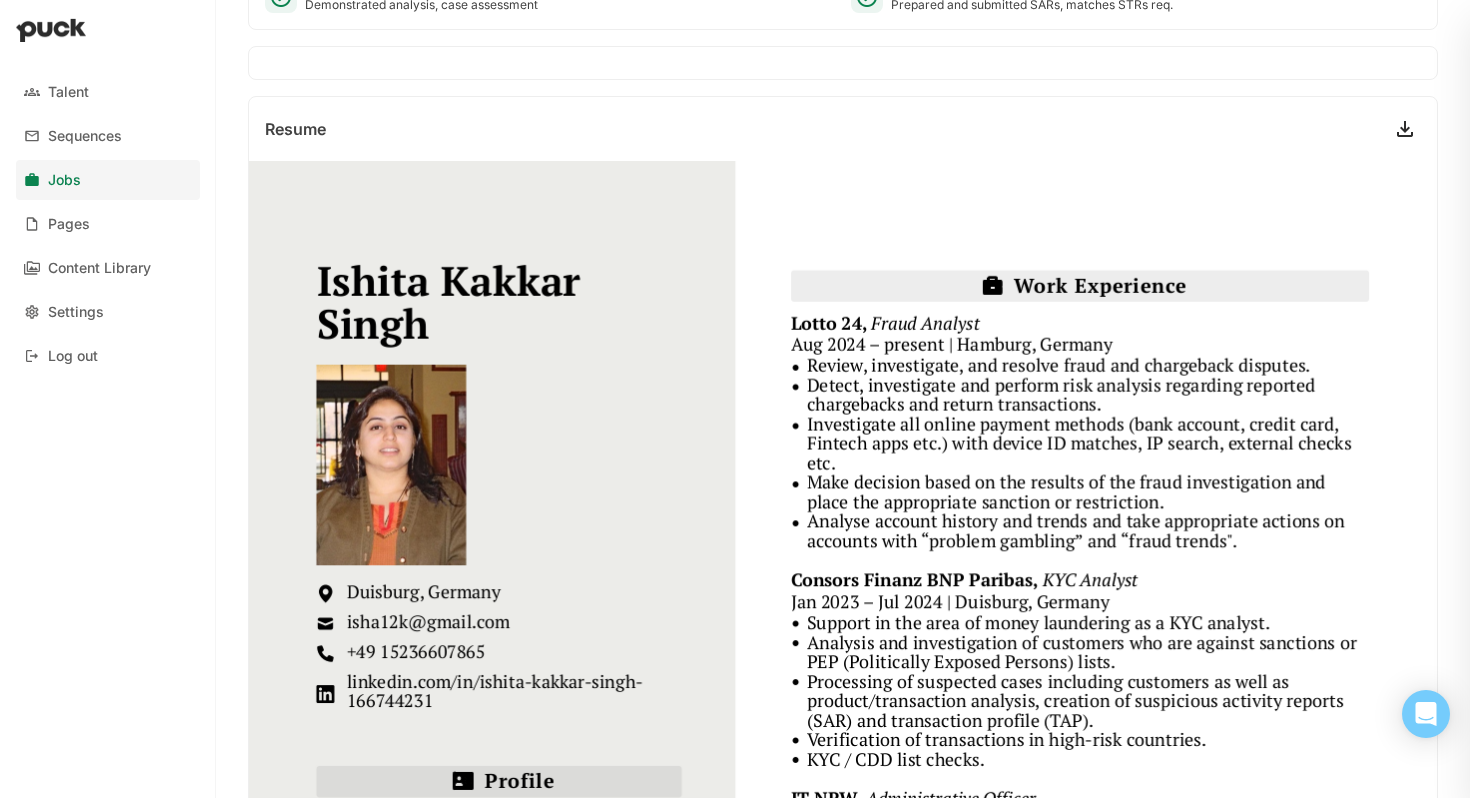 scroll, scrollTop: 0, scrollLeft: 0, axis: both 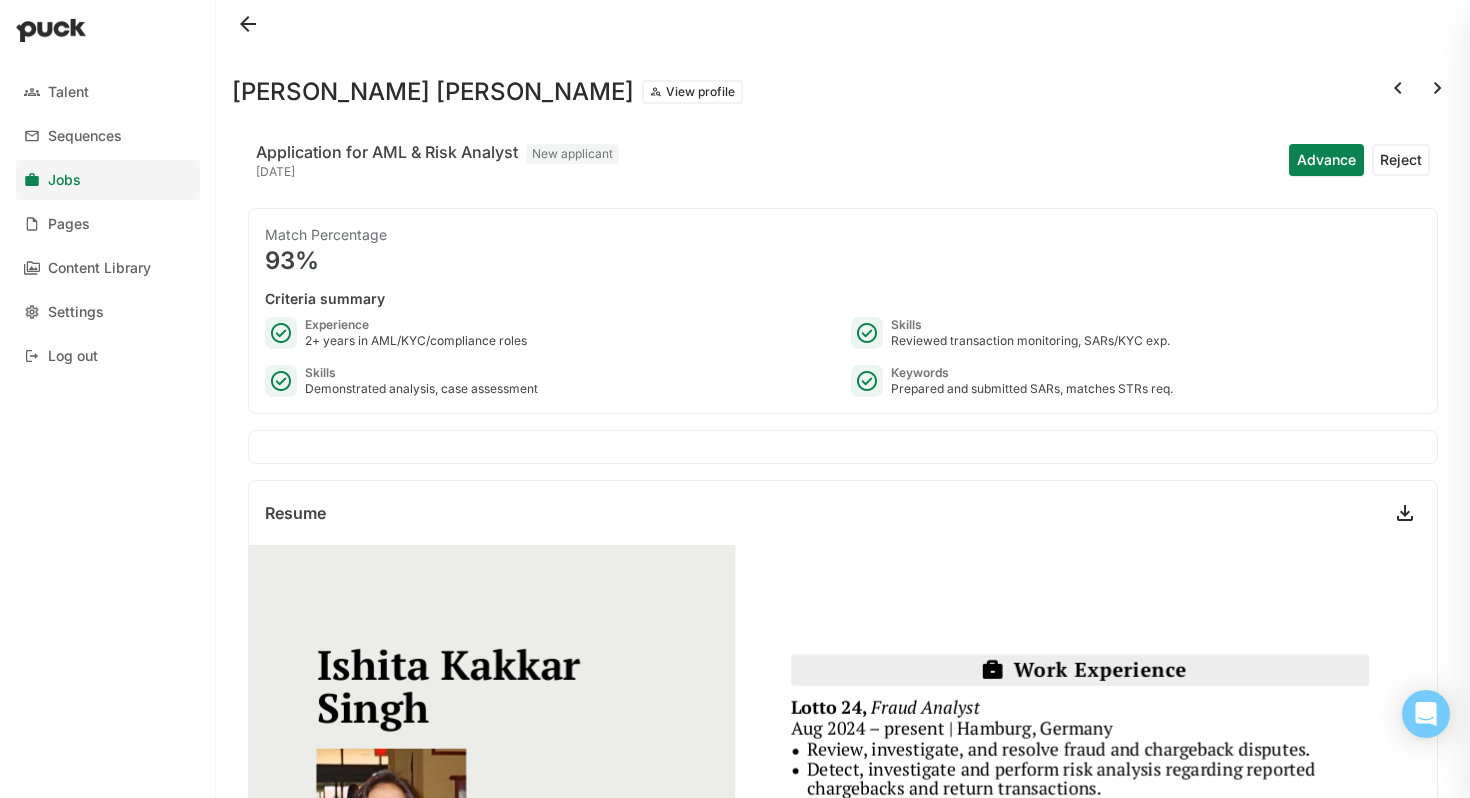 click on "Advance" at bounding box center [1326, 160] 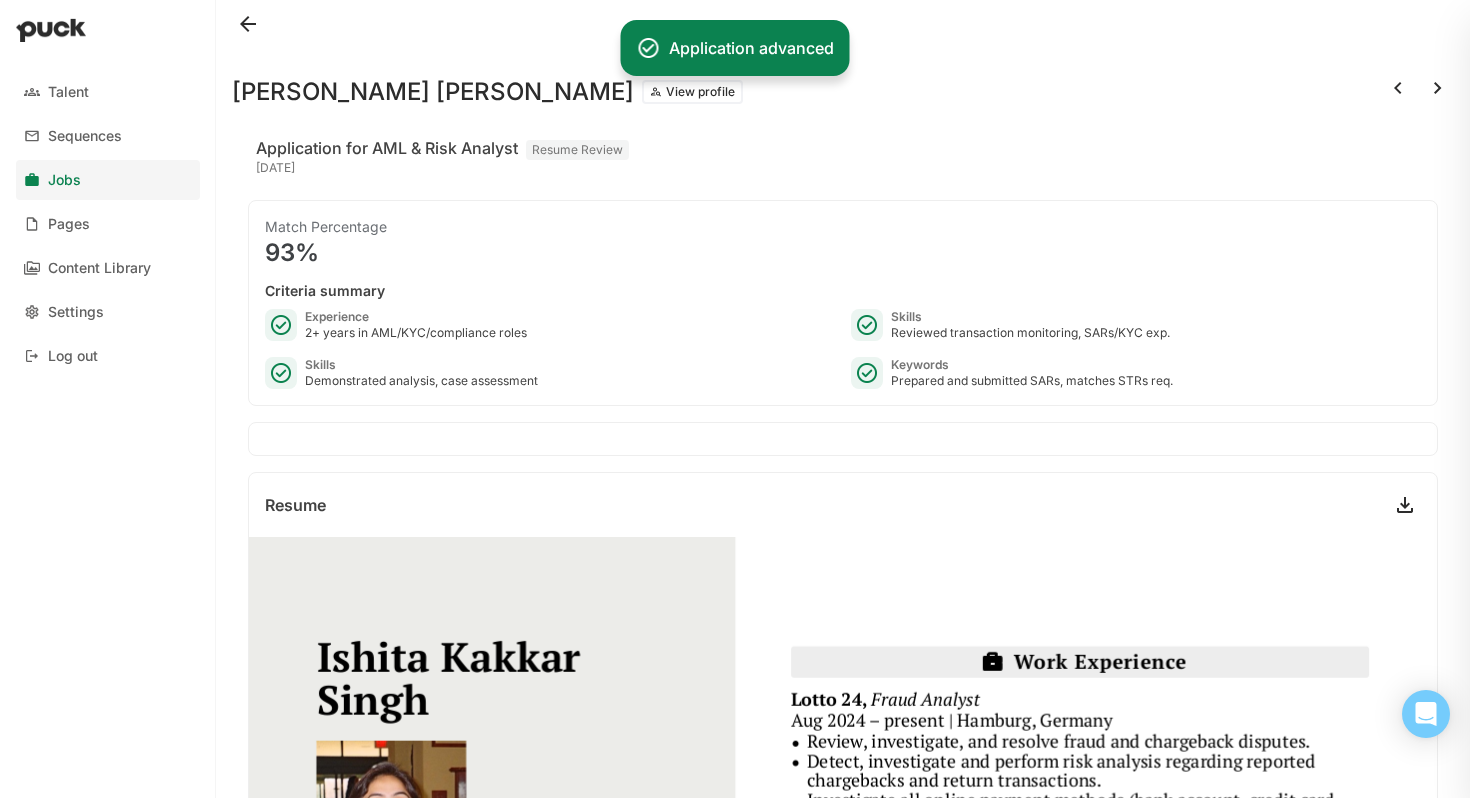 click at bounding box center [1398, 88] 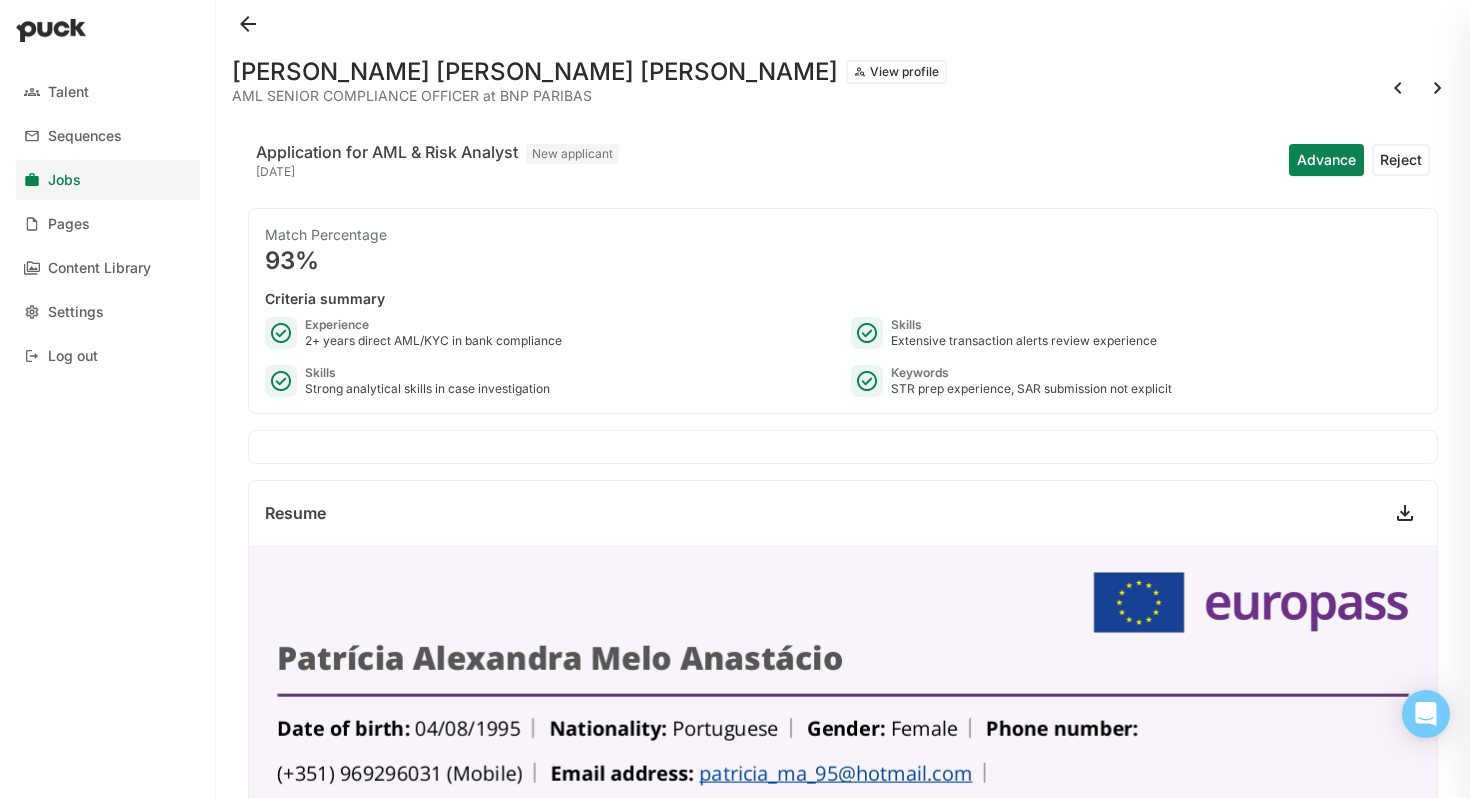 click at bounding box center [1398, 88] 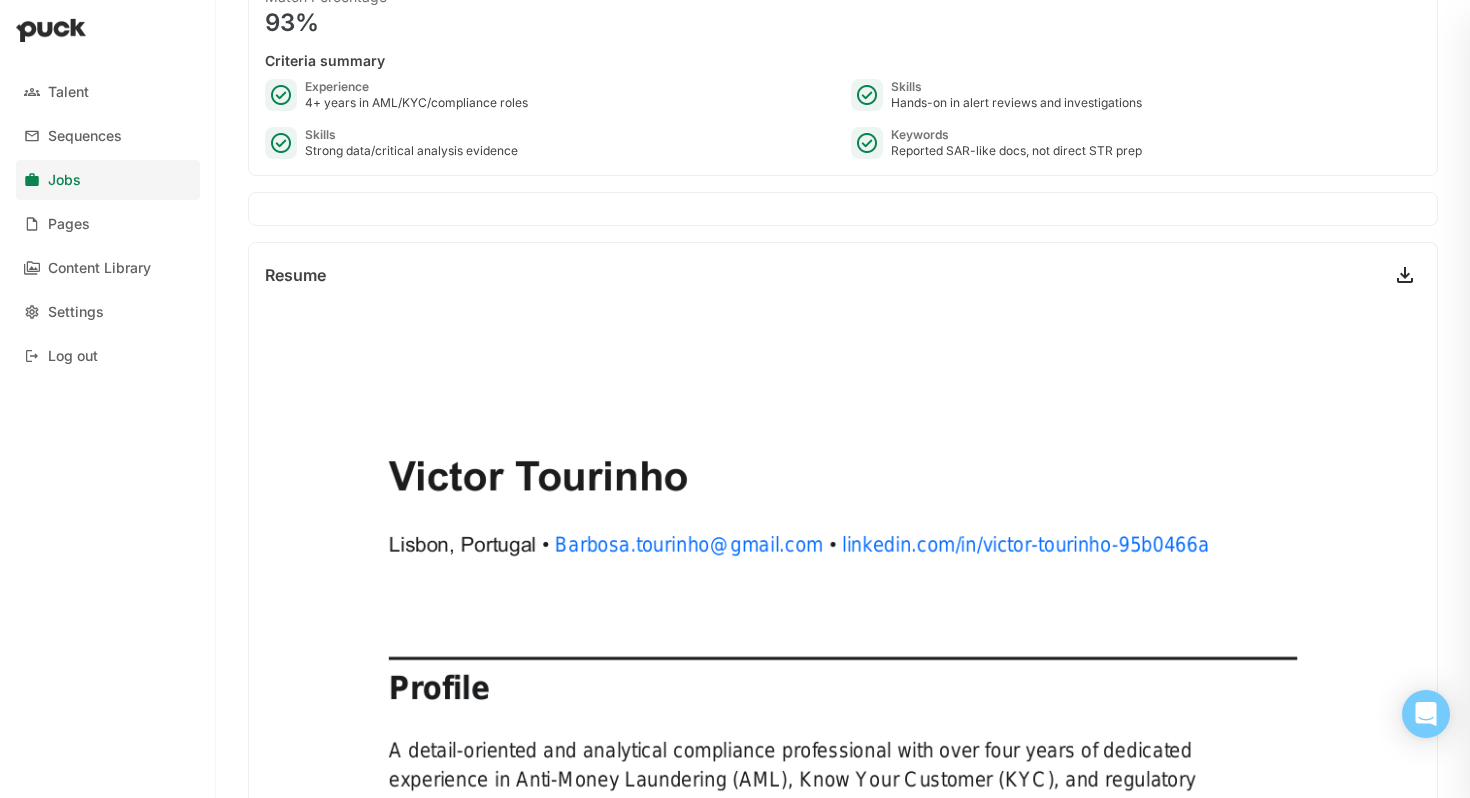 scroll, scrollTop: 0, scrollLeft: 0, axis: both 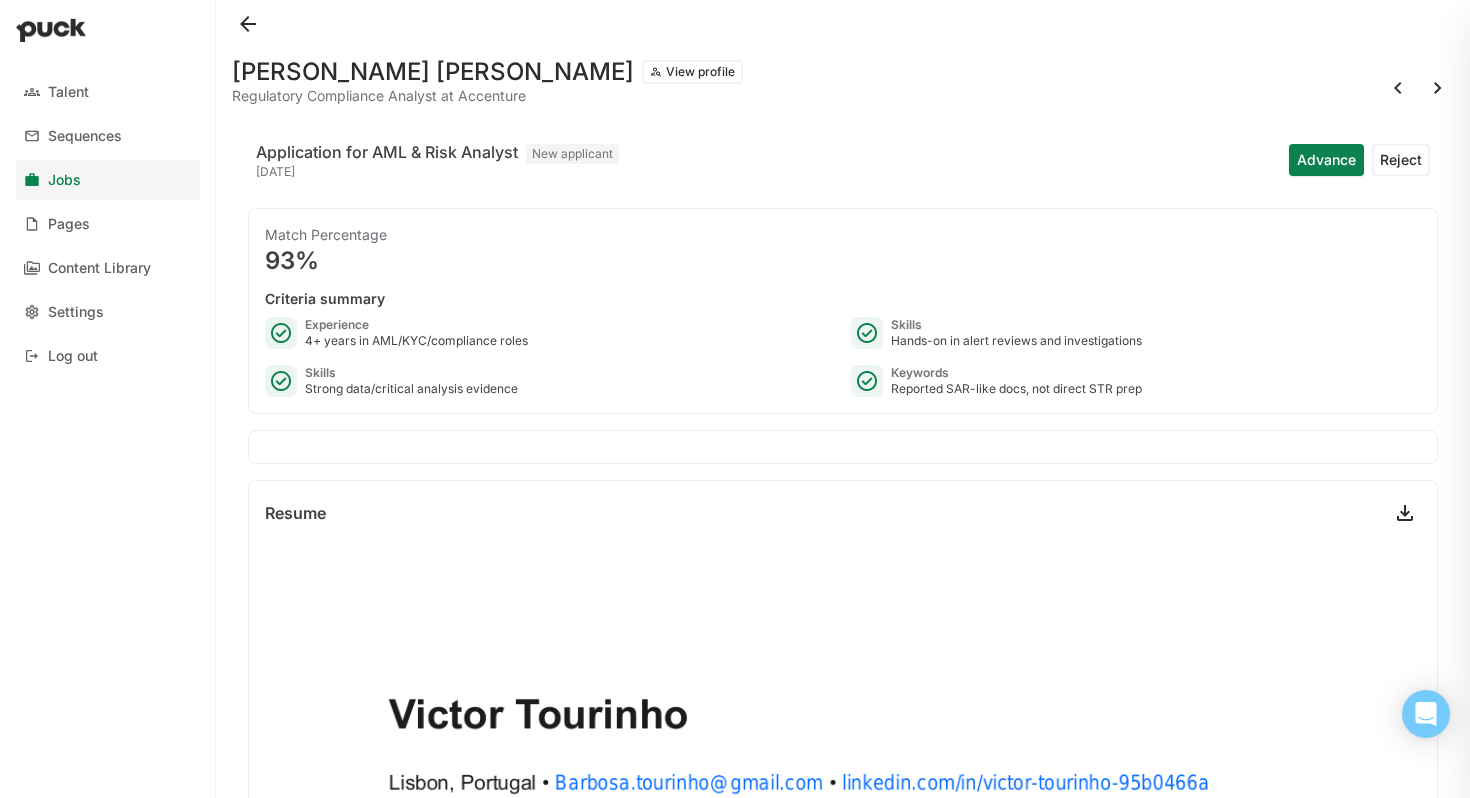 click at bounding box center (1398, 88) 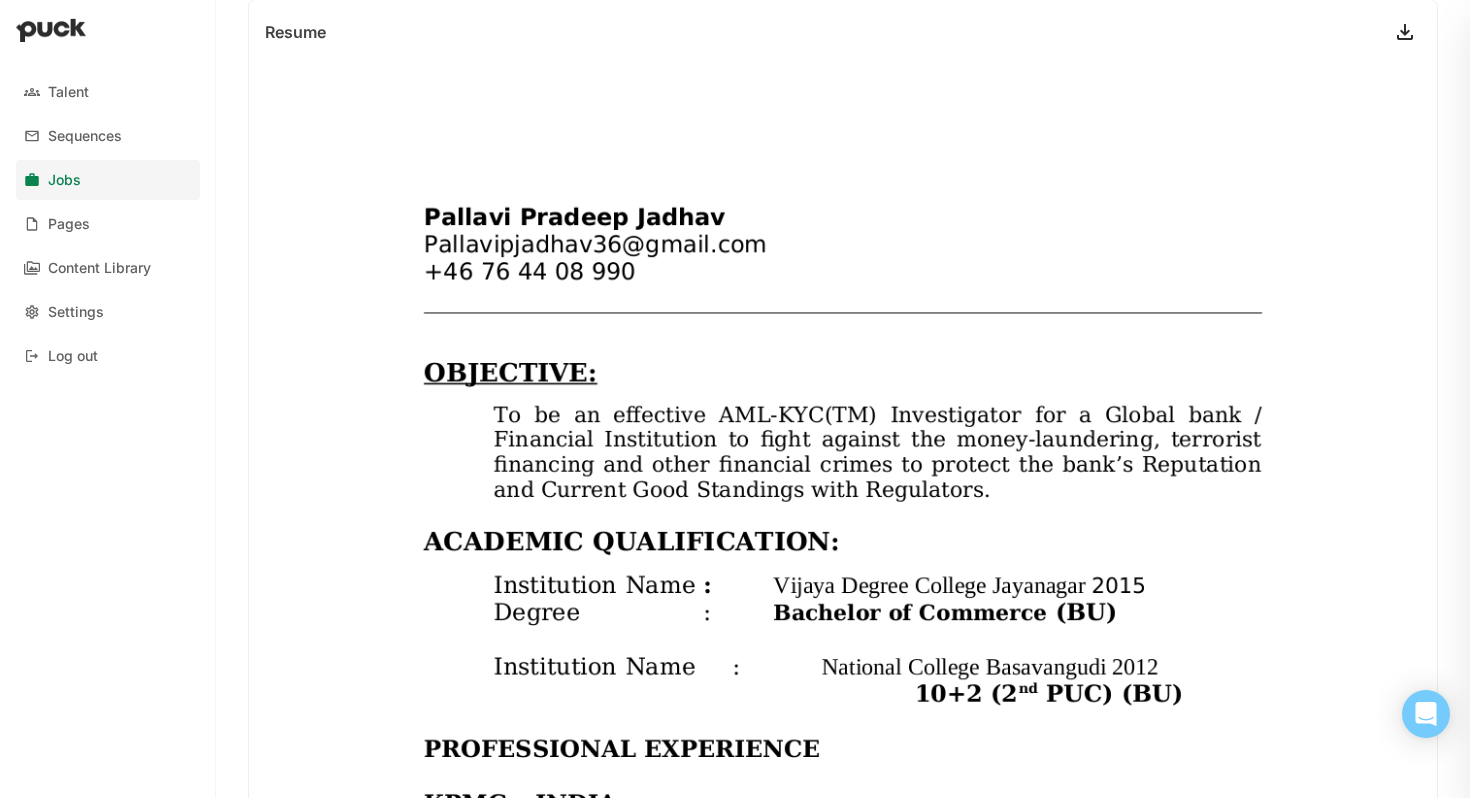 scroll, scrollTop: 0, scrollLeft: 0, axis: both 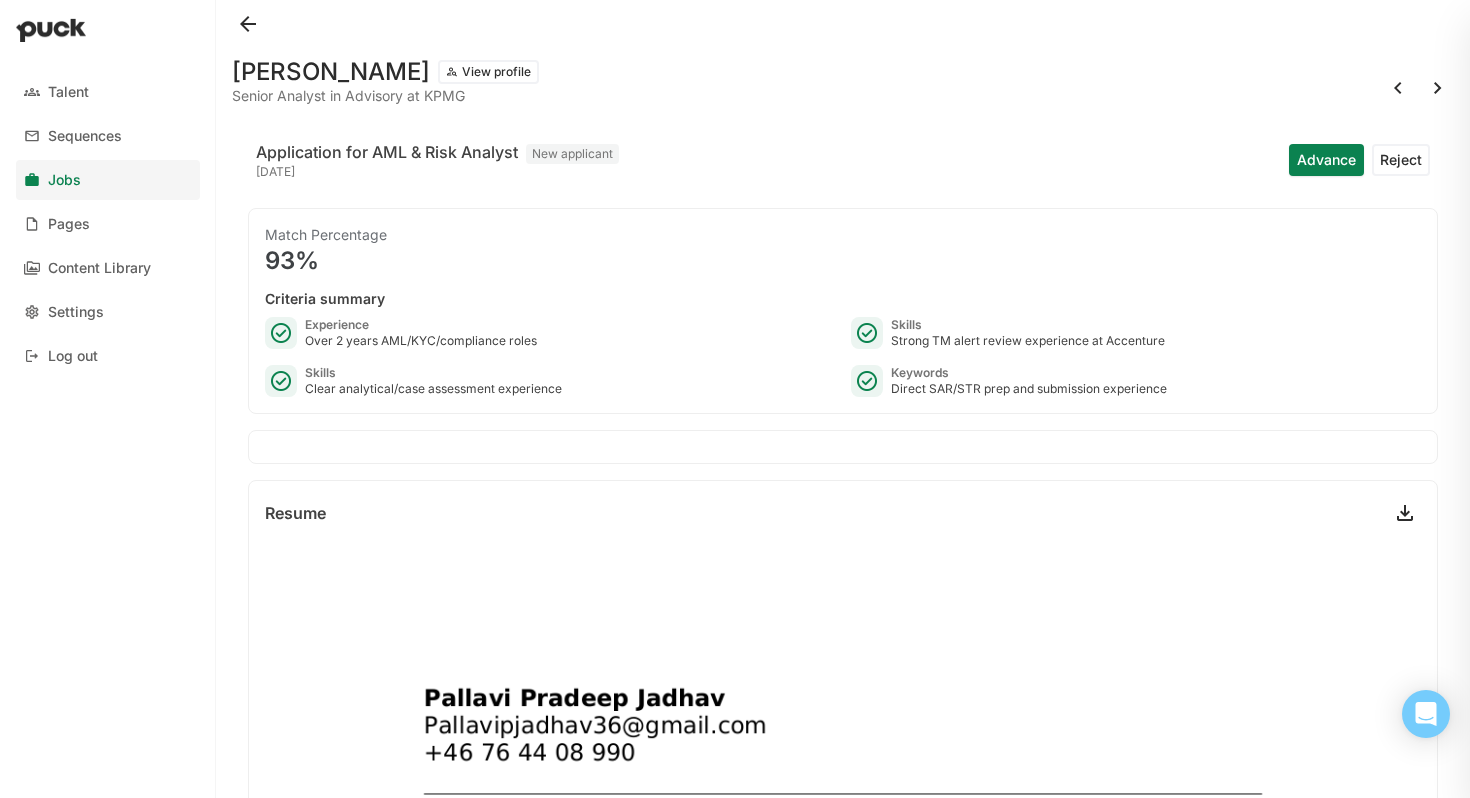 click on "Advance" at bounding box center [1326, 160] 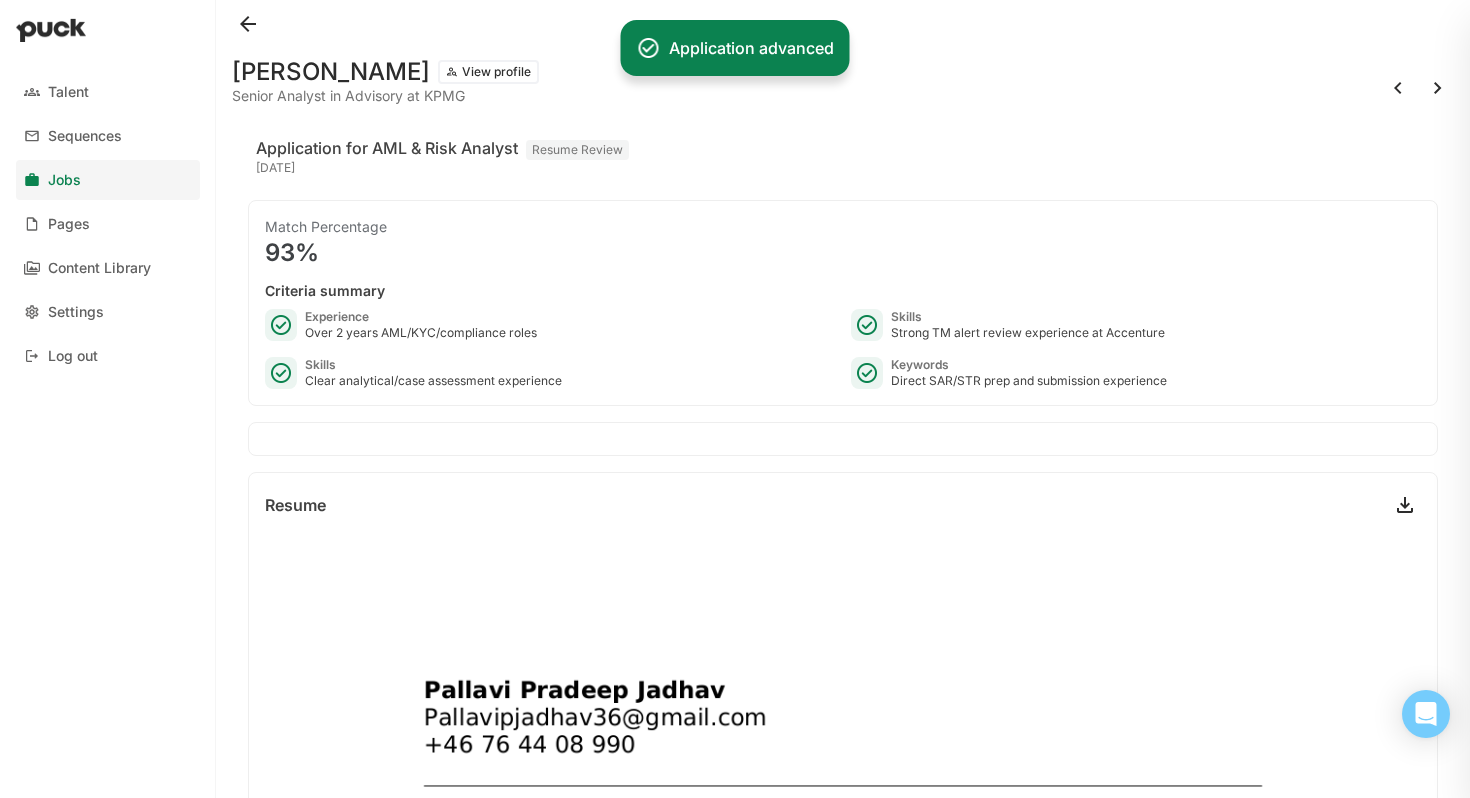 click at bounding box center (1398, 88) 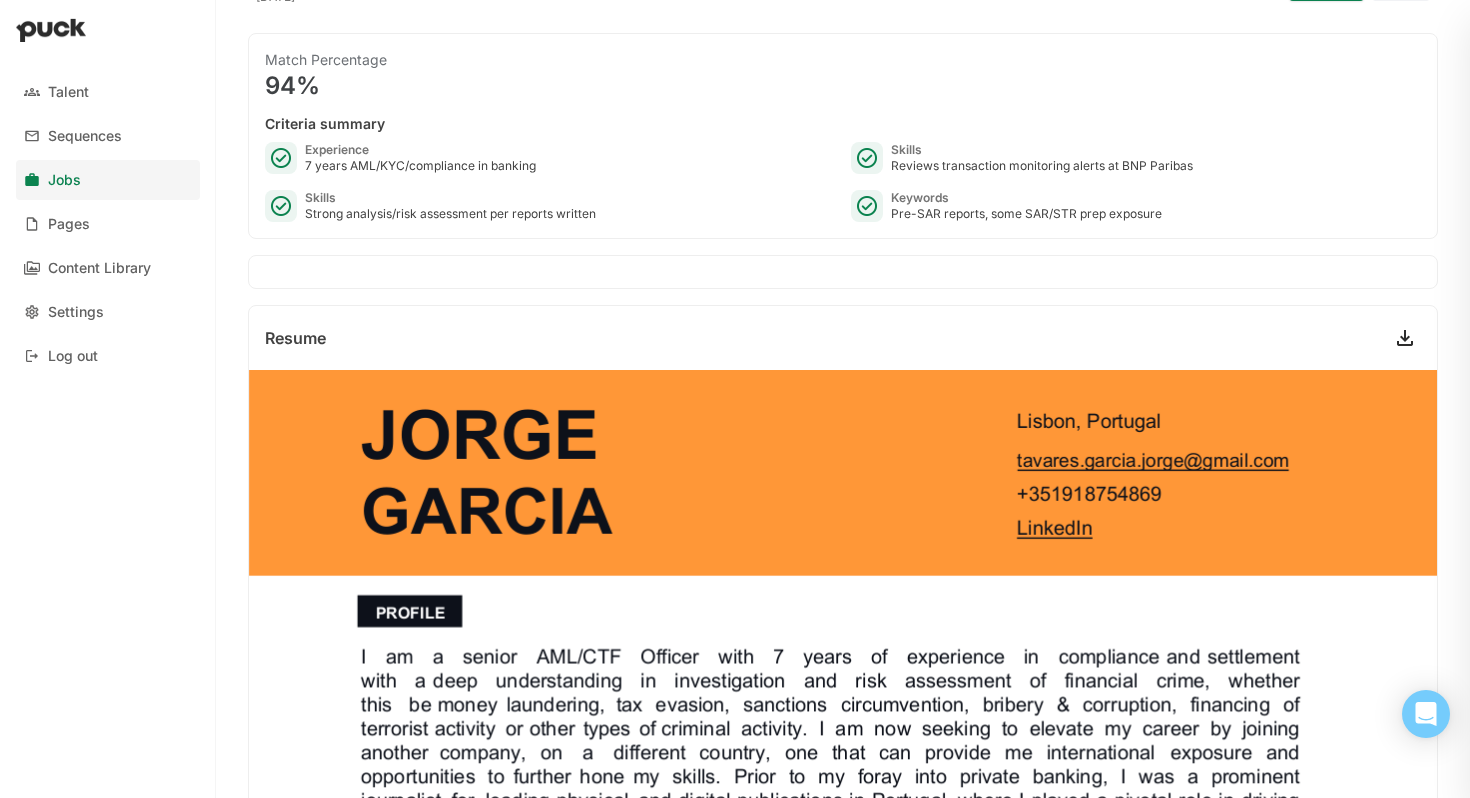 scroll, scrollTop: 0, scrollLeft: 0, axis: both 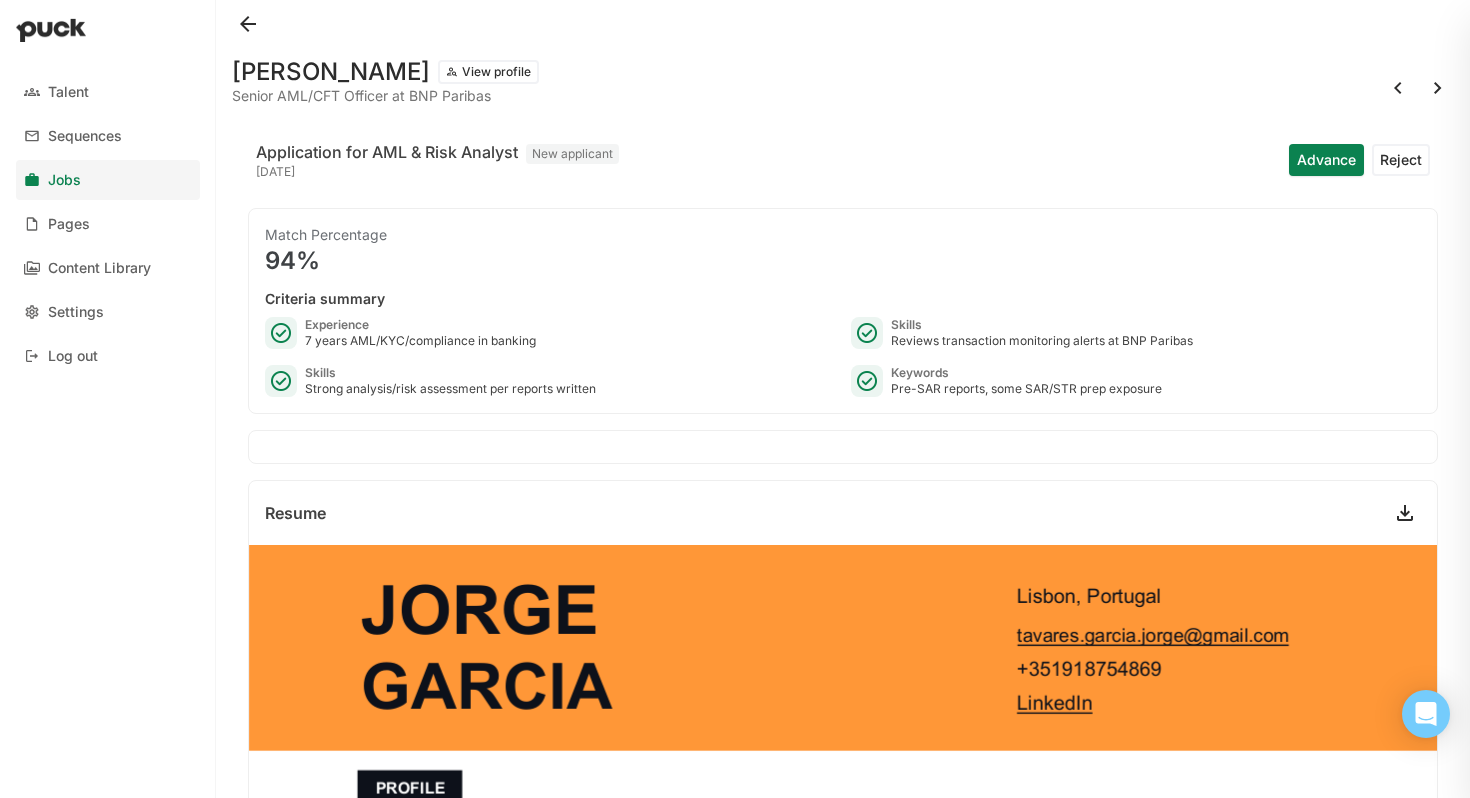 click at bounding box center [1398, 88] 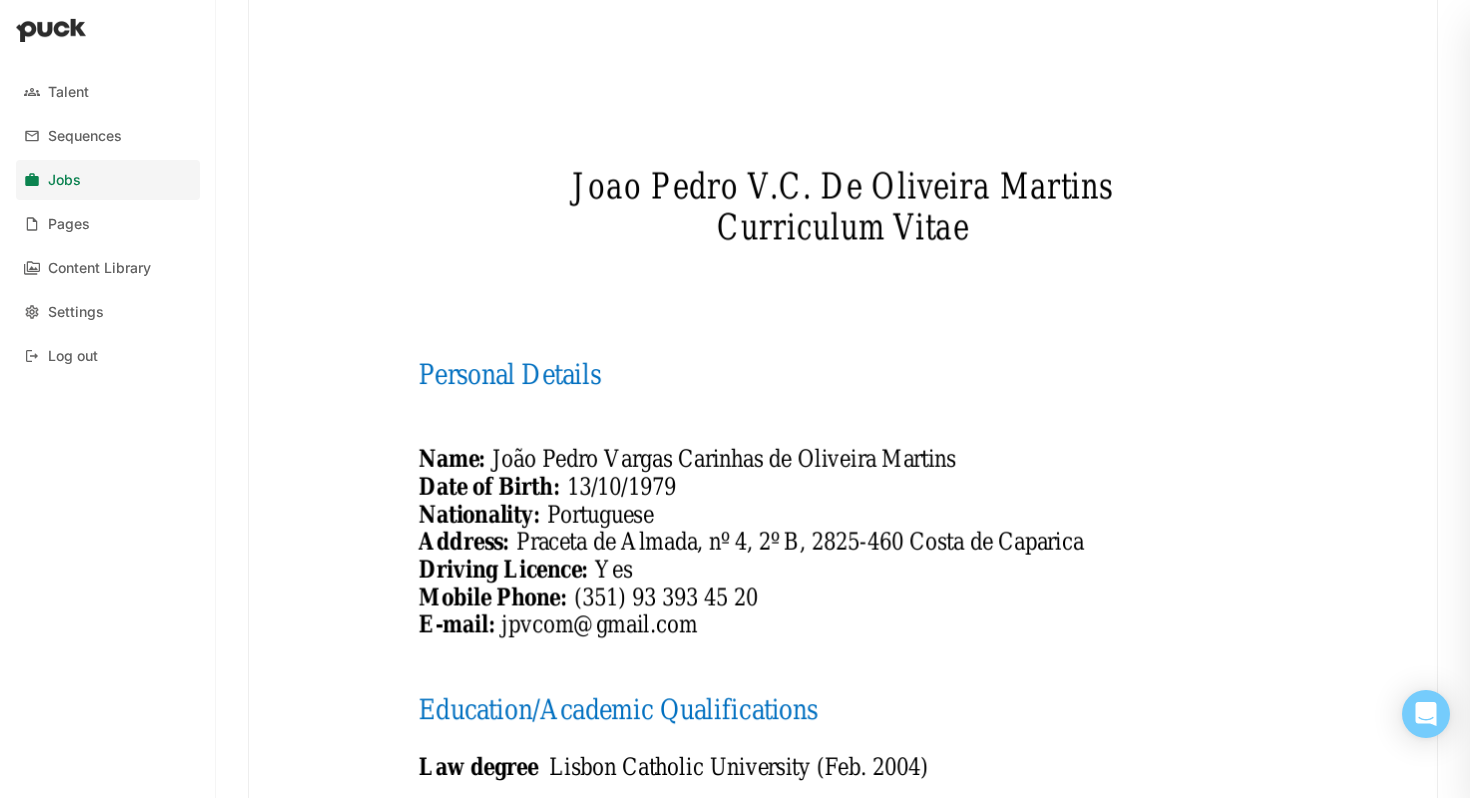 scroll, scrollTop: 0, scrollLeft: 0, axis: both 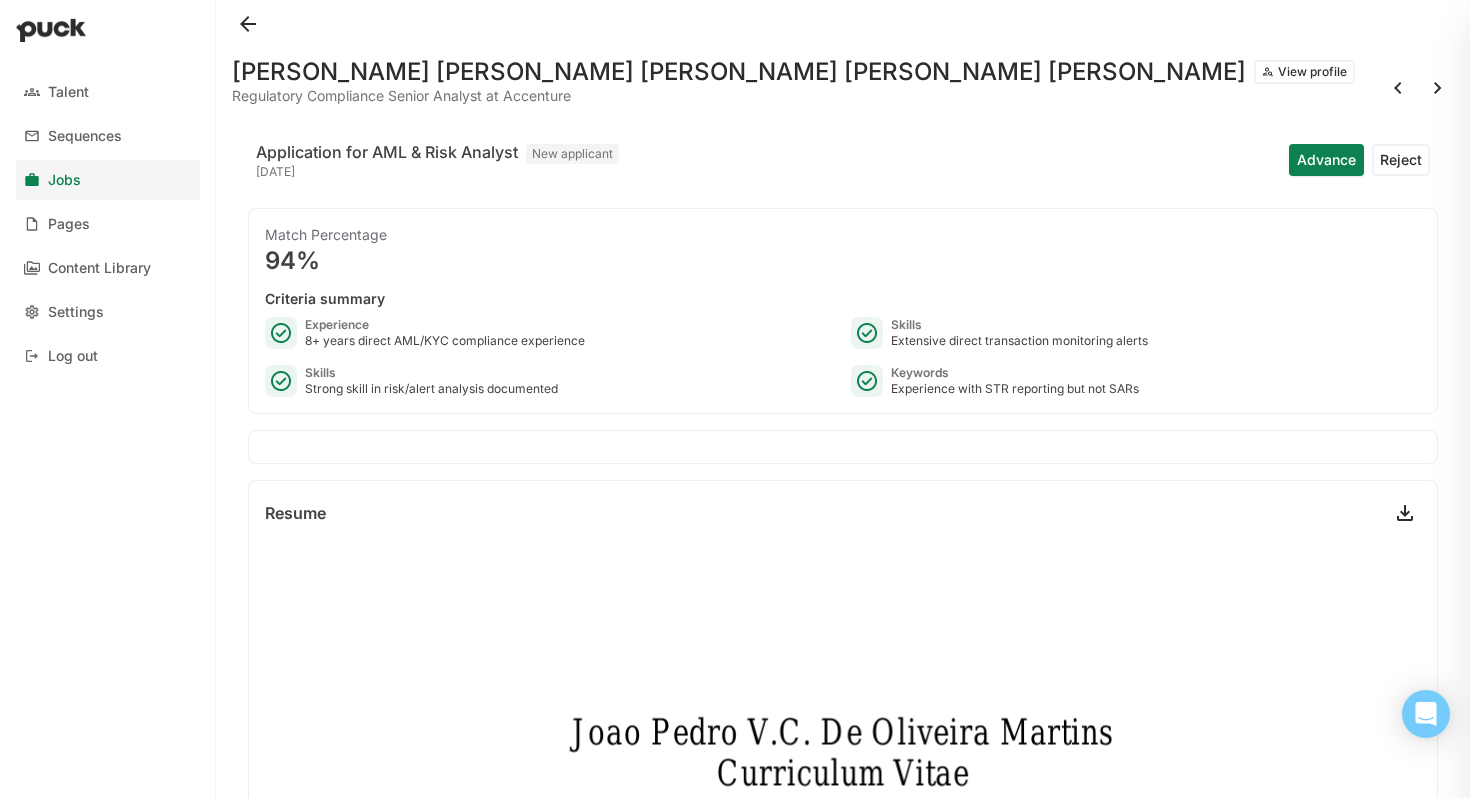 click at bounding box center (1398, 88) 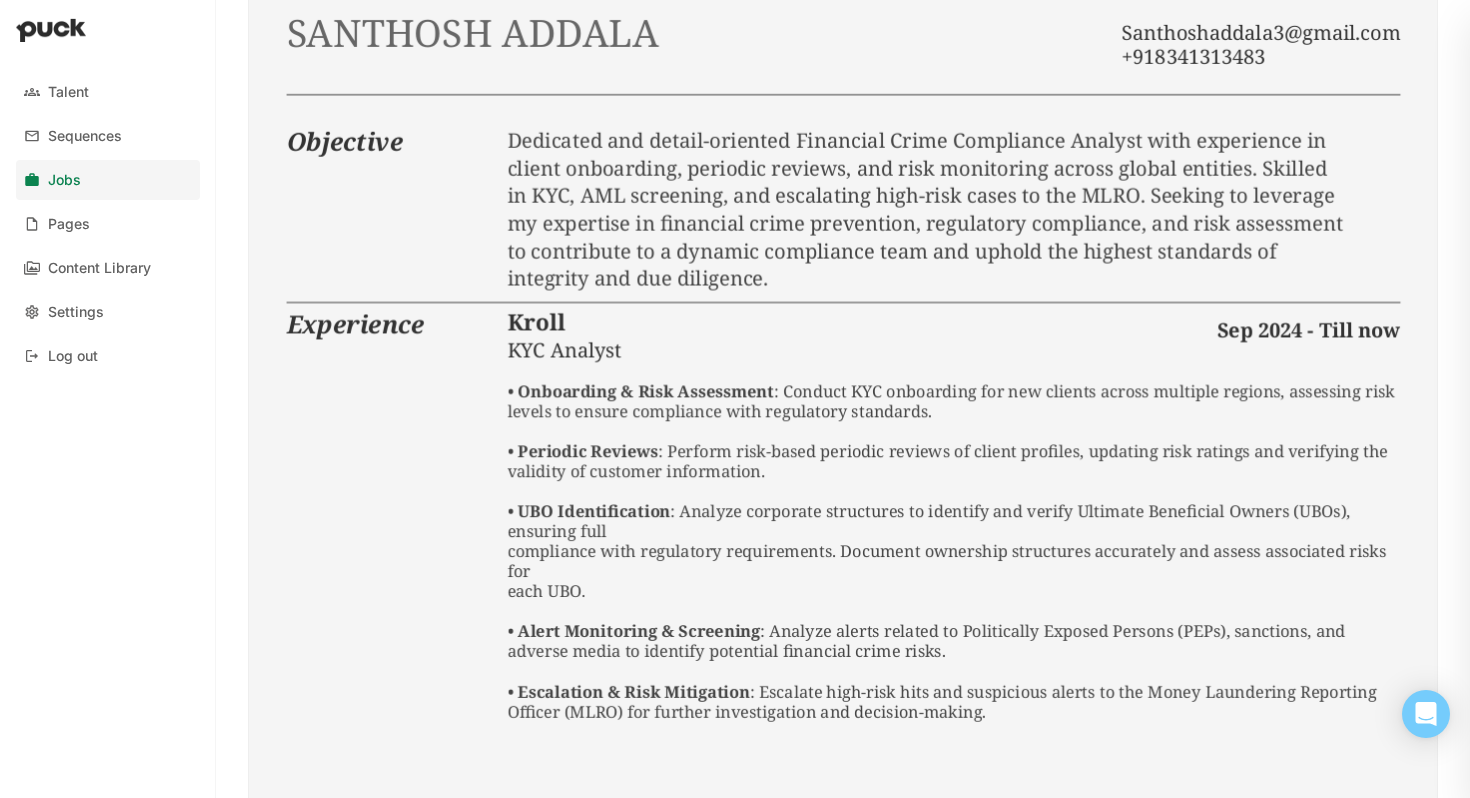 scroll, scrollTop: 0, scrollLeft: 0, axis: both 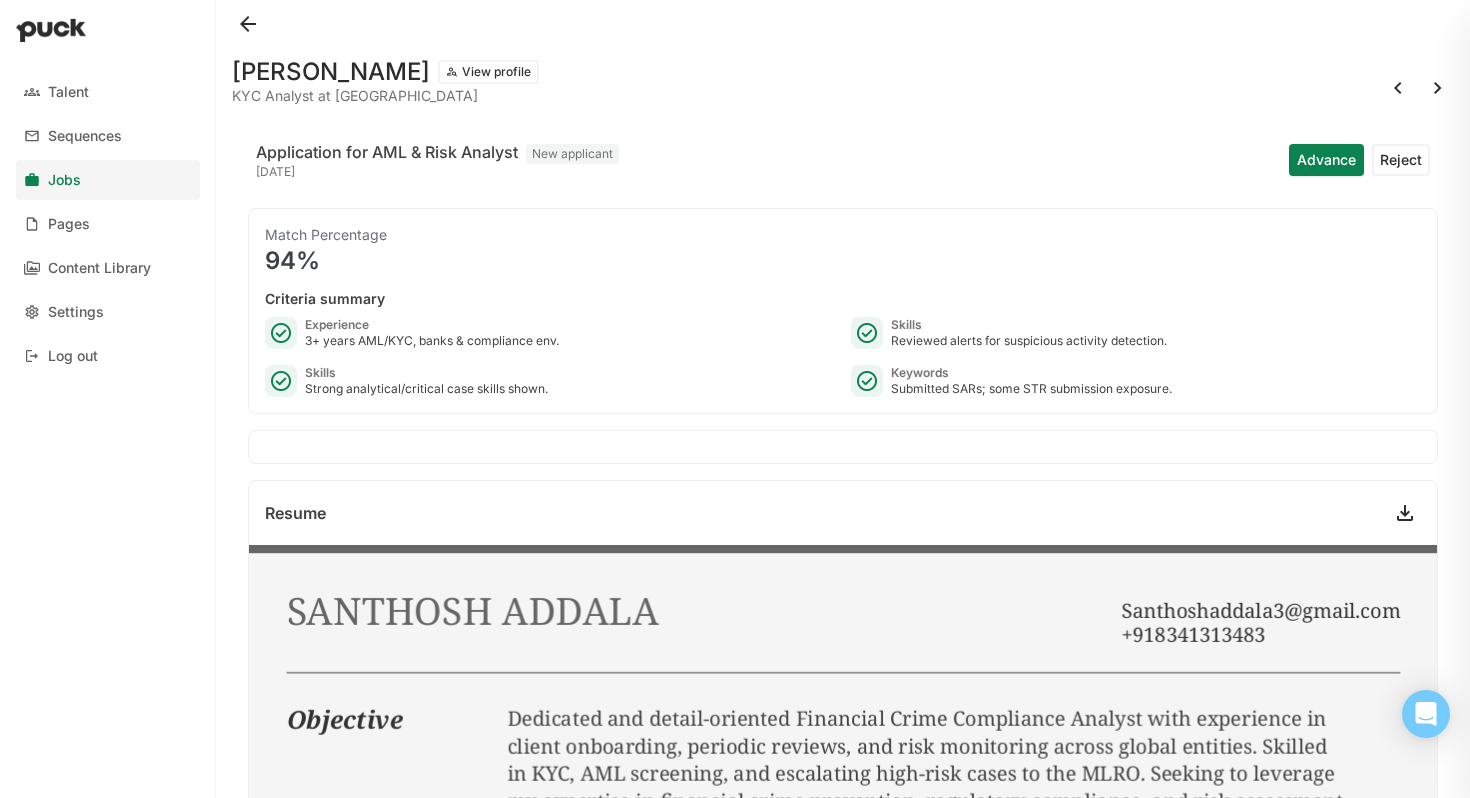 click on "Advance" at bounding box center [1326, 160] 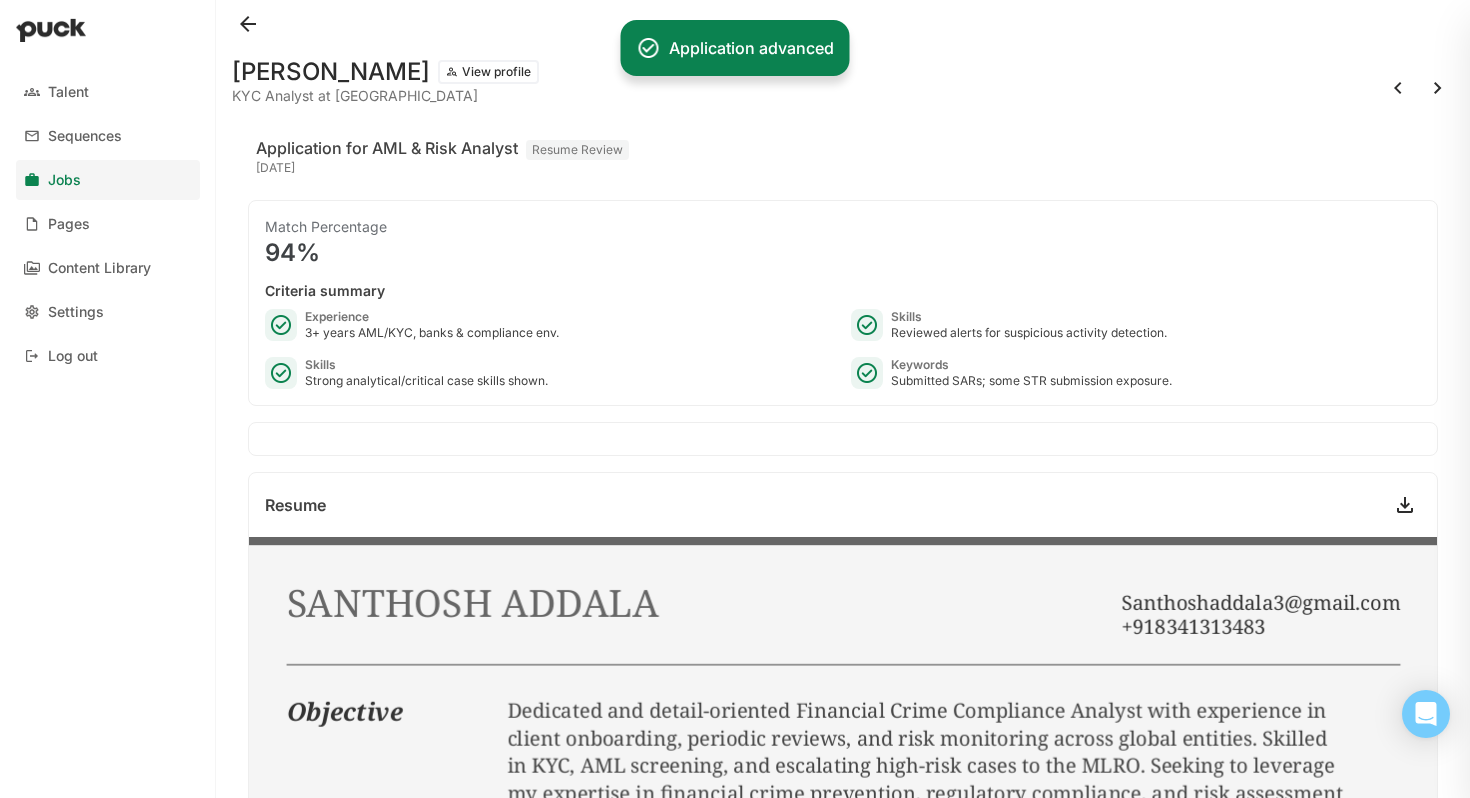click at bounding box center (1398, 88) 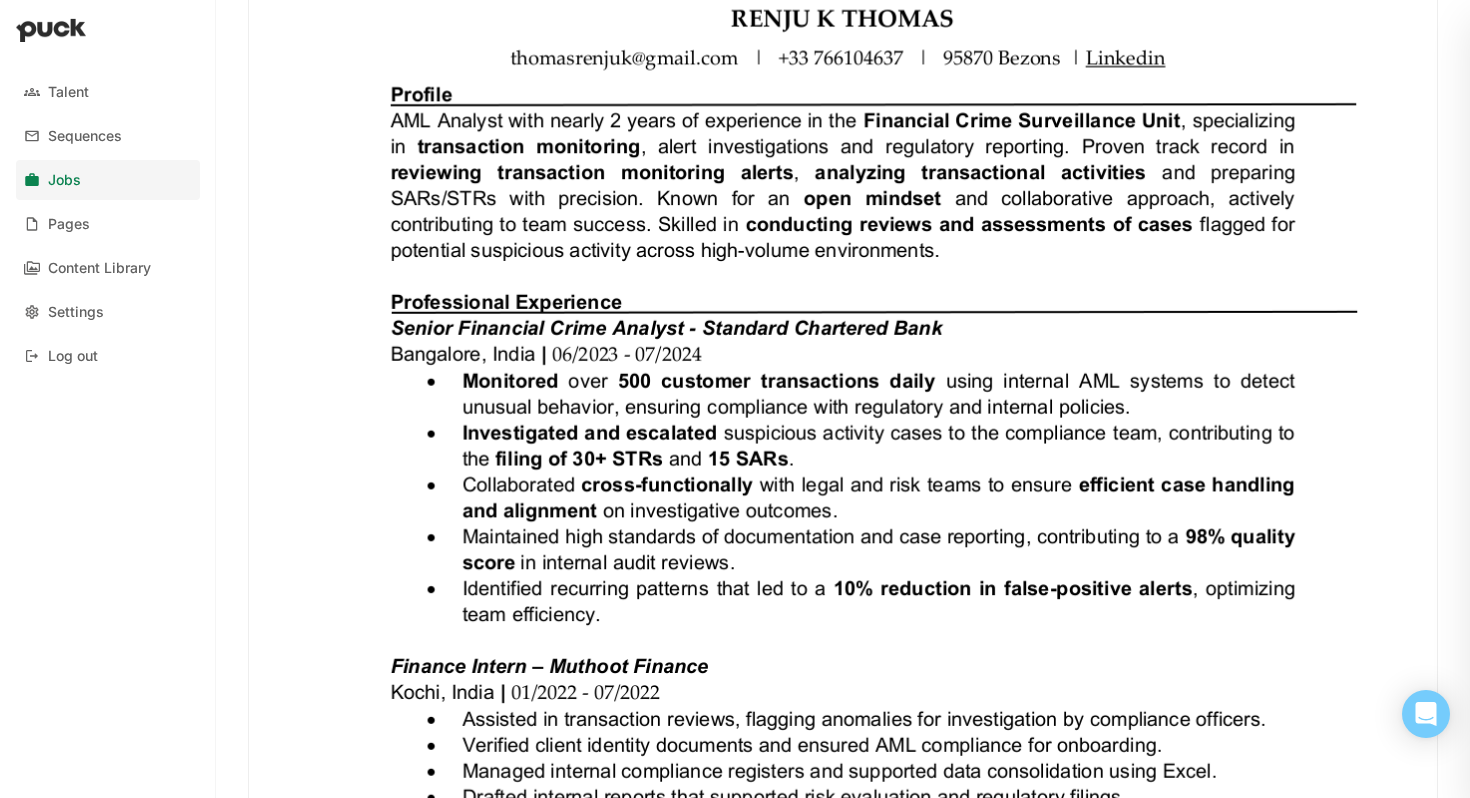 scroll, scrollTop: 0, scrollLeft: 0, axis: both 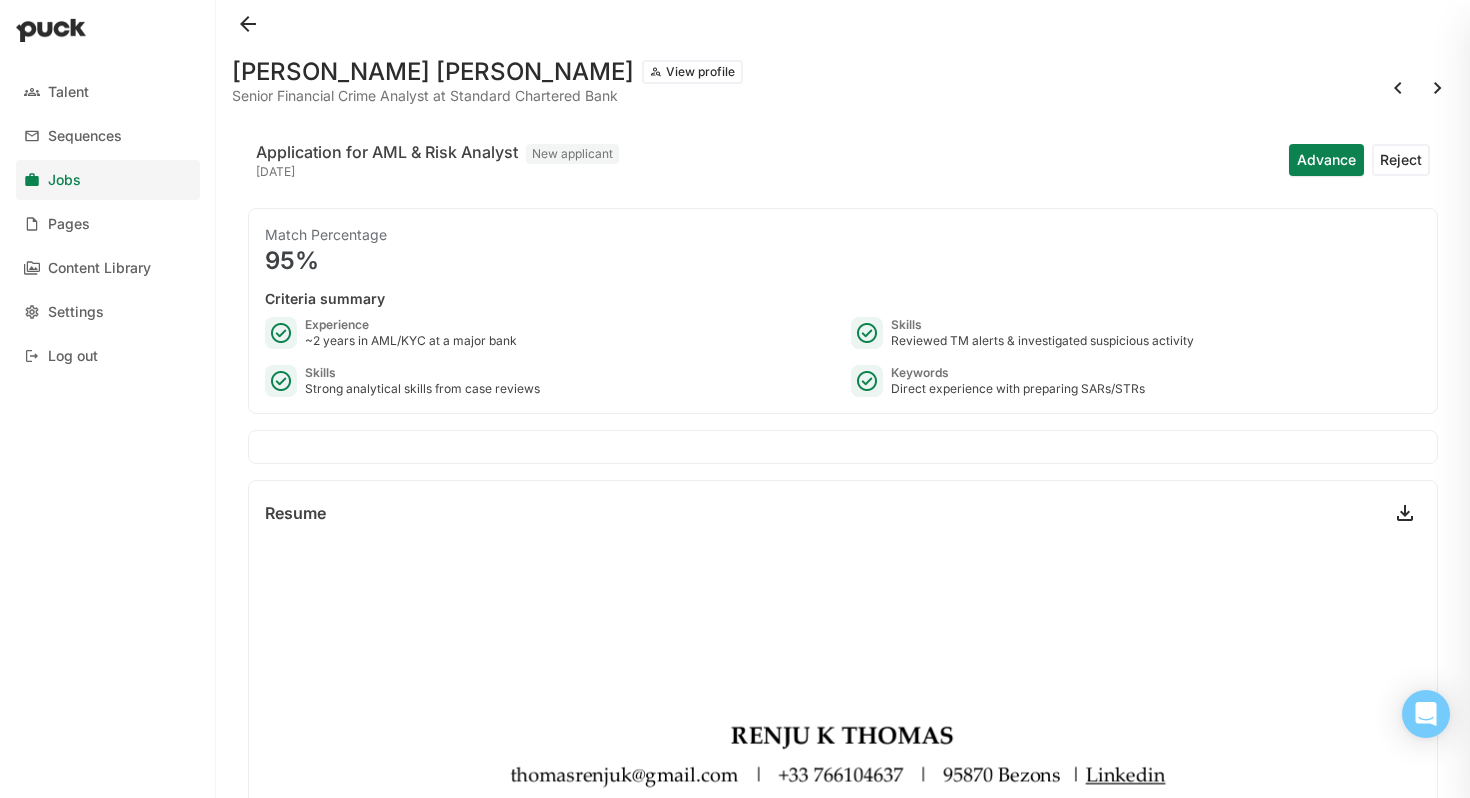 click on "Advance" at bounding box center [1326, 160] 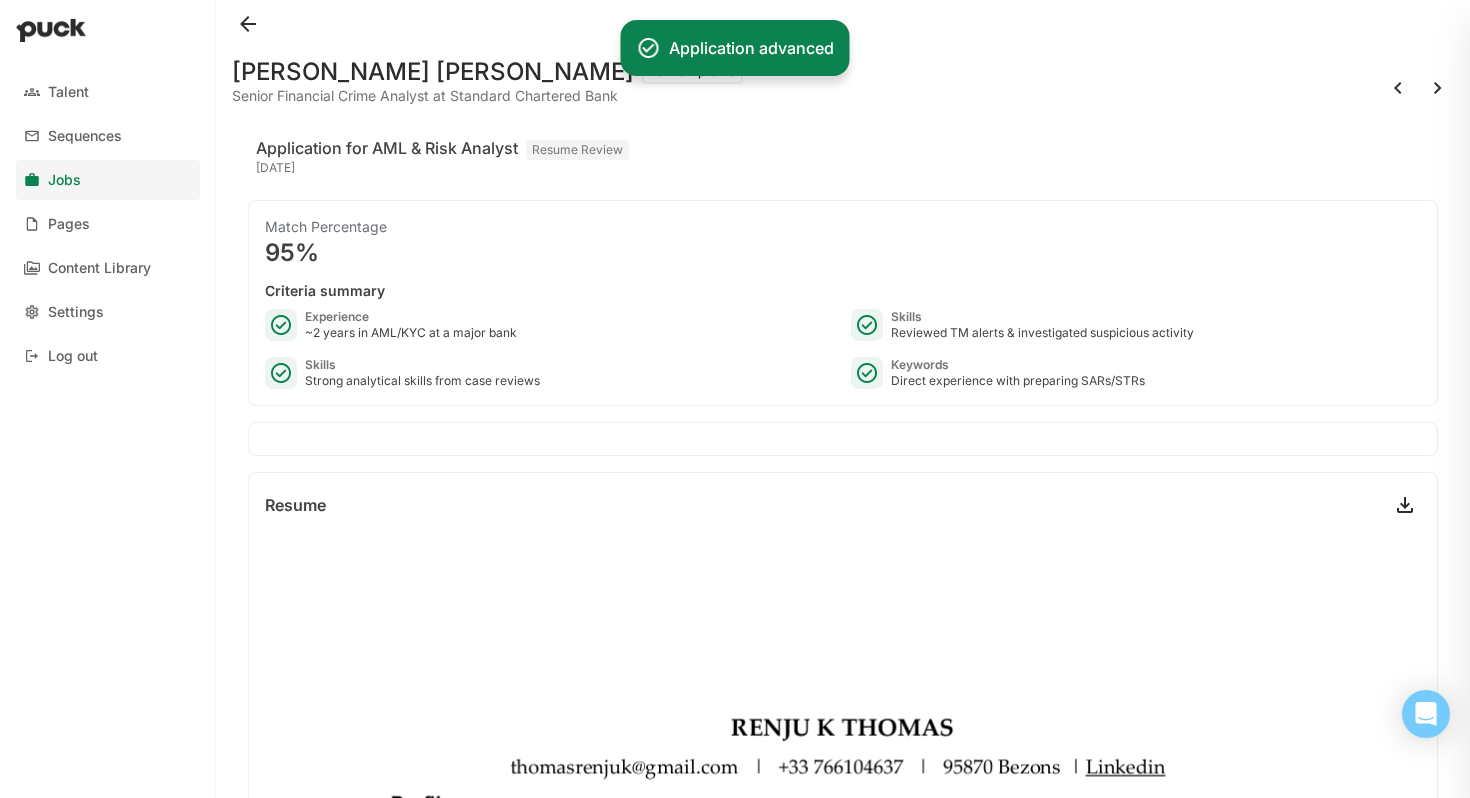 click at bounding box center [1398, 88] 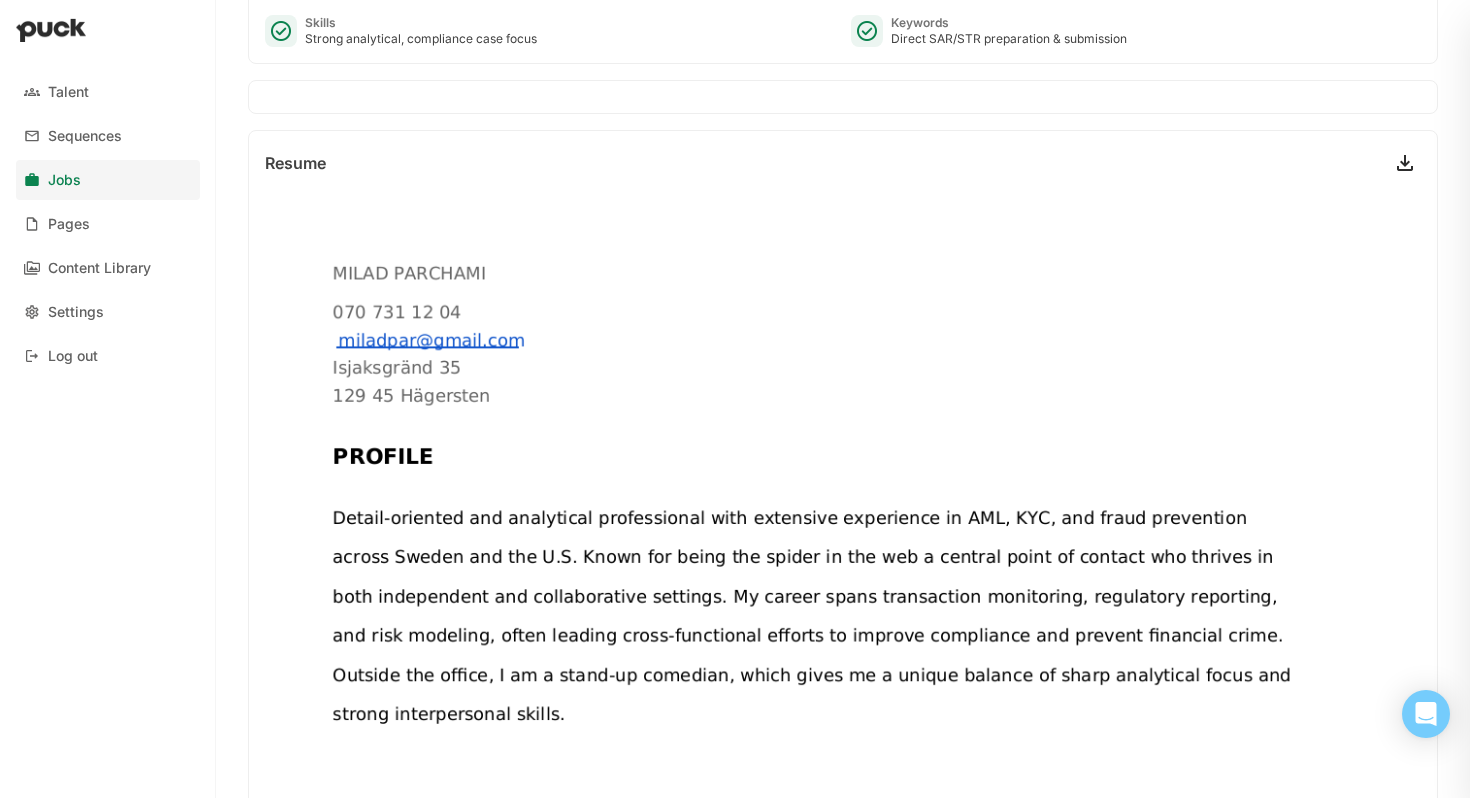 scroll, scrollTop: 0, scrollLeft: 0, axis: both 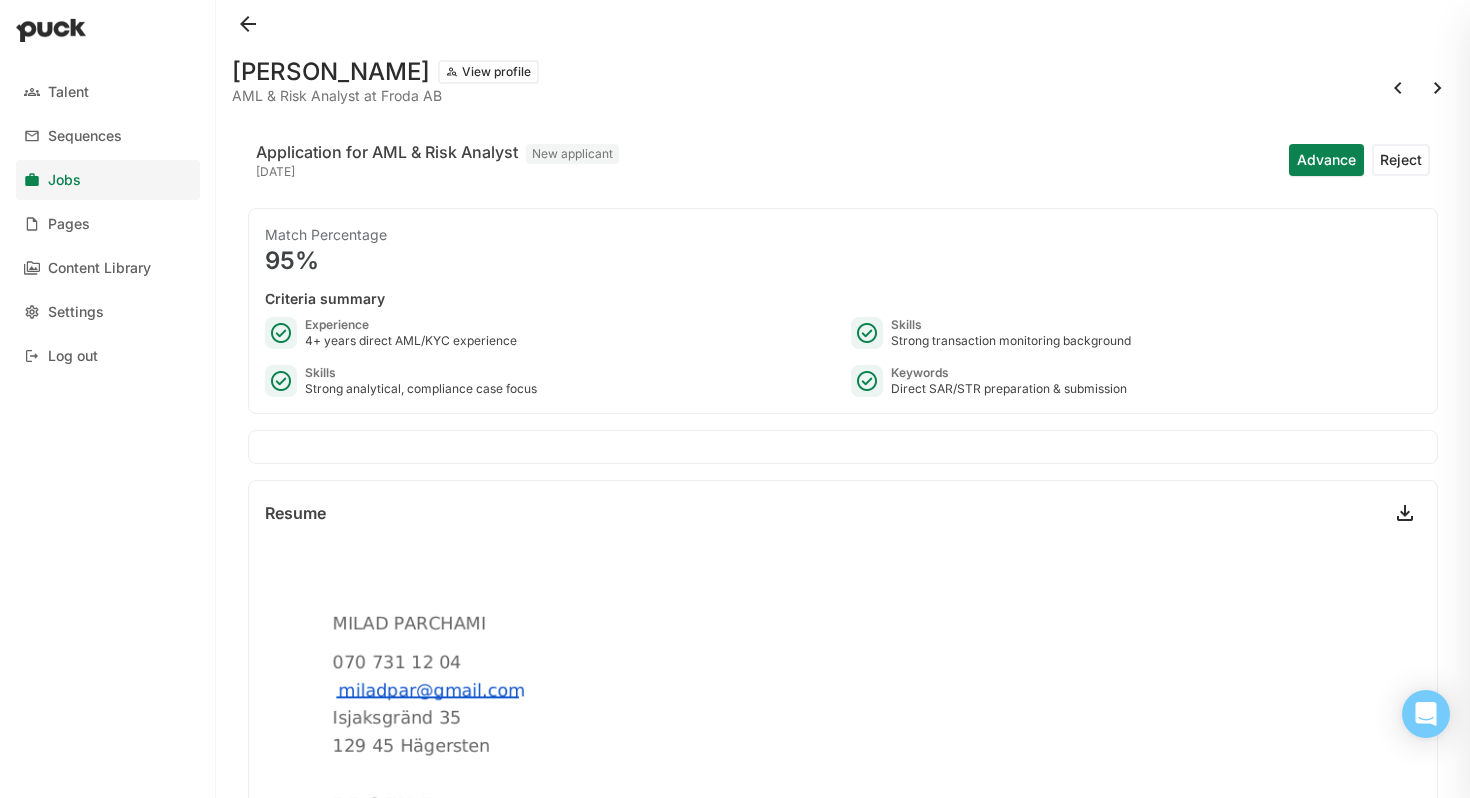 click at bounding box center [1398, 88] 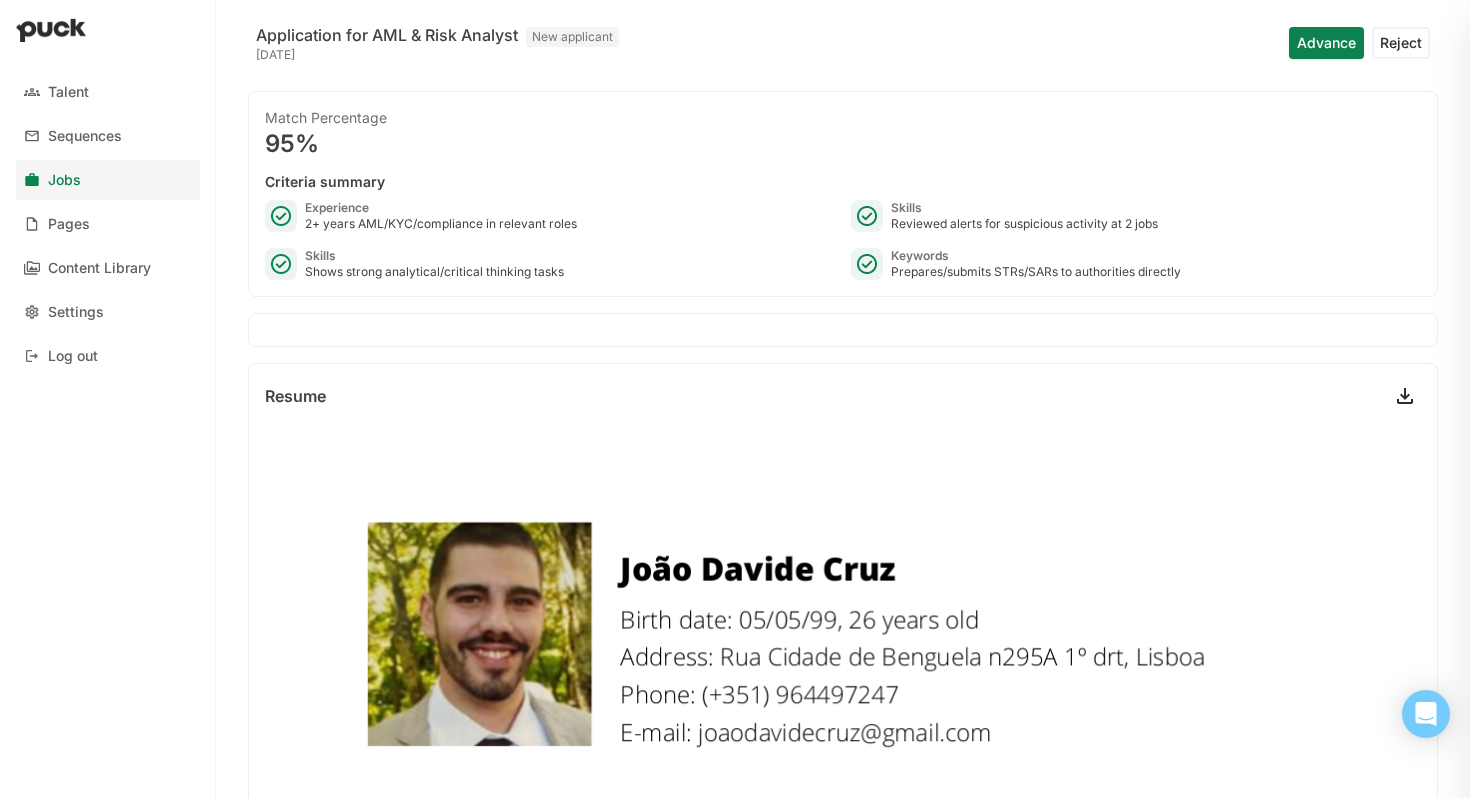 scroll, scrollTop: 0, scrollLeft: 0, axis: both 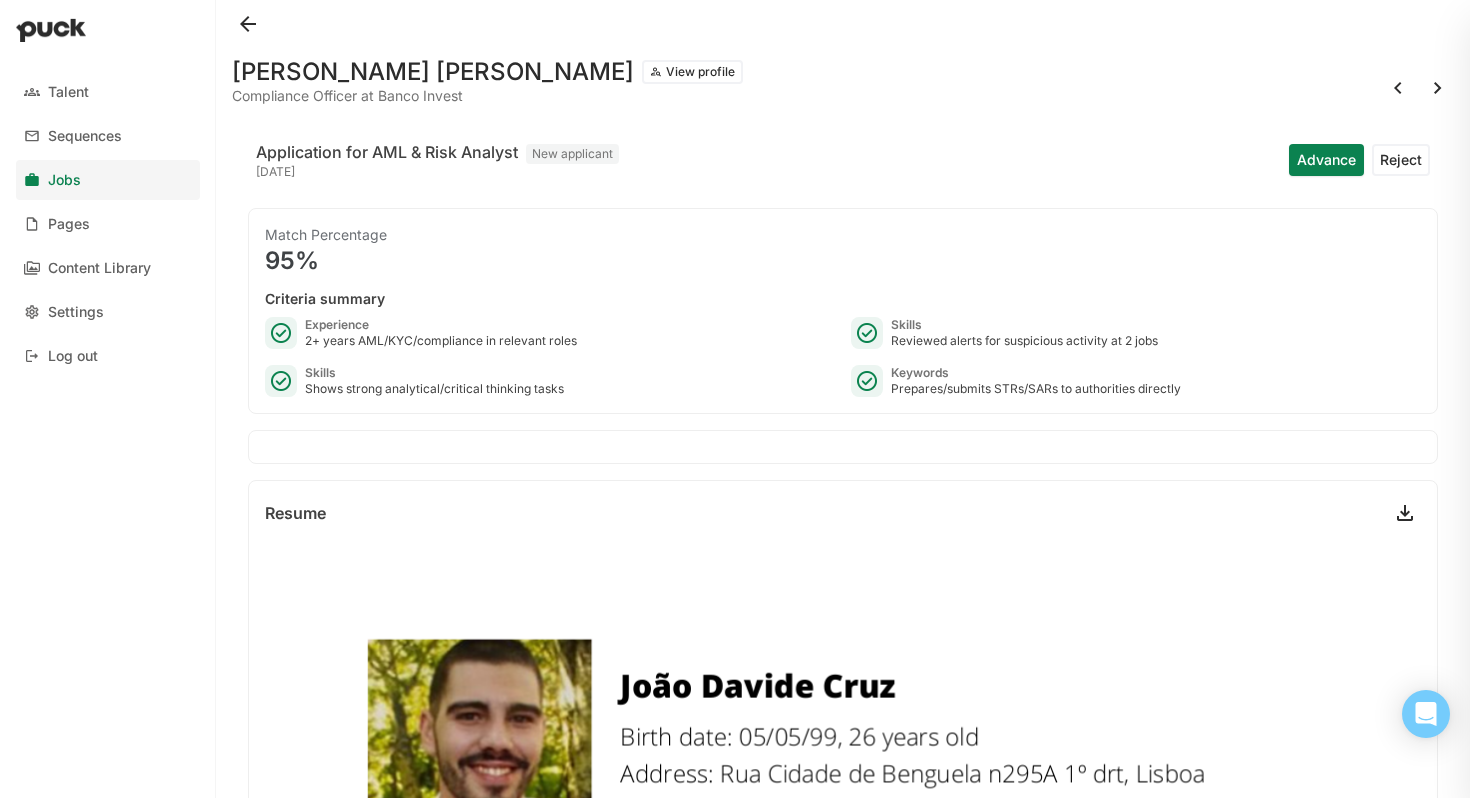 click at bounding box center [1398, 88] 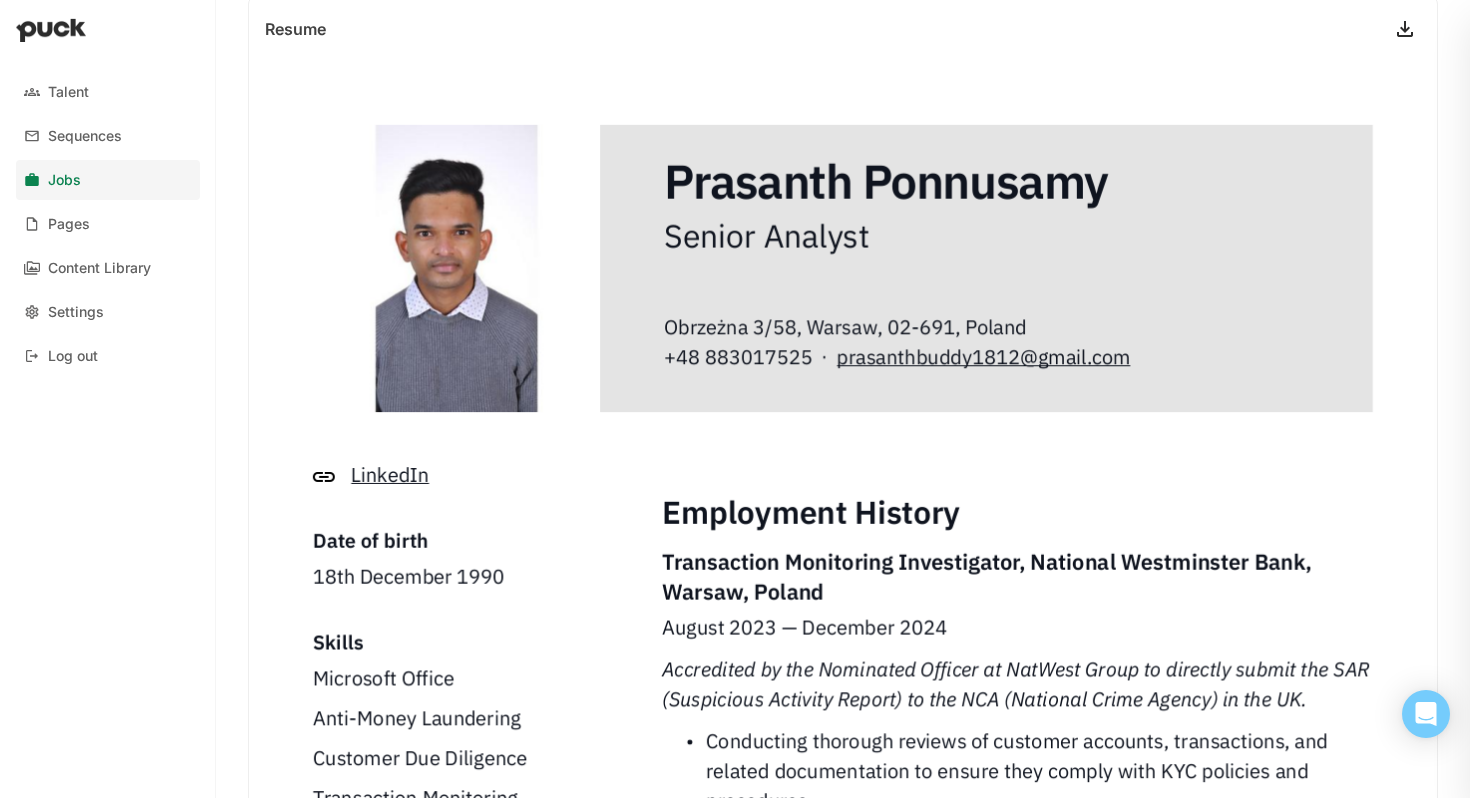 scroll, scrollTop: 0, scrollLeft: 0, axis: both 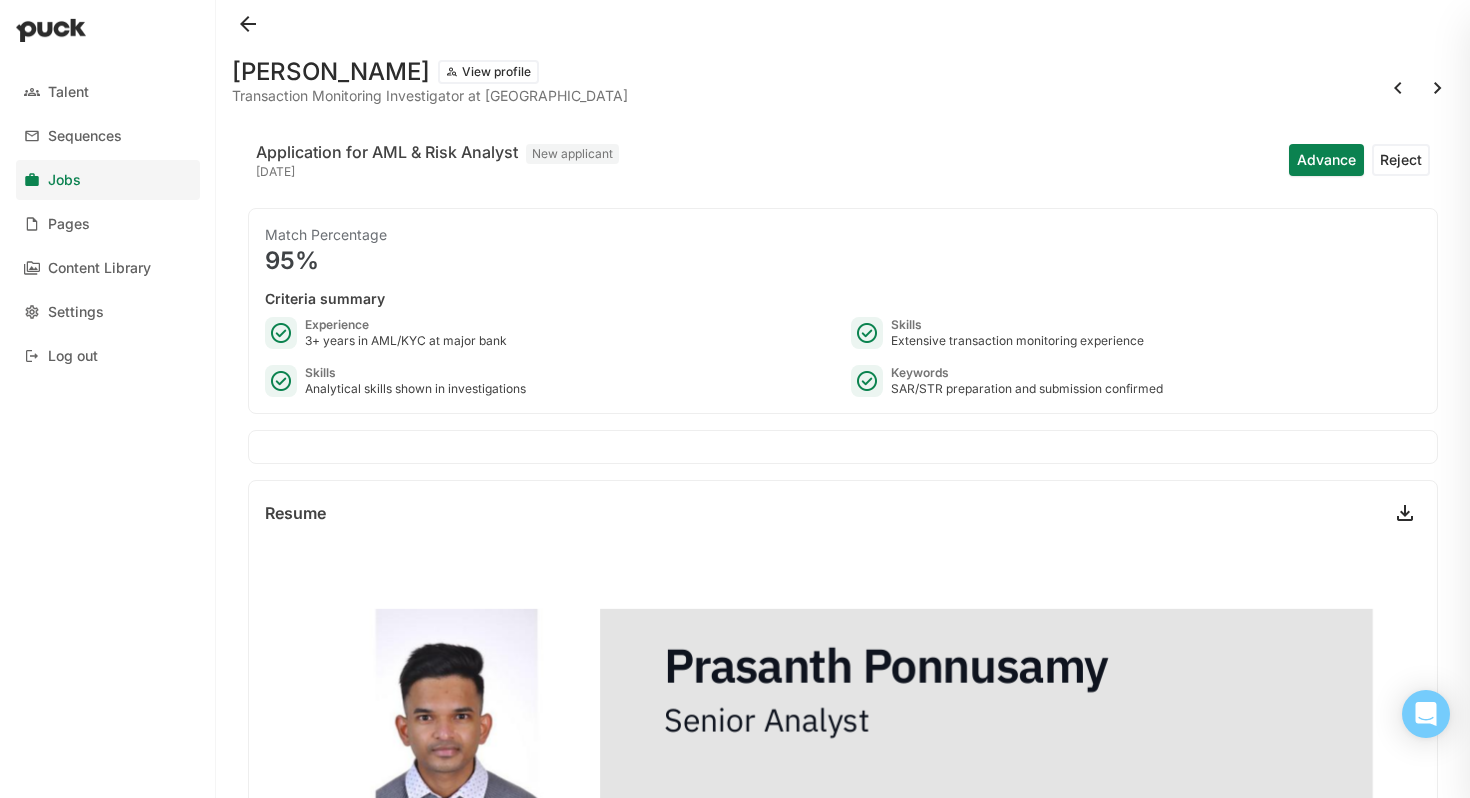 click on "Advance" at bounding box center [1326, 160] 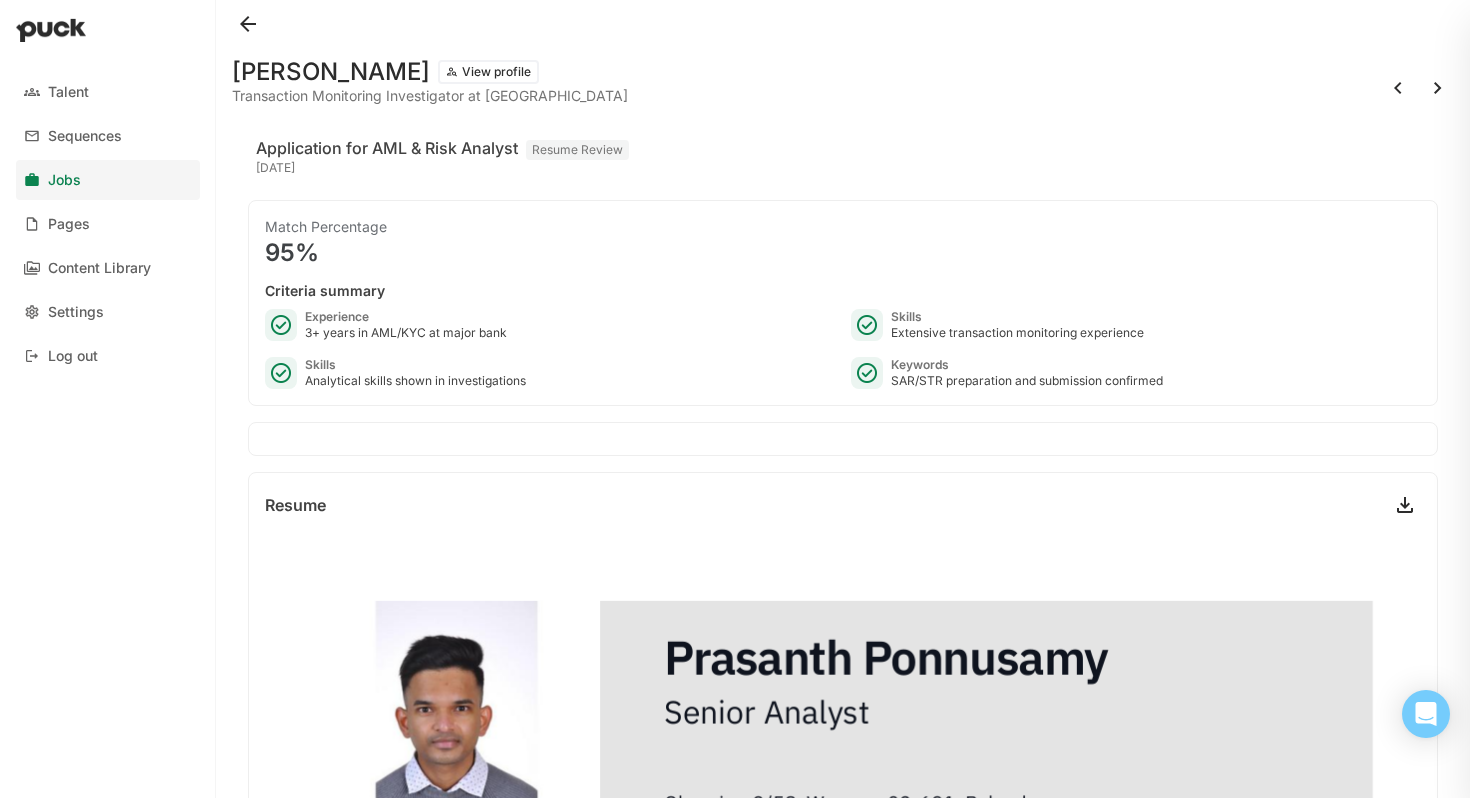 click at bounding box center (1398, 88) 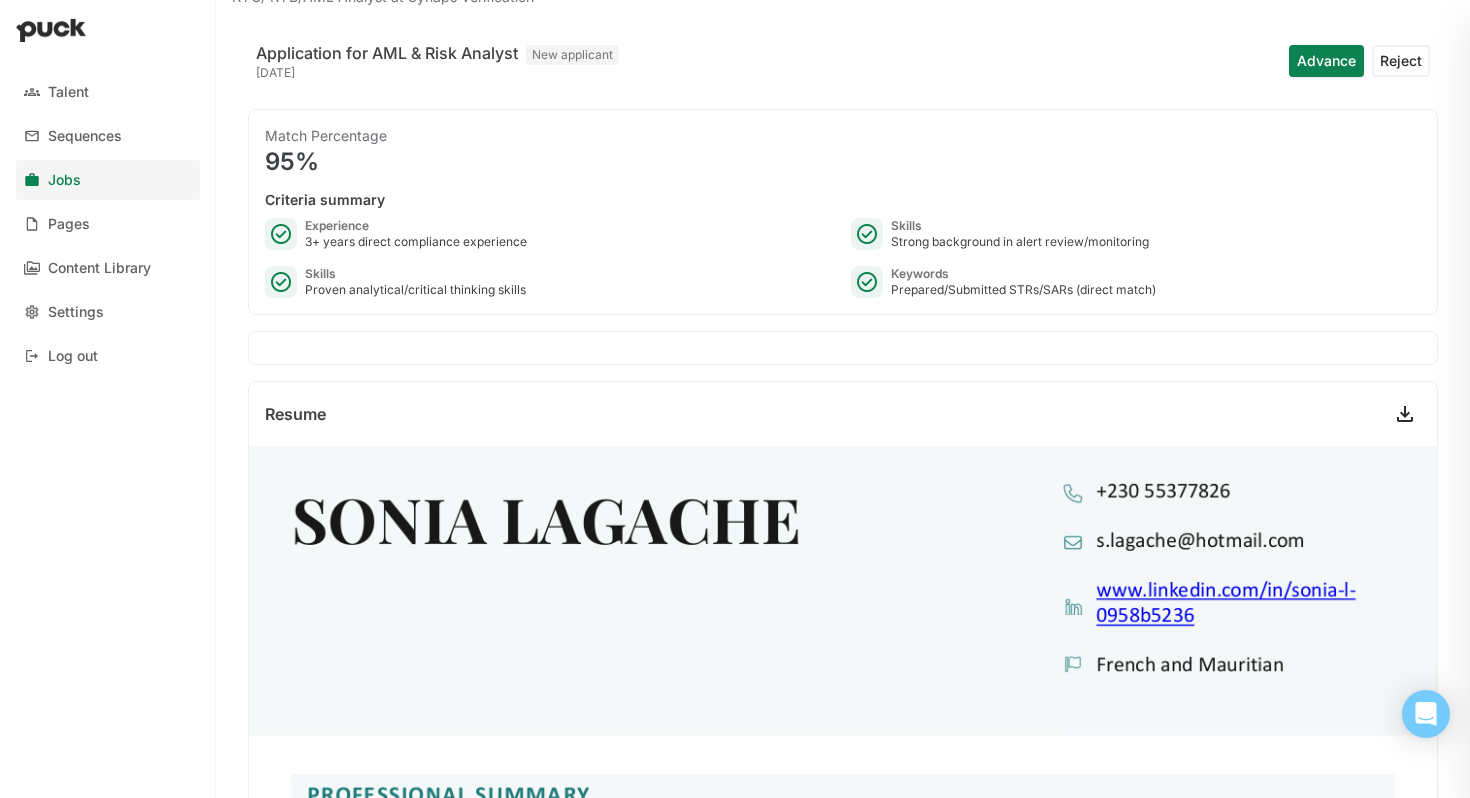 scroll, scrollTop: 0, scrollLeft: 0, axis: both 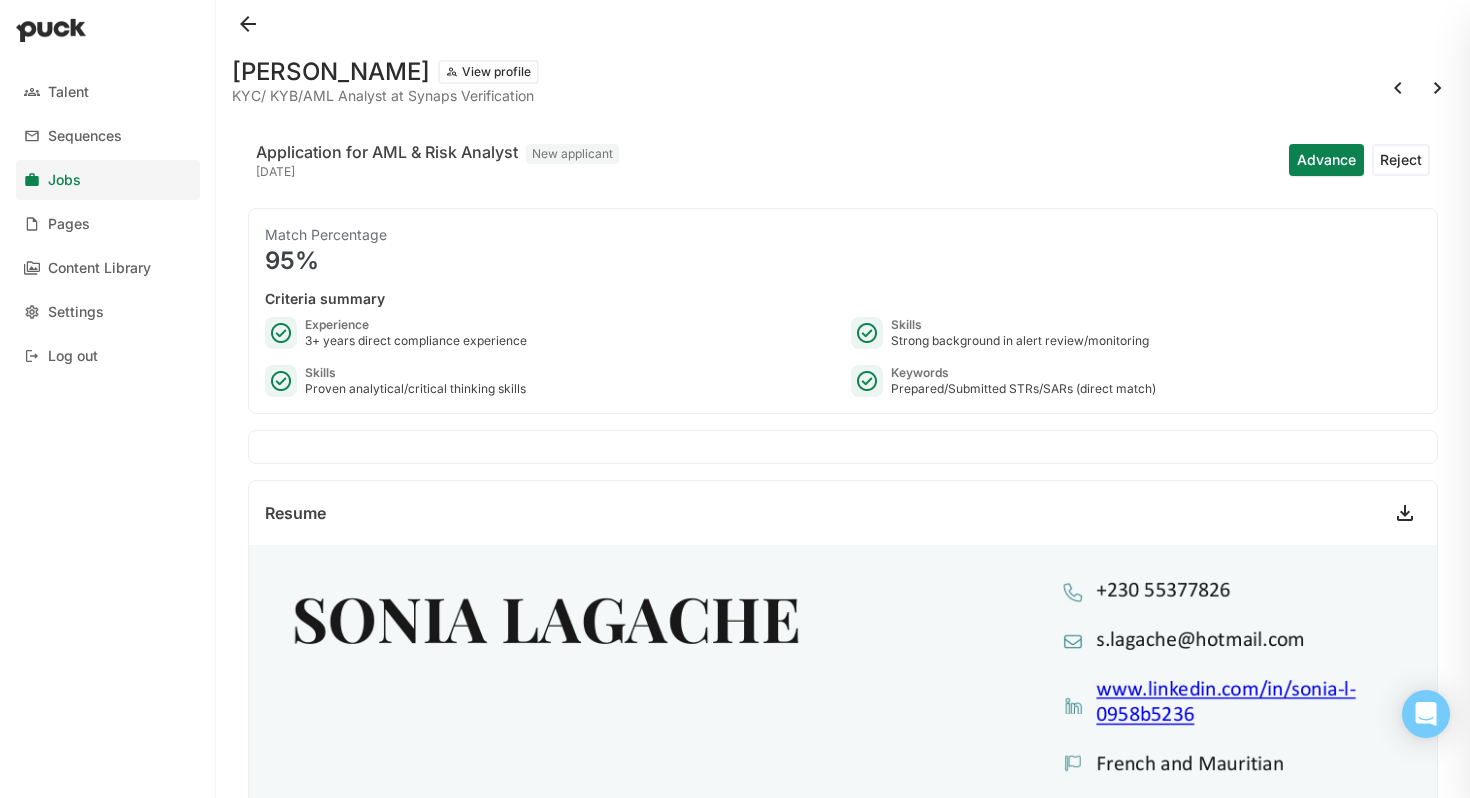 click at bounding box center [1398, 88] 